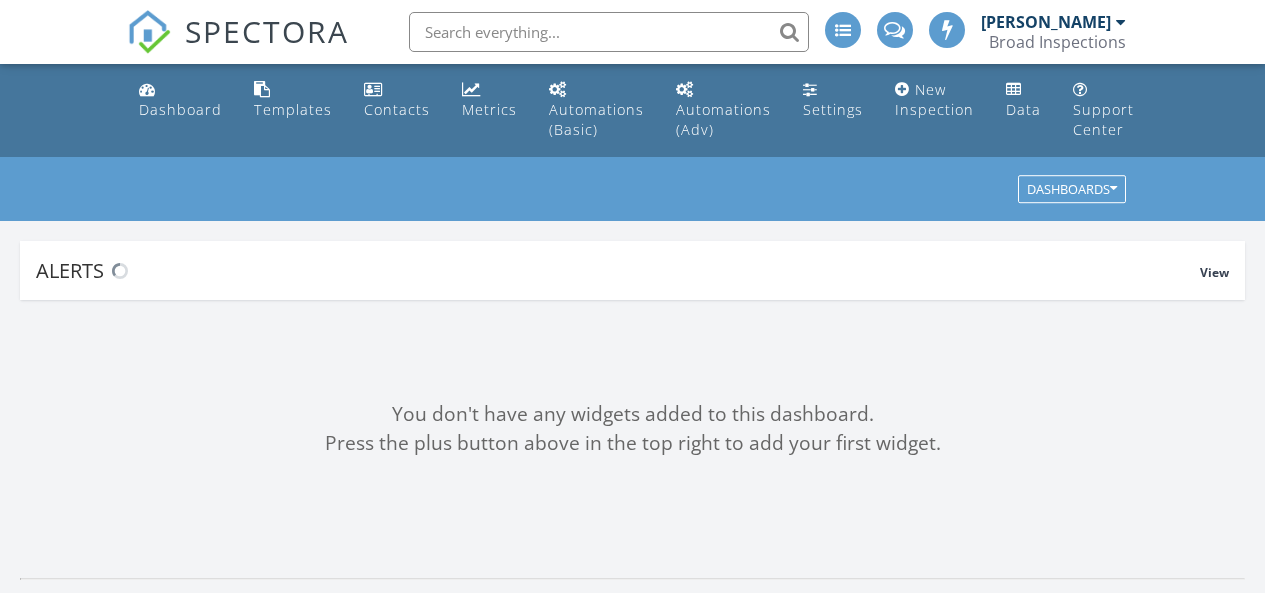 scroll, scrollTop: 0, scrollLeft: 0, axis: both 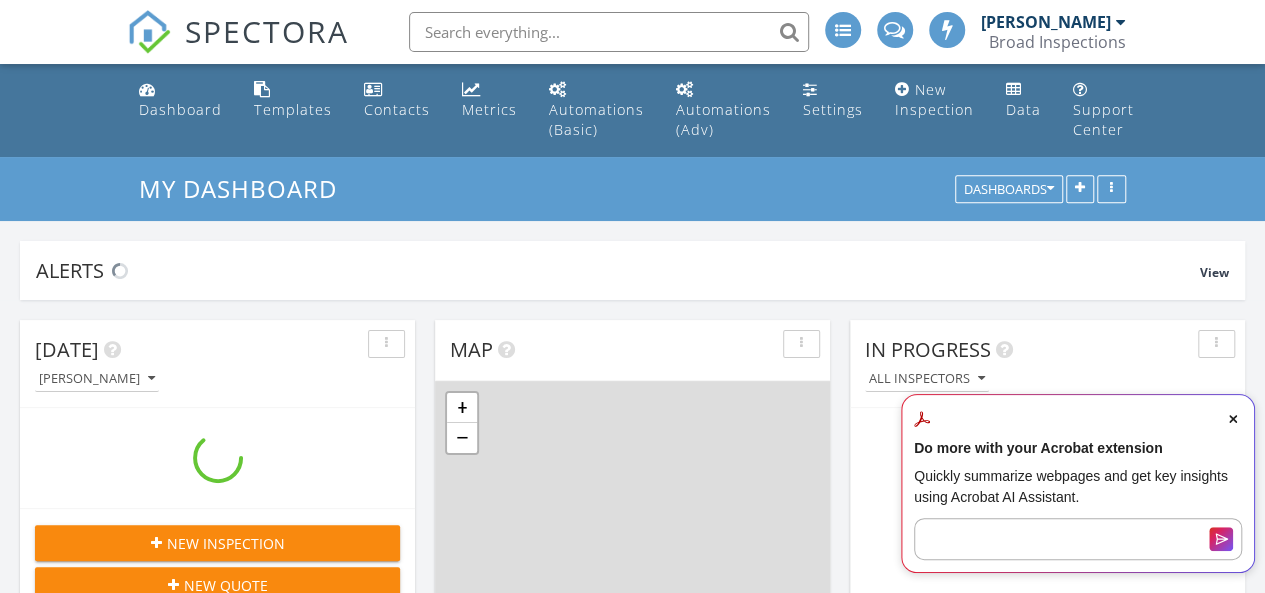 click at bounding box center [1233, 419] 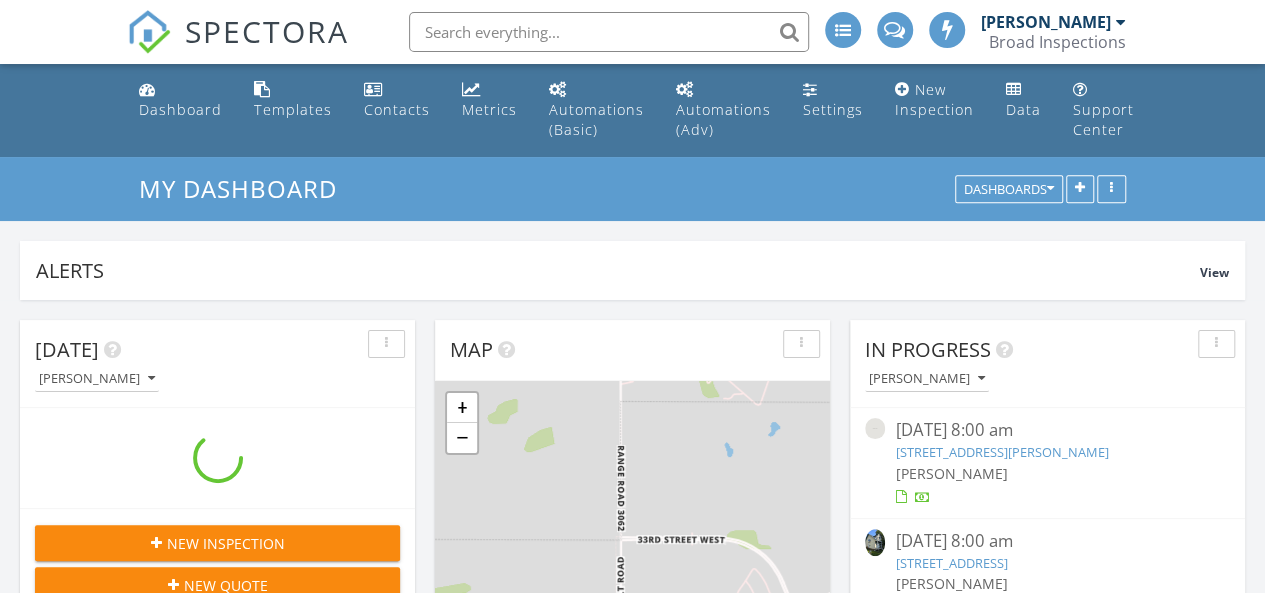 scroll, scrollTop: 194, scrollLeft: 0, axis: vertical 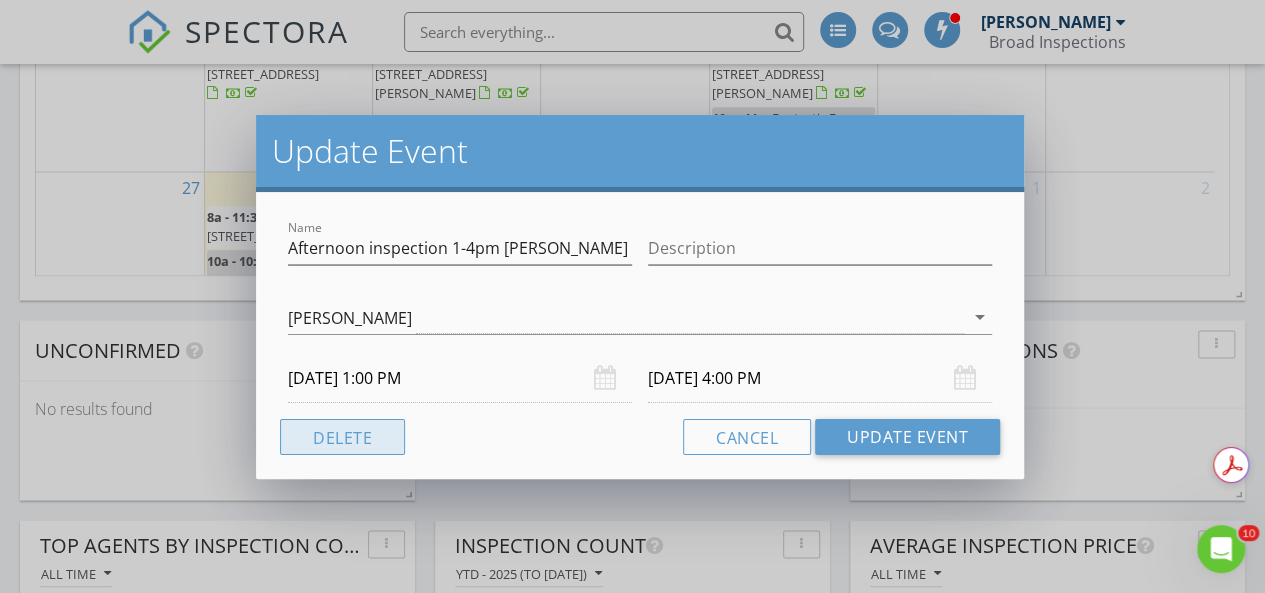 click on "Delete" at bounding box center (342, 437) 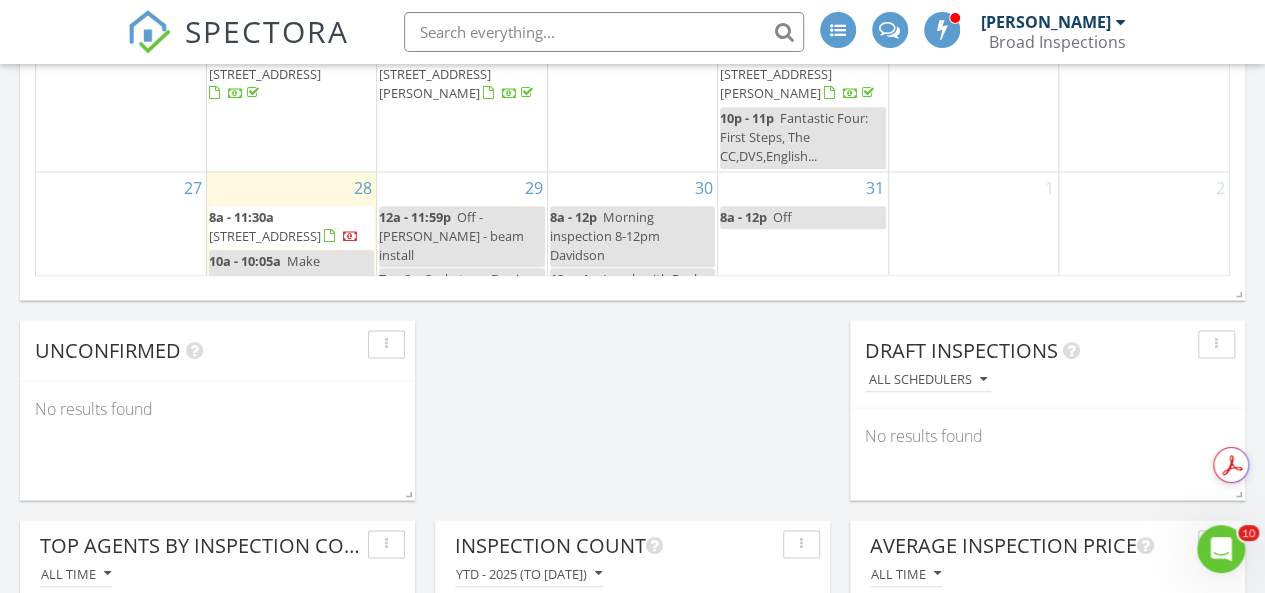 click on "29
12a - 11:59p
Off - Scott Reeves - beam install
7p - 8p
Saskatoon Berries vs. Weyburn Beavers" at bounding box center (461, 254) 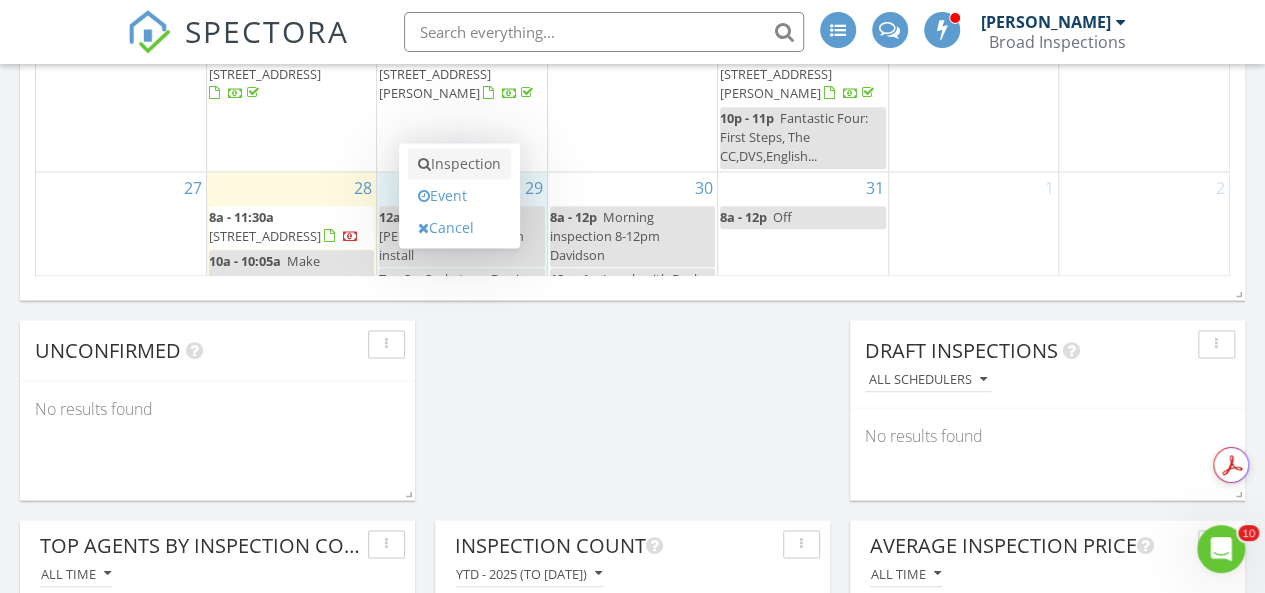 click on "Inspection" at bounding box center (459, 164) 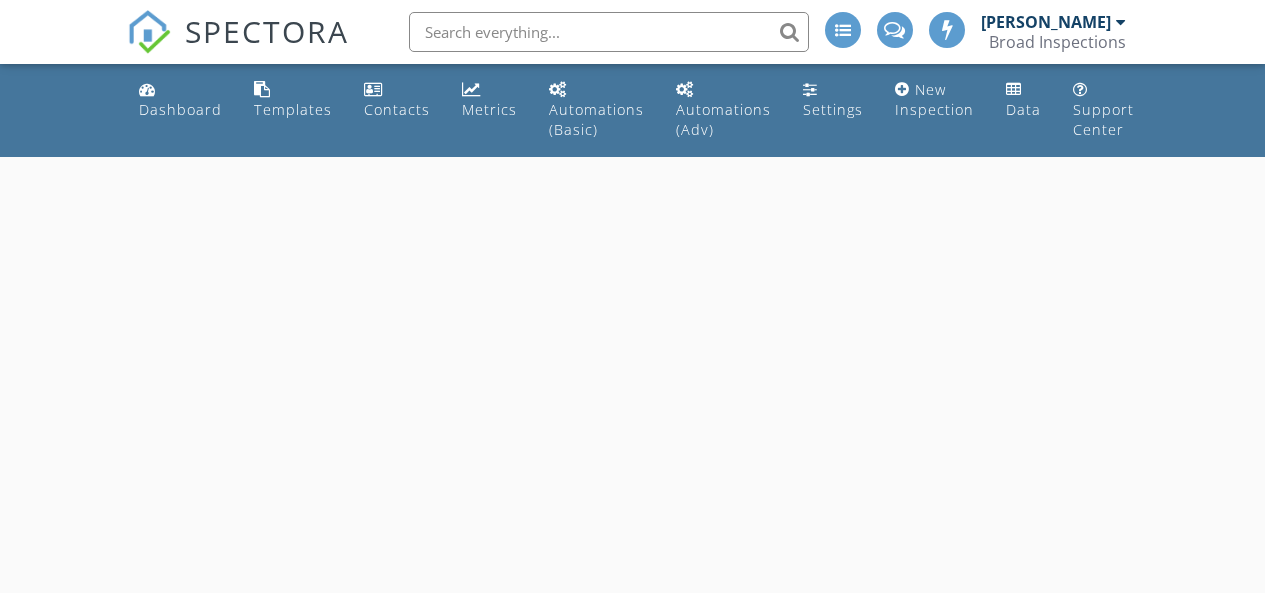 scroll, scrollTop: 0, scrollLeft: 0, axis: both 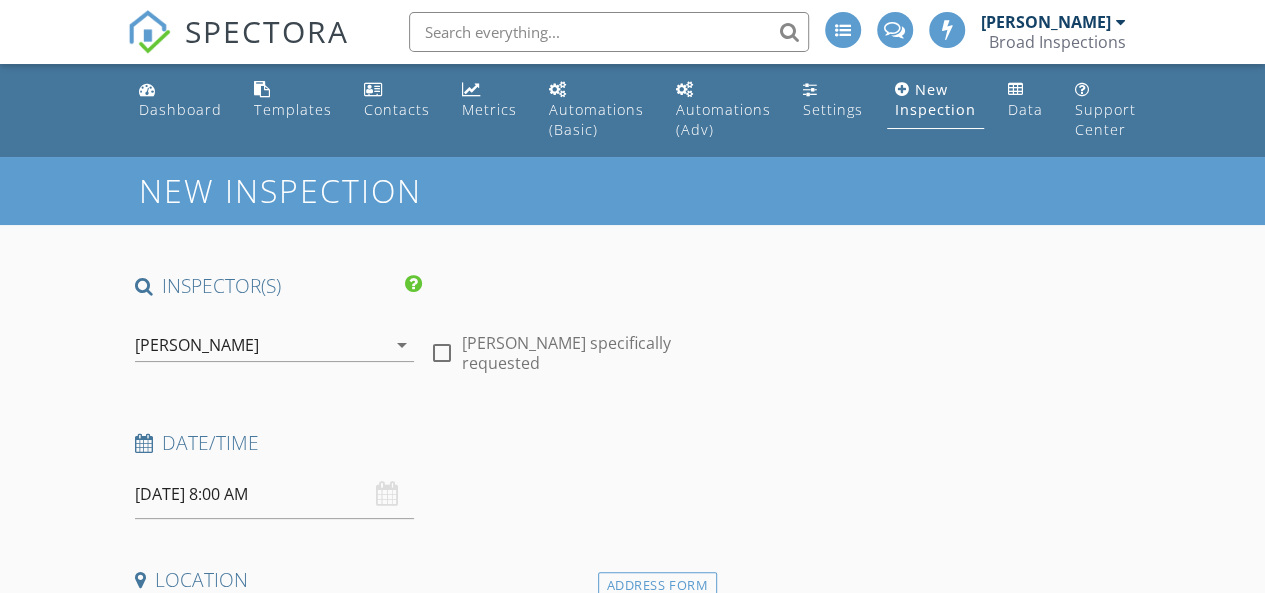 click at bounding box center (442, 353) 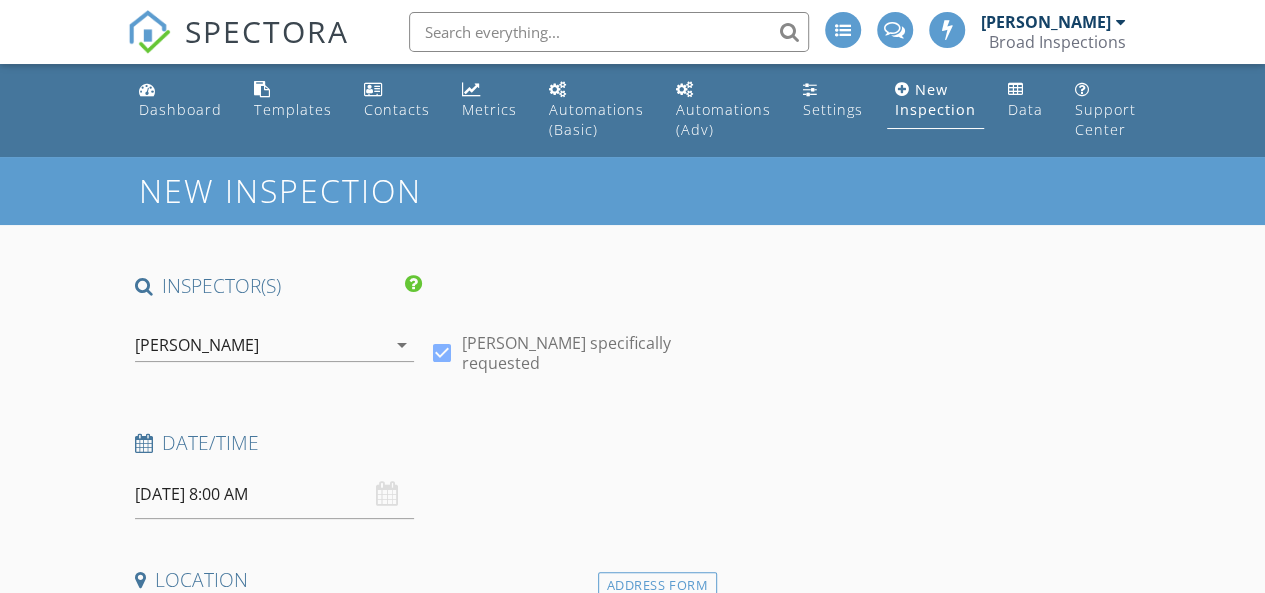 checkbox on "true" 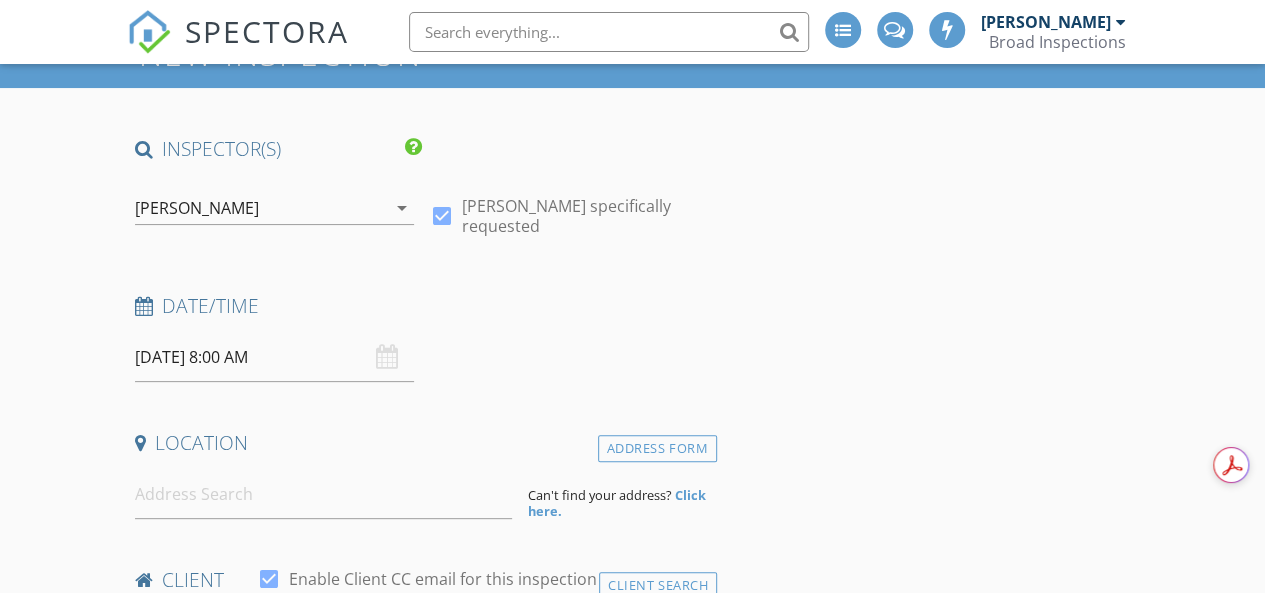 scroll, scrollTop: 200, scrollLeft: 0, axis: vertical 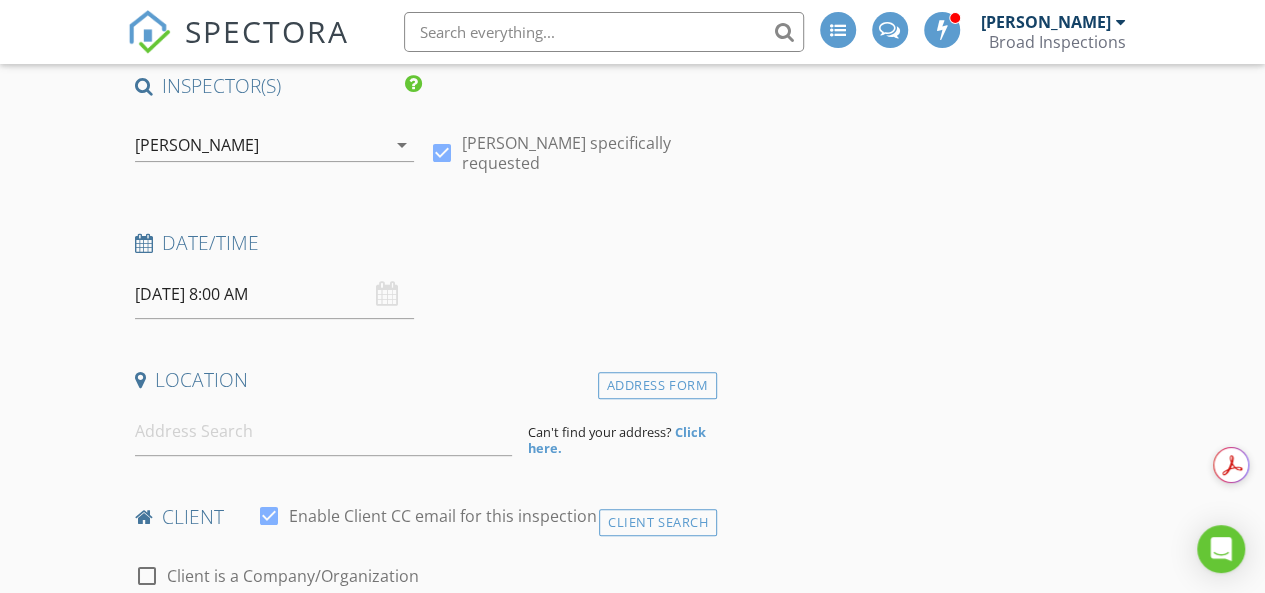 click on "SPECTORA
Brad Lavertu
Broad Inspections
Role:
Inspector
Change Role
Dashboard
New Inspection
Inspections
Calendar
Template Editor
Contacts
Automations (Basic)
Automations (Adv)
Team
Metrics
Payments
Data Exports
Billing
Conversations
Tasks
Reporting
Advanced
Equipment
Settings
What's New
Sign Out
Change Active Role
Your account has more than one possible role. Please choose how you'd like to view the site:
Company/Agency
City
Role
Dashboard
Templates
Contacts
Metrics
Automations (Basic)
Automations (Adv)
Settings
New Inspection
Data
Support Center" at bounding box center [632, 1651] 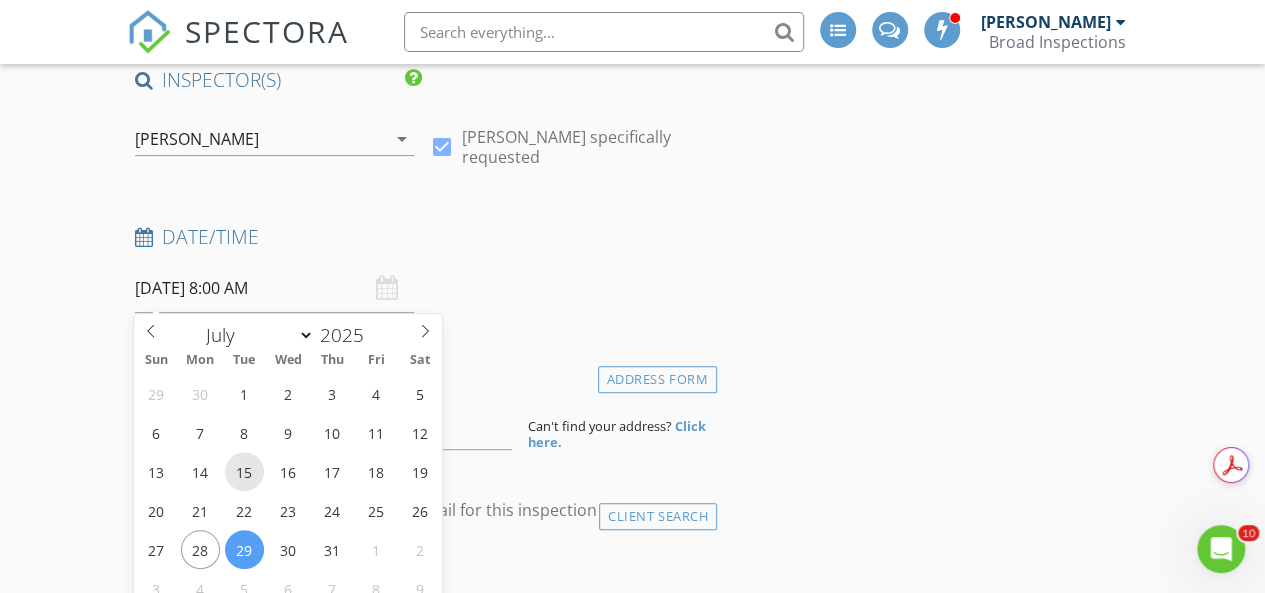 scroll, scrollTop: 400, scrollLeft: 0, axis: vertical 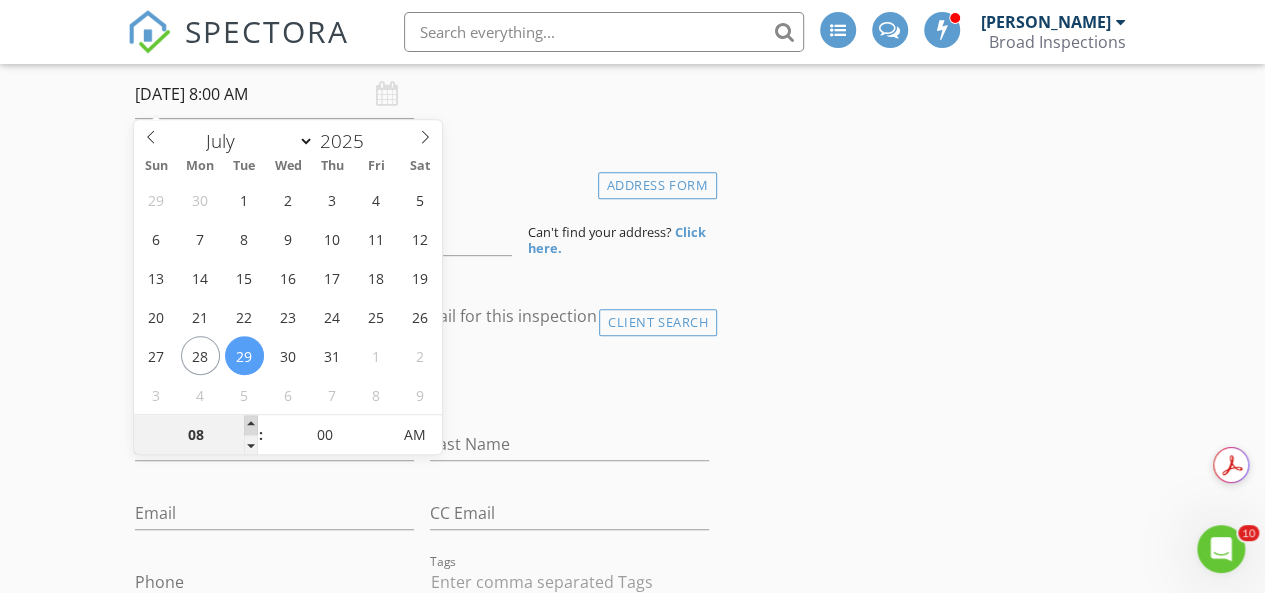 type on "09" 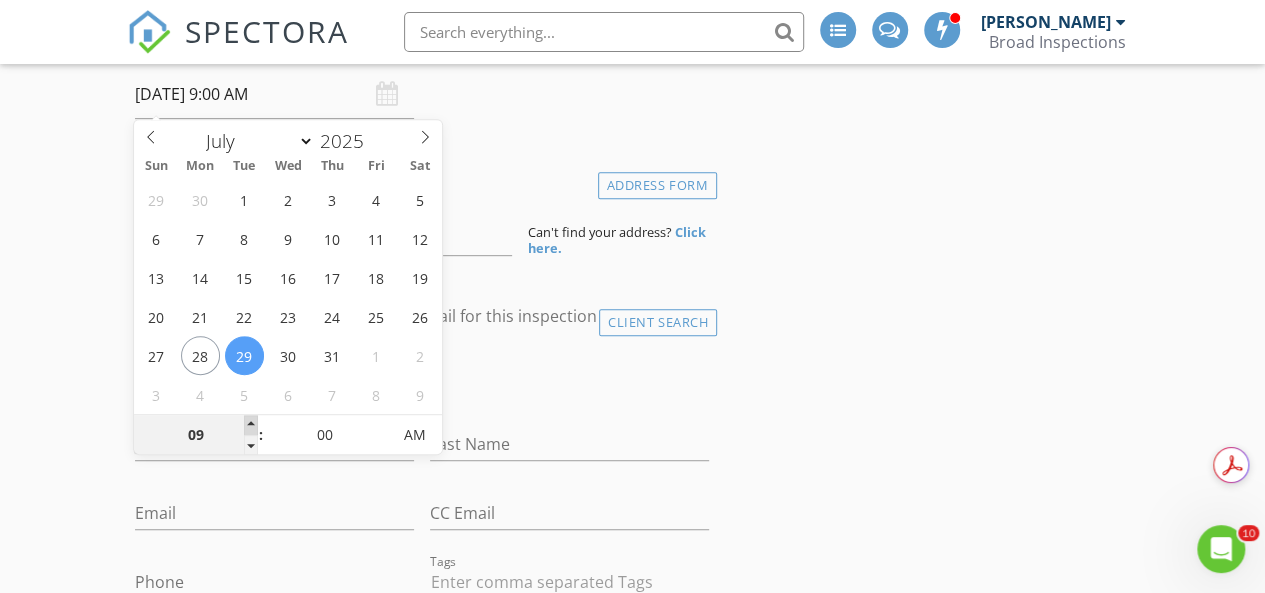 click at bounding box center [251, 425] 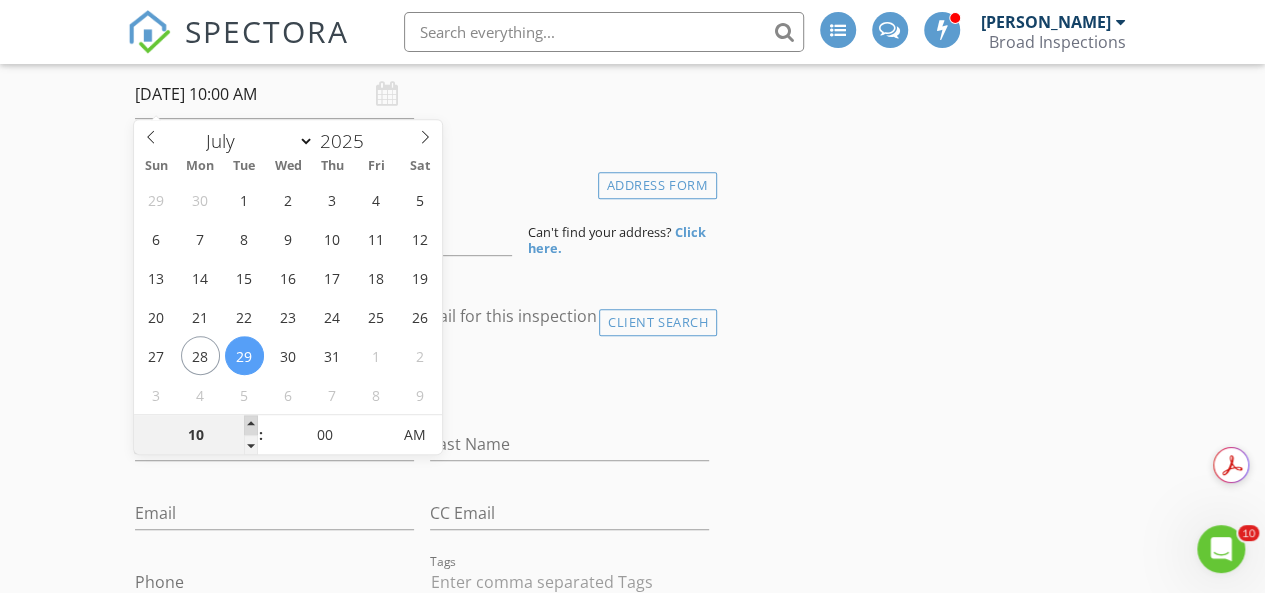 click at bounding box center [251, 425] 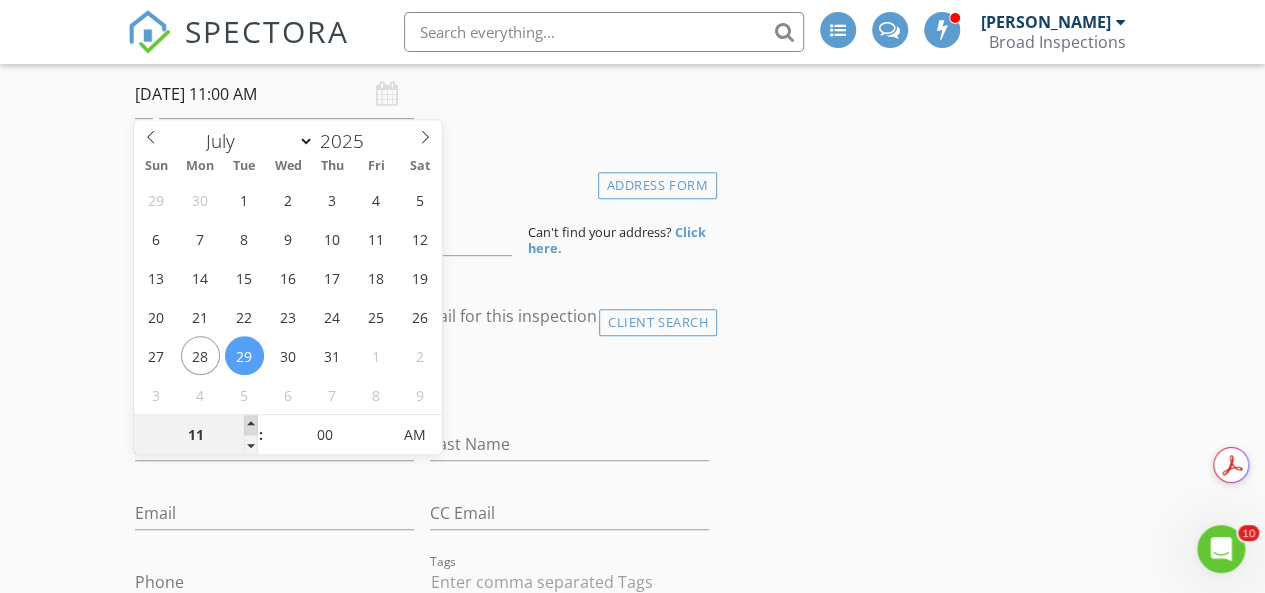 click at bounding box center (251, 425) 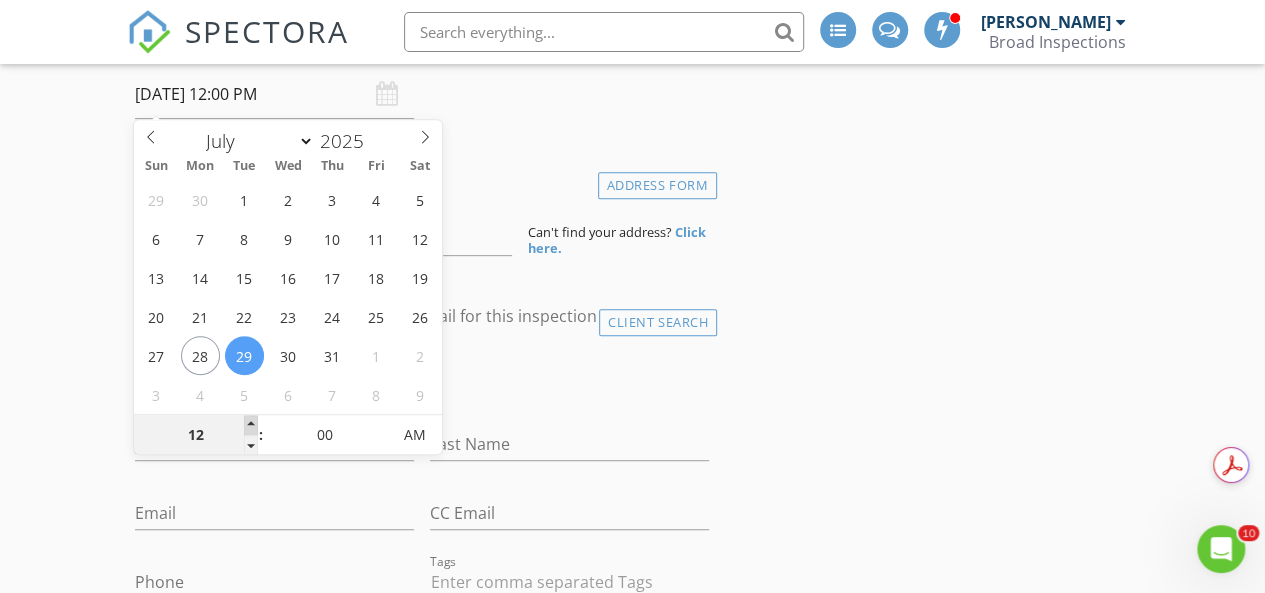 click at bounding box center [251, 425] 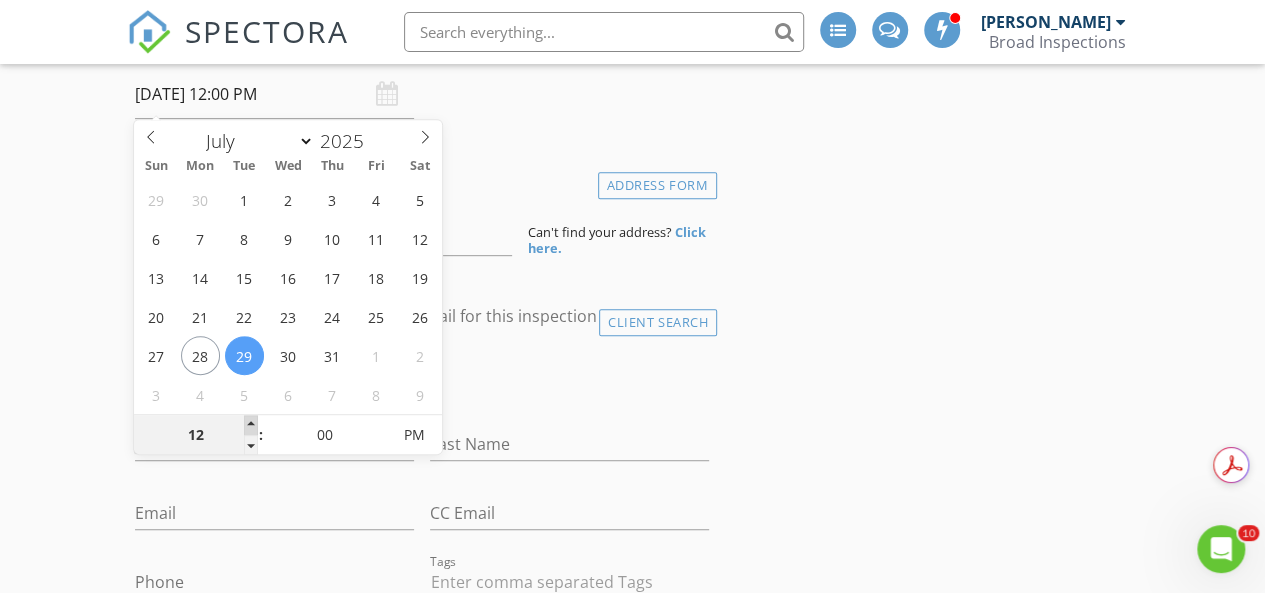 type on "01" 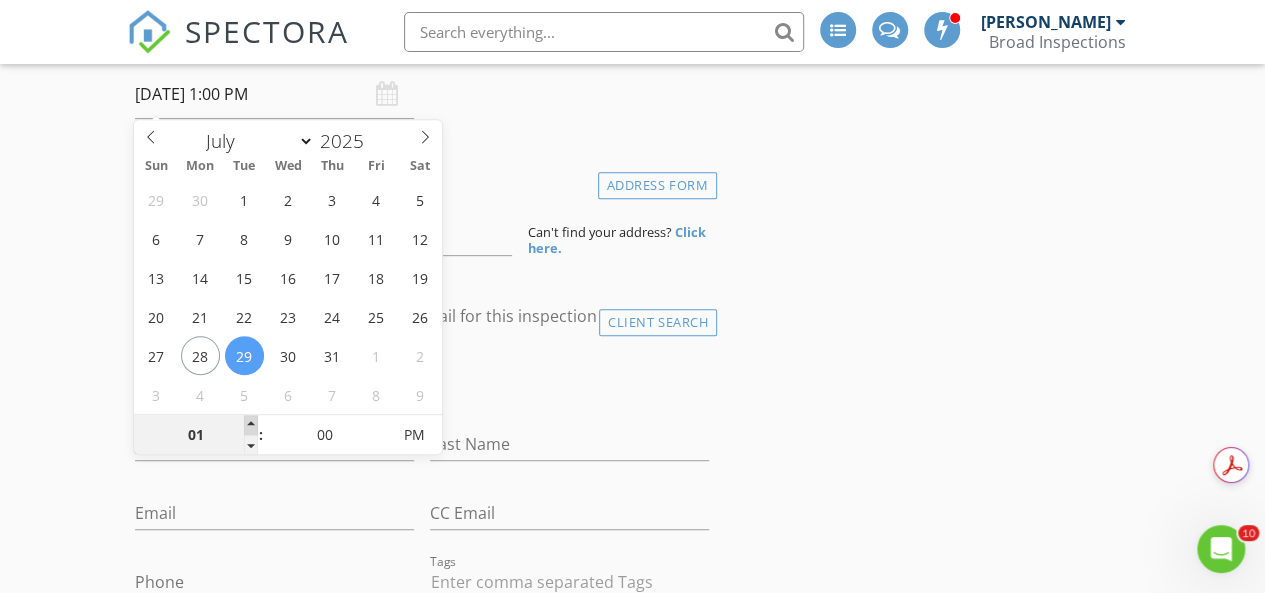 click at bounding box center [251, 425] 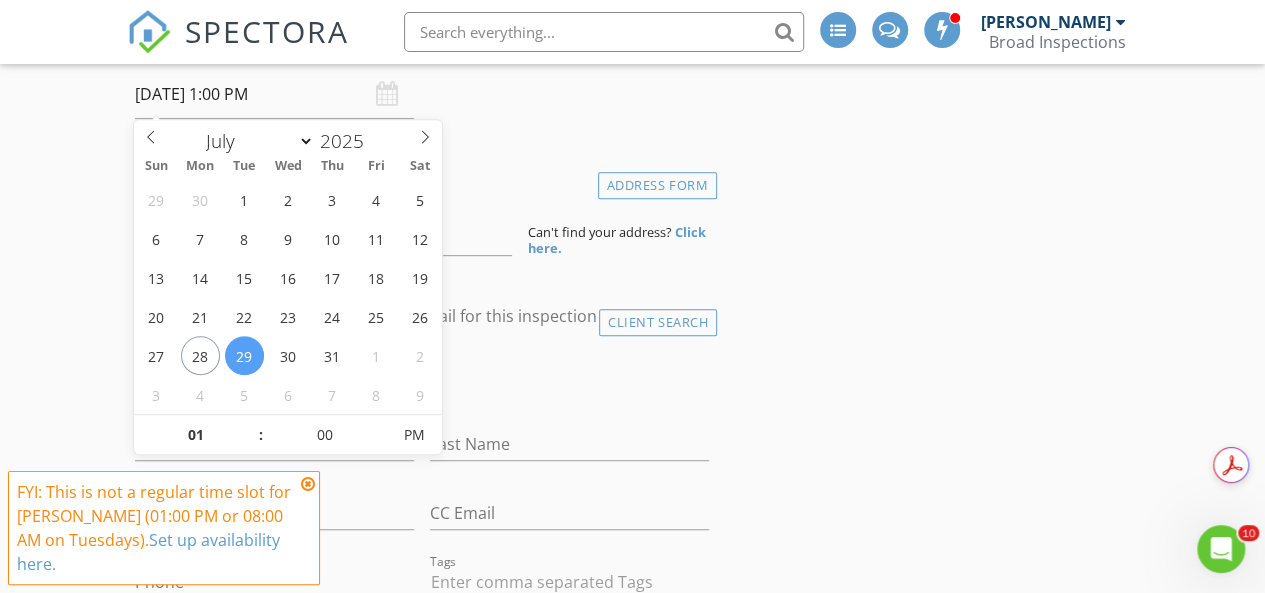 click at bounding box center [308, 484] 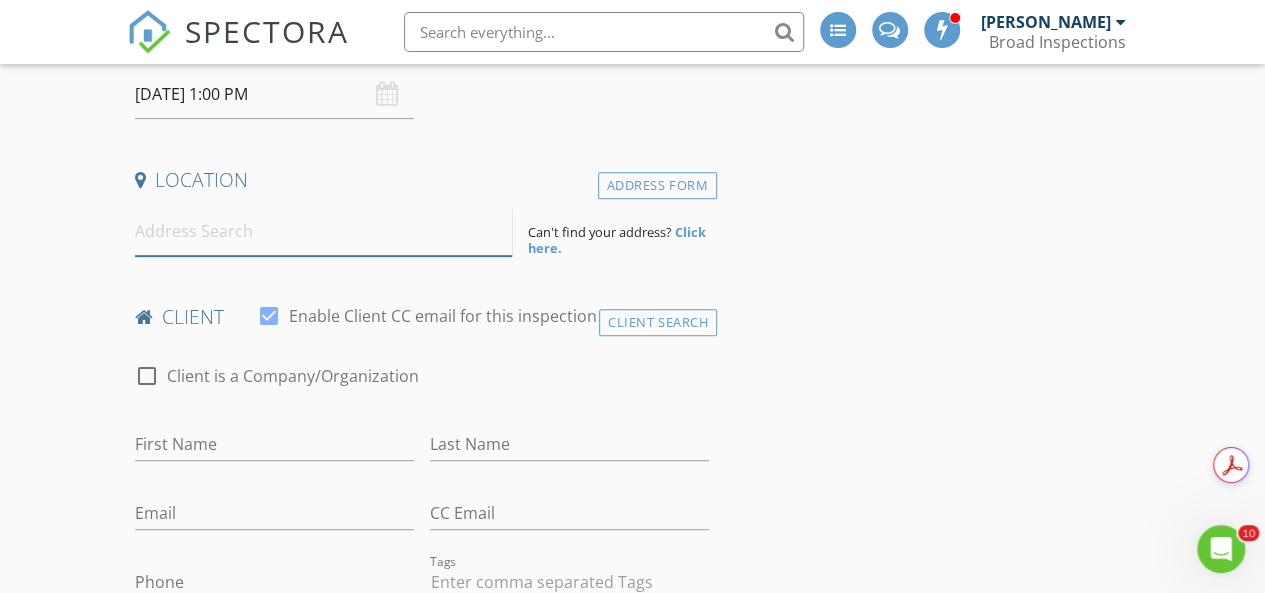 click at bounding box center (324, 231) 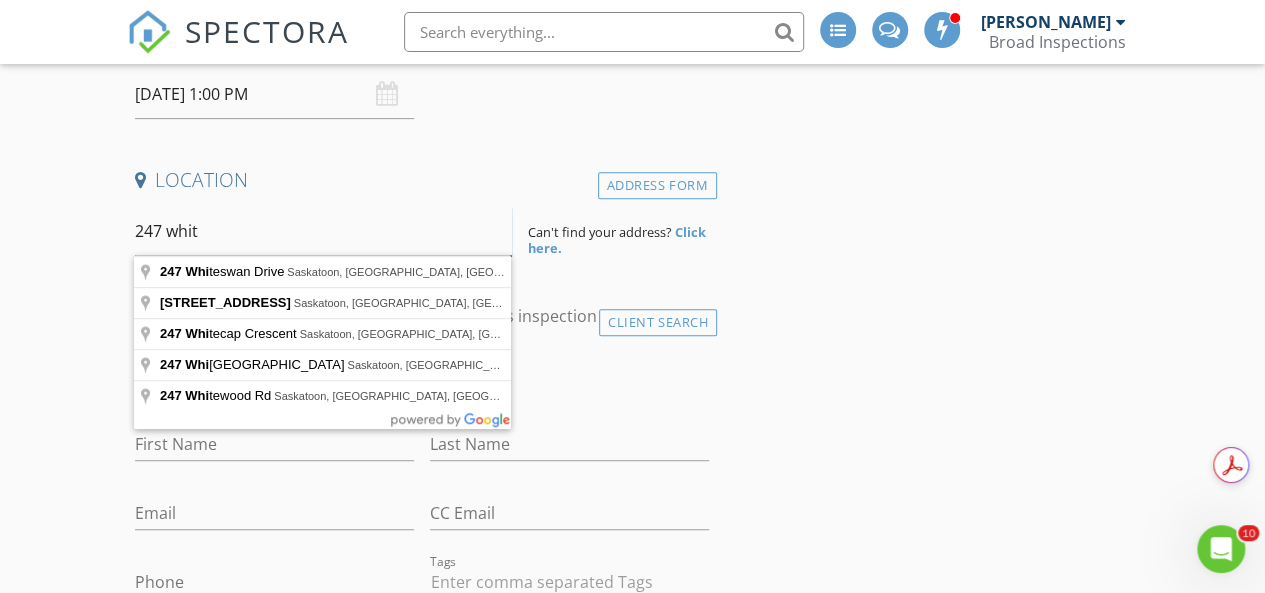 type on "247 white" 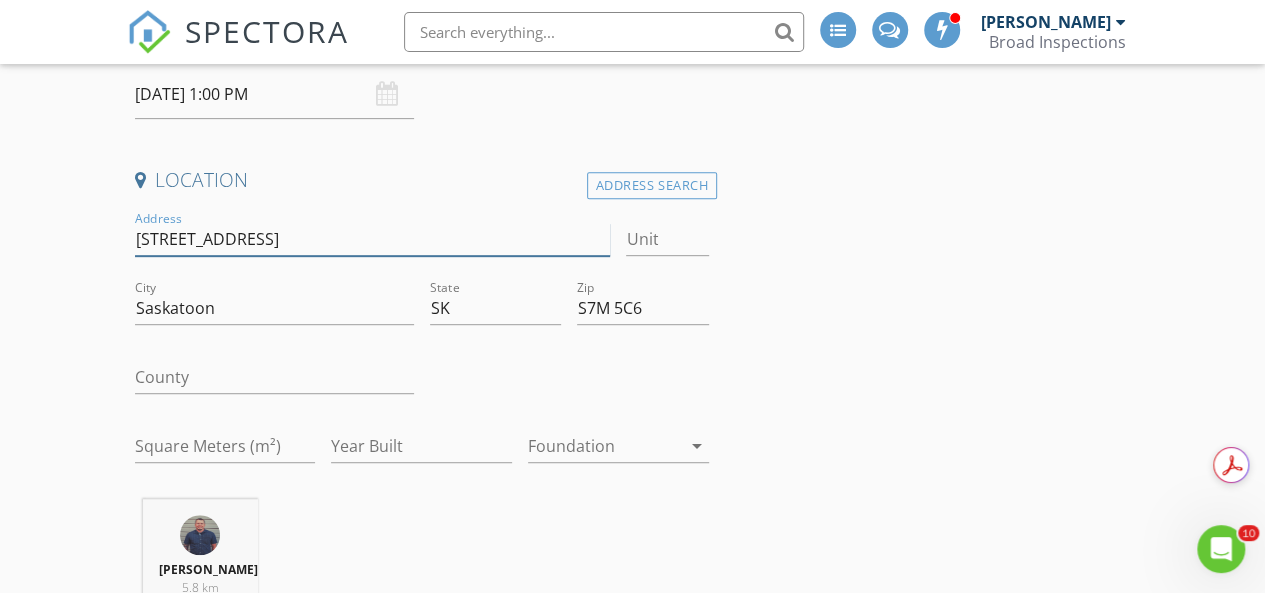 drag, startPoint x: 313, startPoint y: 243, endPoint x: 0, endPoint y: 249, distance: 313.0575 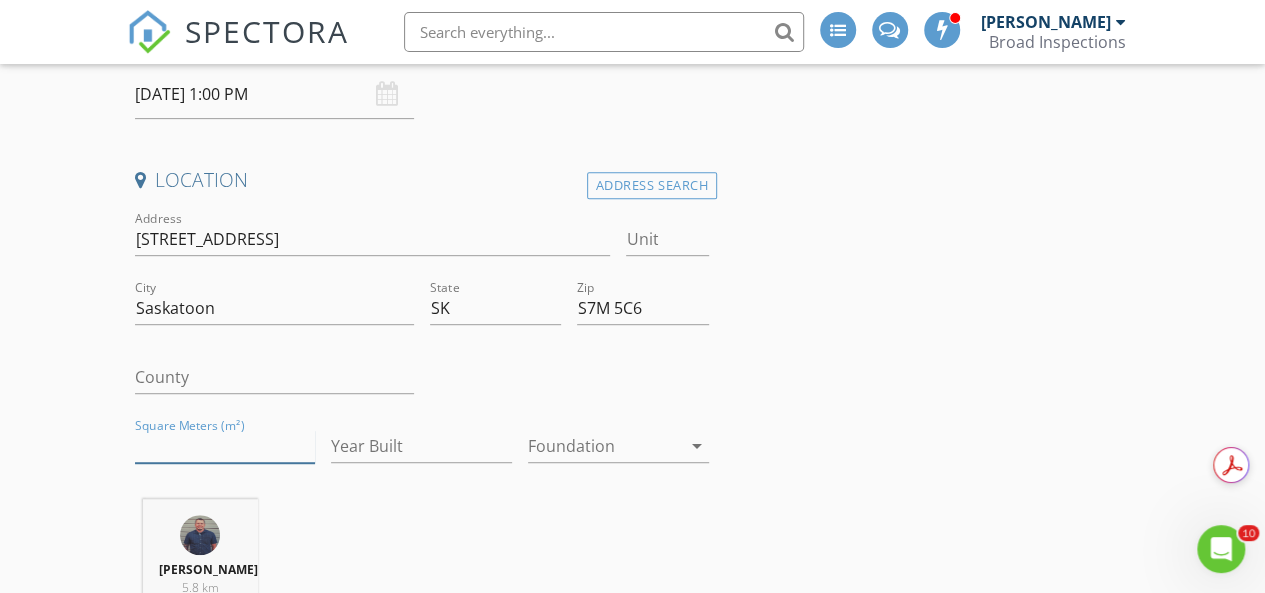 click on "Square Meters (m²)" at bounding box center [225, 446] 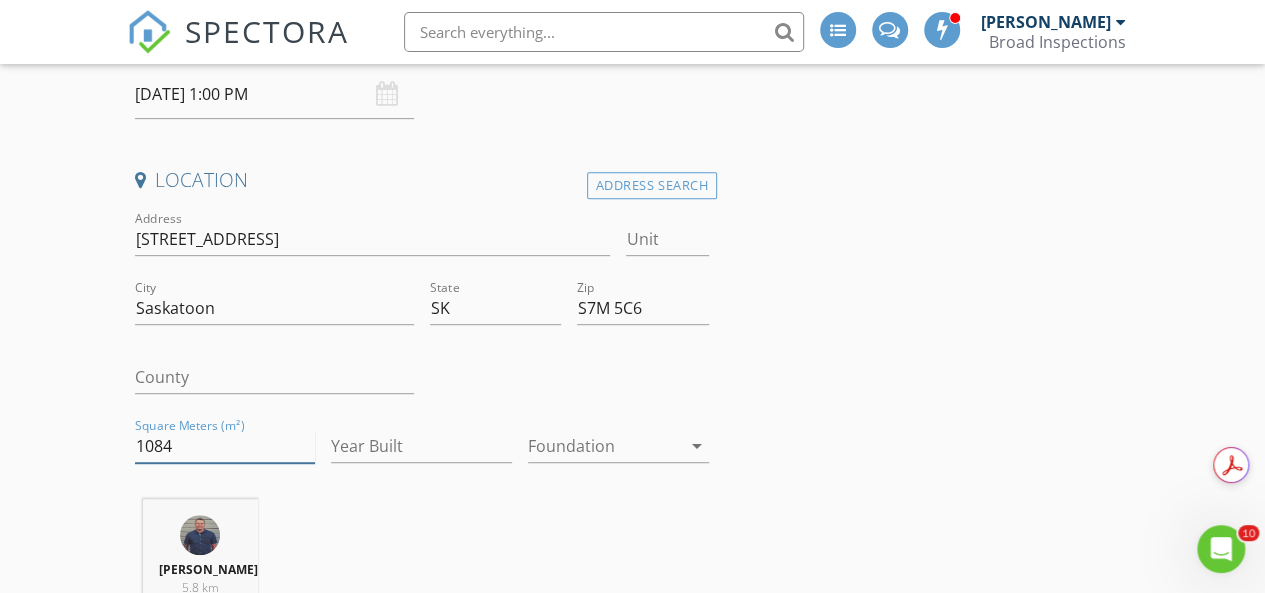 type on "1084" 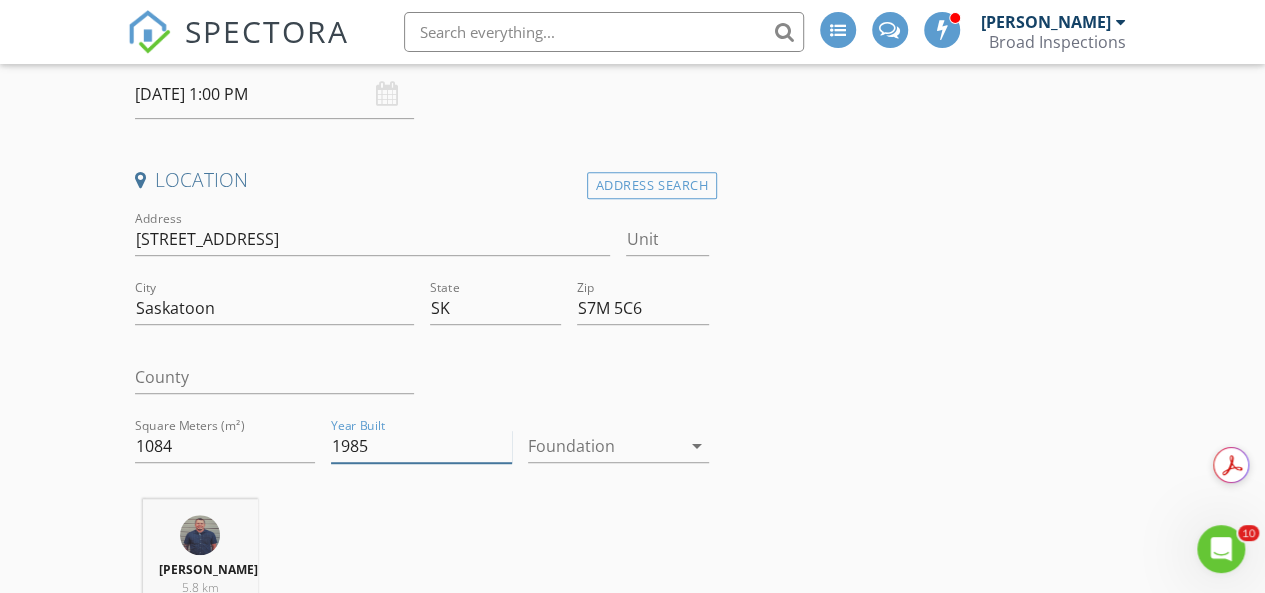 type on "1985" 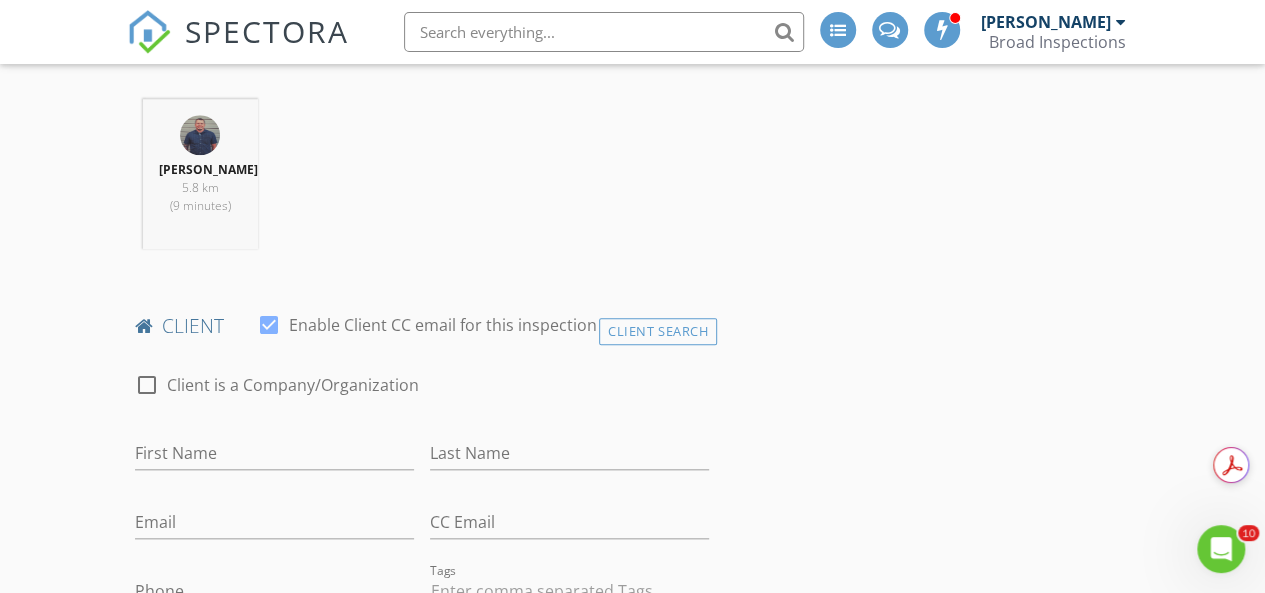 scroll, scrollTop: 900, scrollLeft: 0, axis: vertical 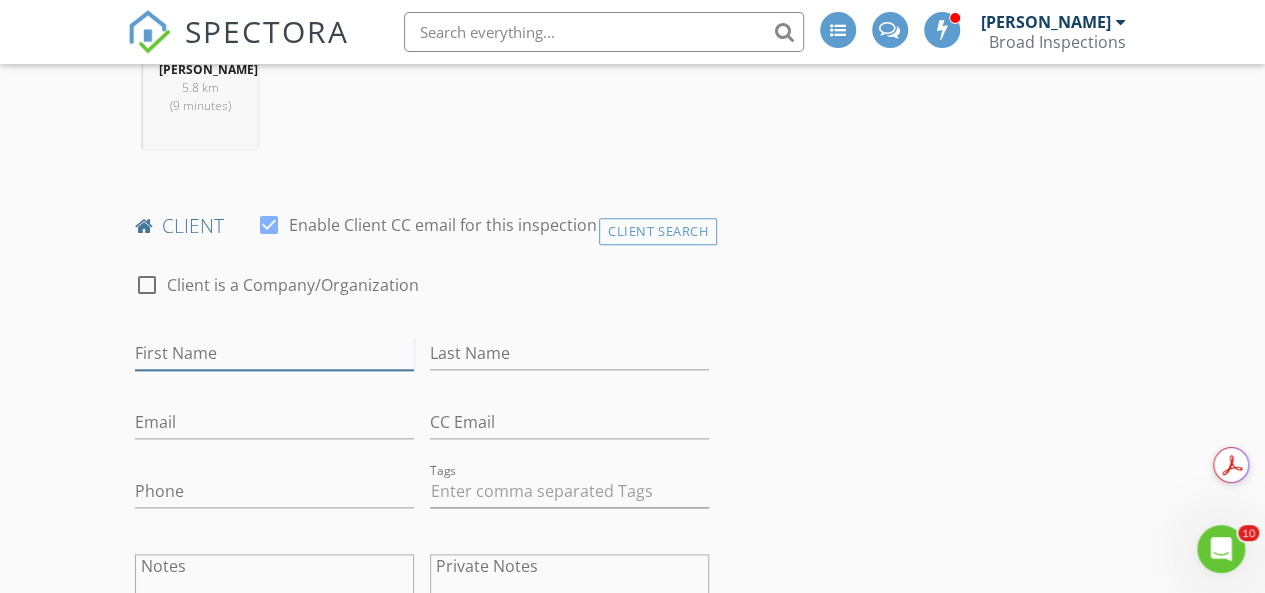 click on "First Name" at bounding box center [274, 353] 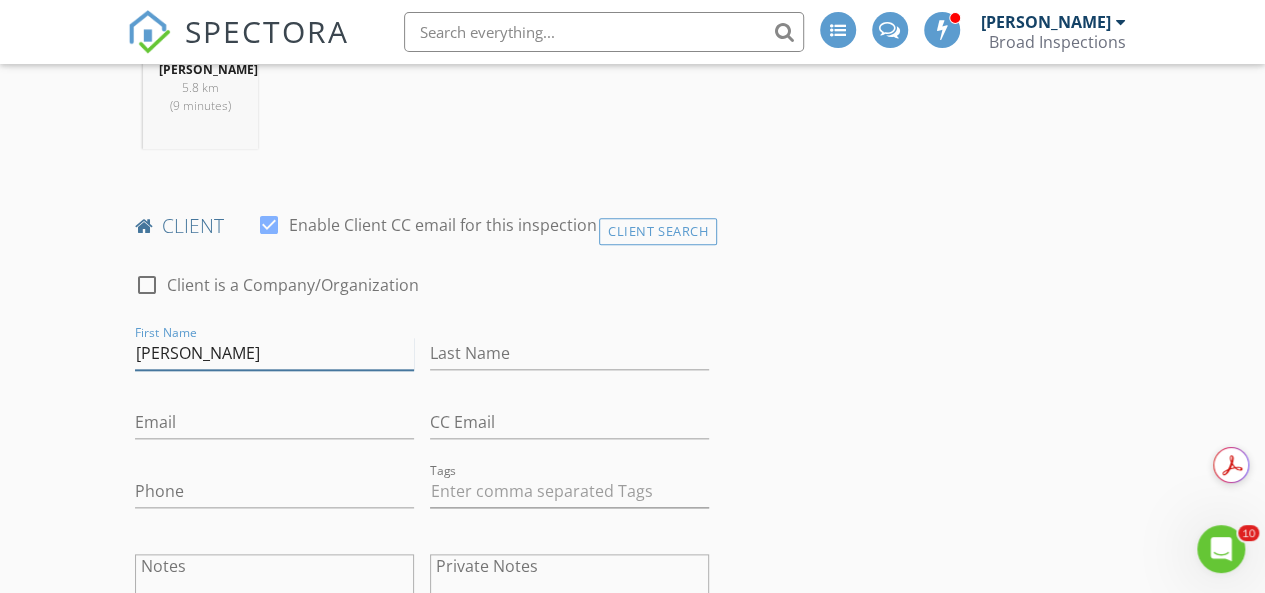 type on "Brandon" 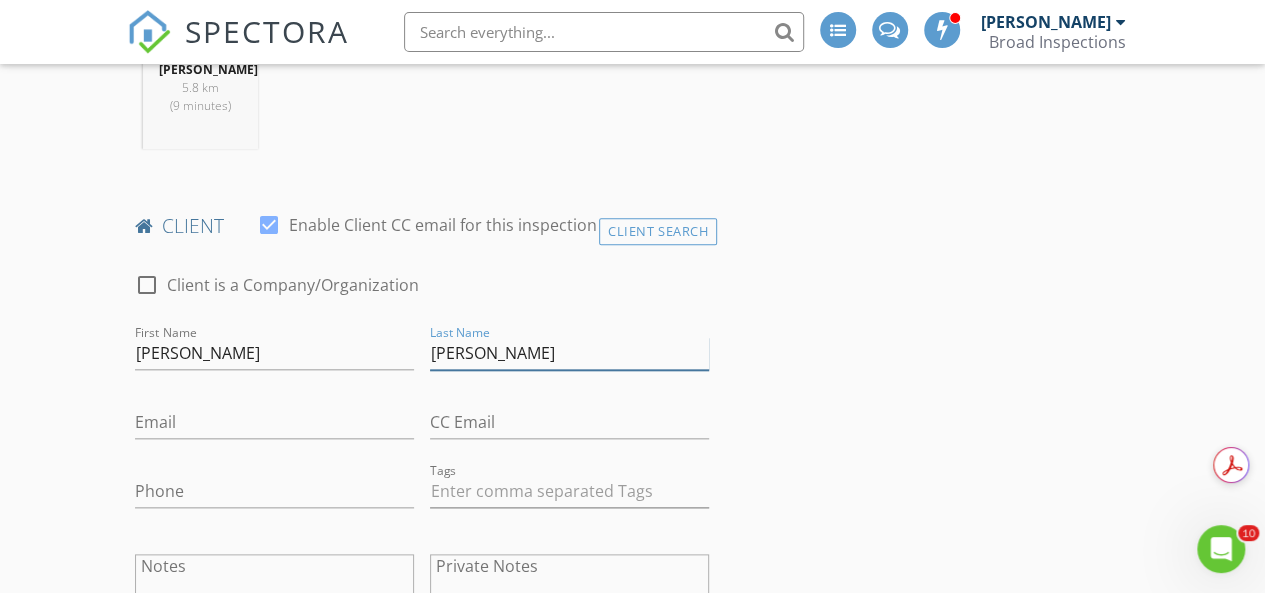 type on "Riddell" 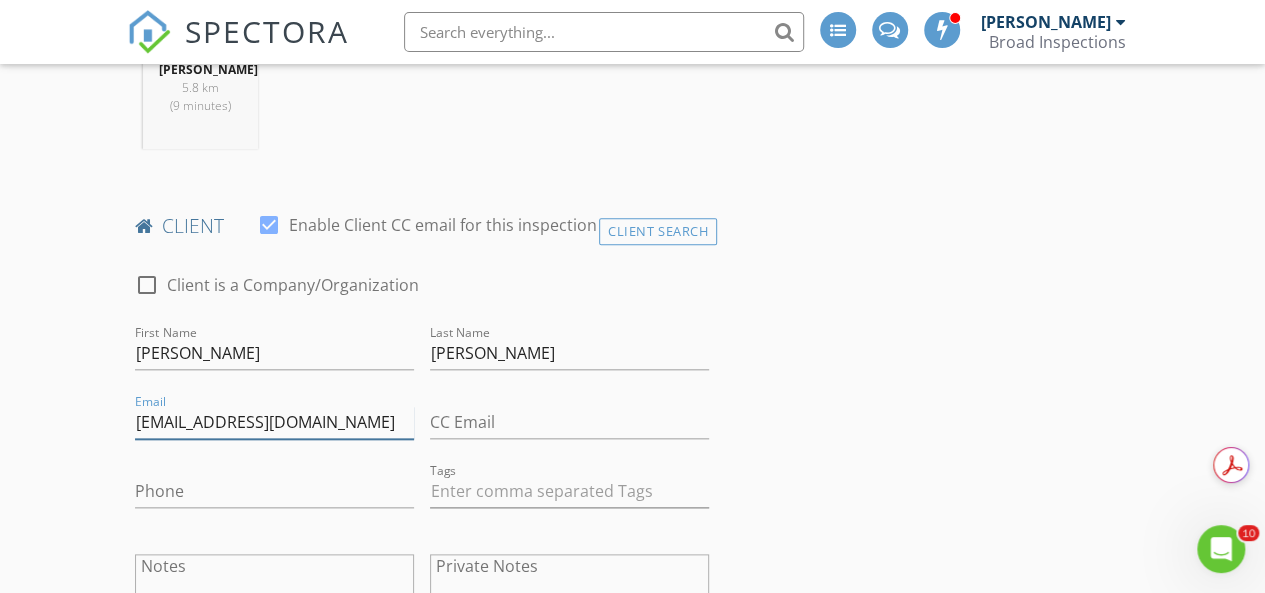 type on "btriddell@hotmail.com" 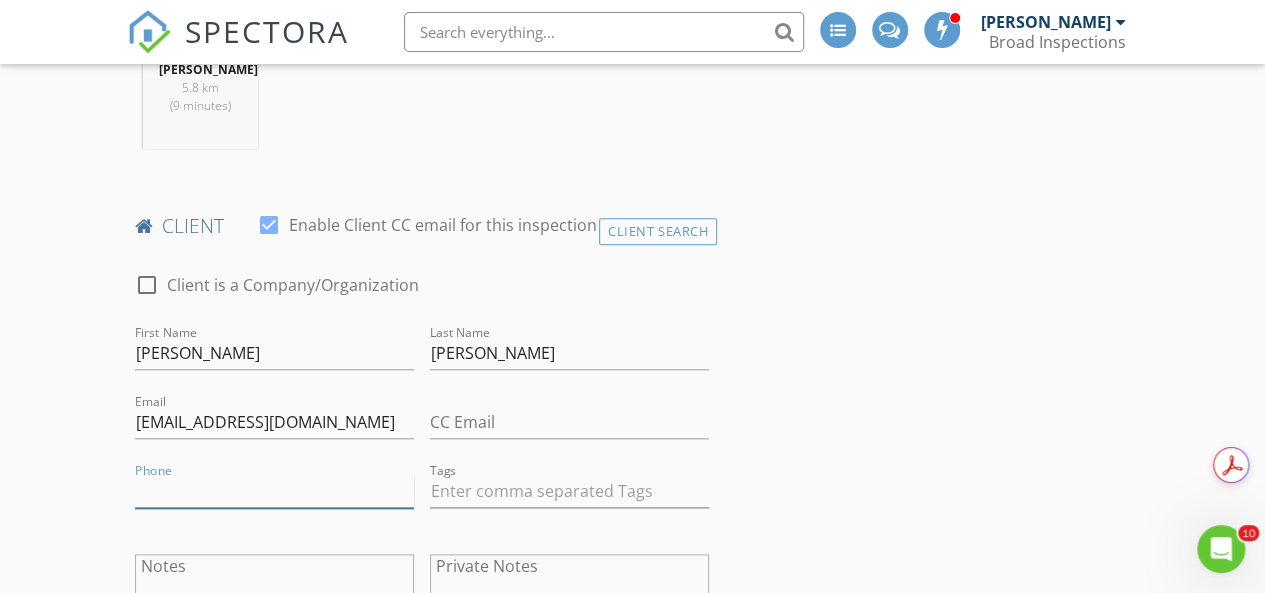 click on "Phone" at bounding box center [274, 491] 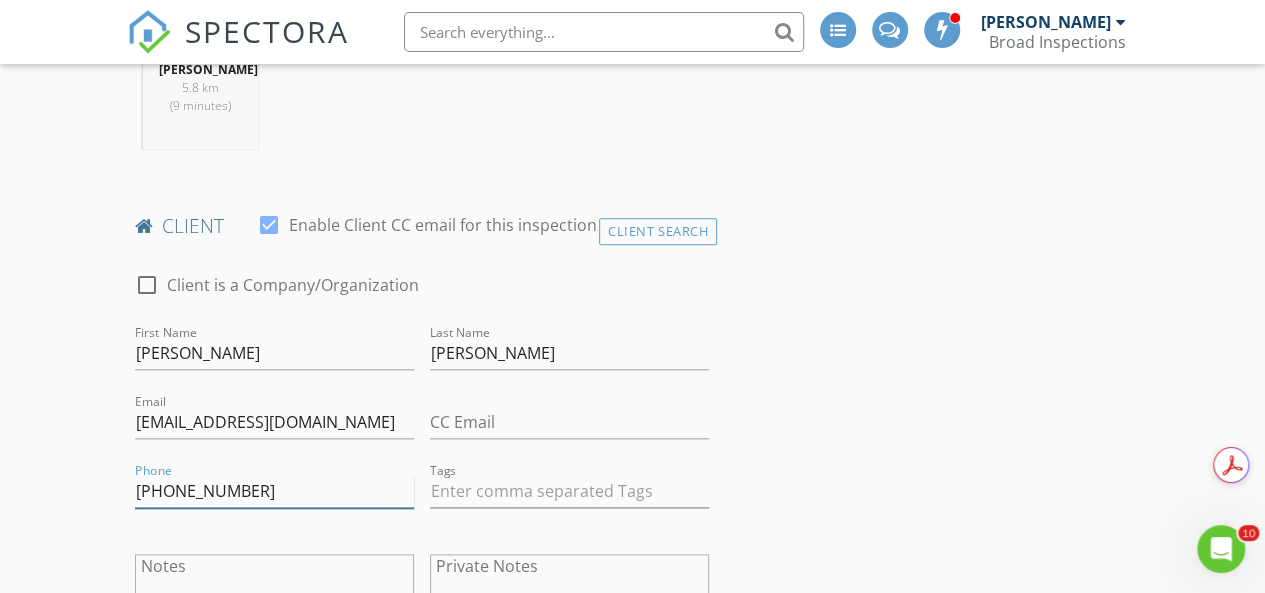 type on "613-214-0028" 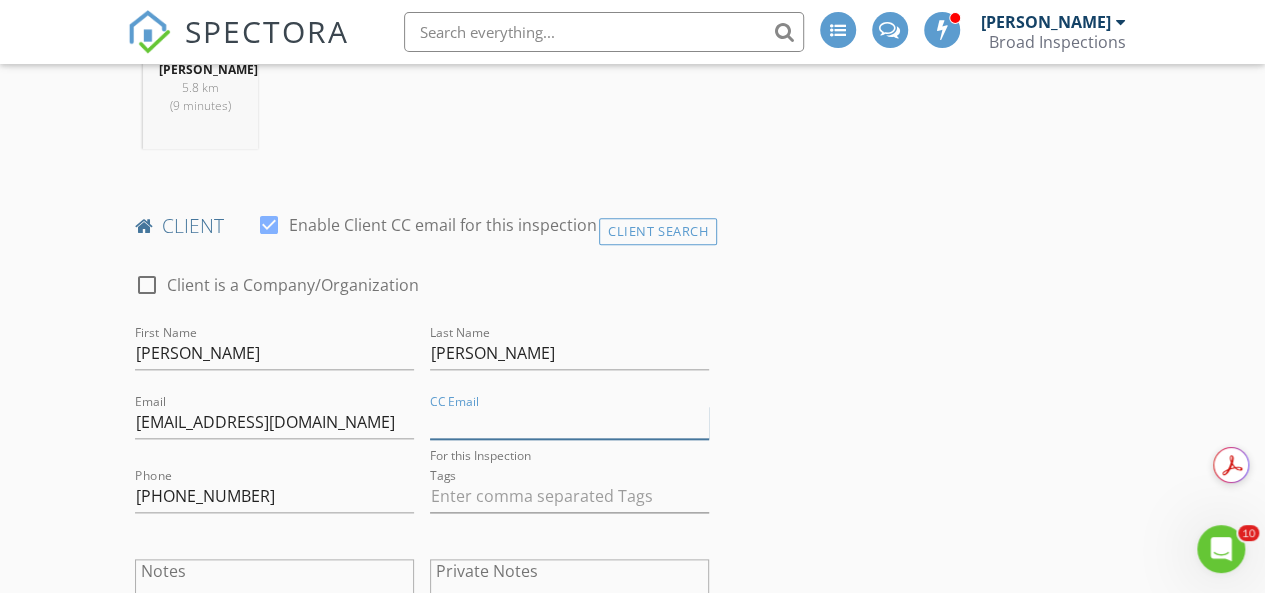 click on "CC Email" at bounding box center [569, 422] 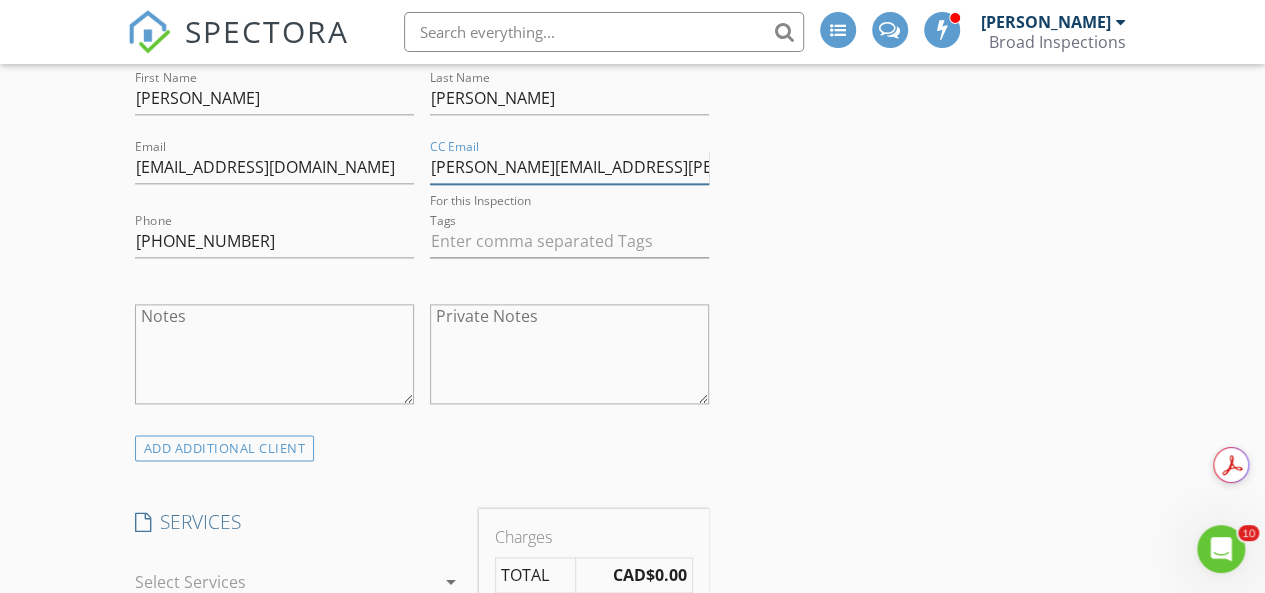 scroll, scrollTop: 1300, scrollLeft: 0, axis: vertical 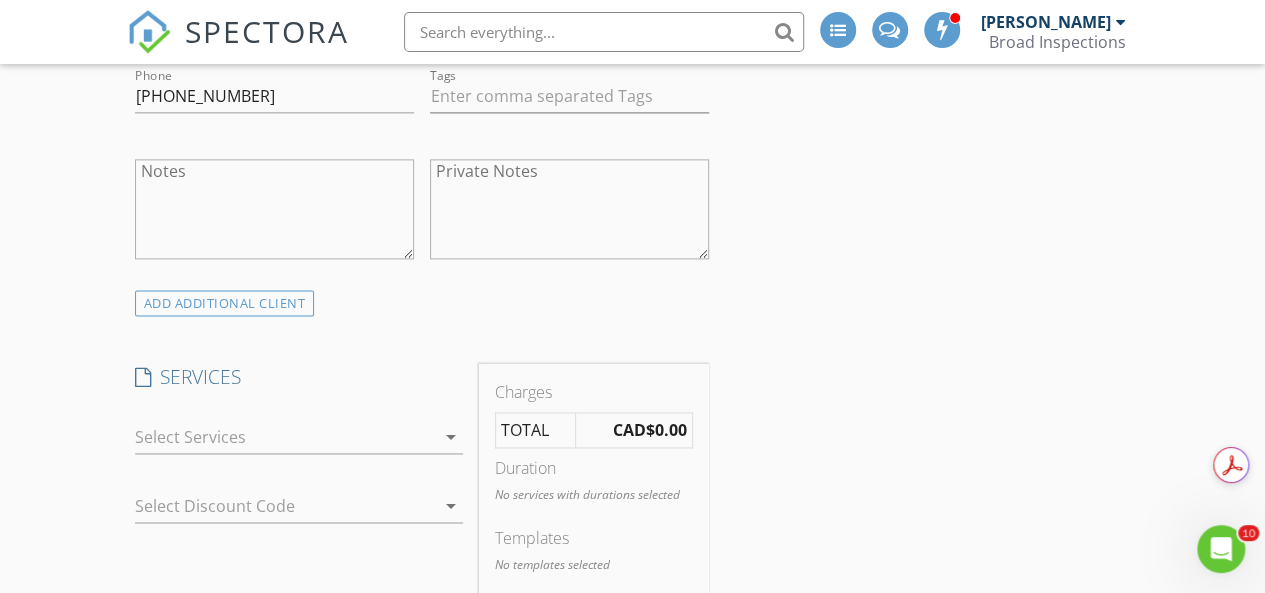 type on "brandon.riddell@forces.gc.ca" 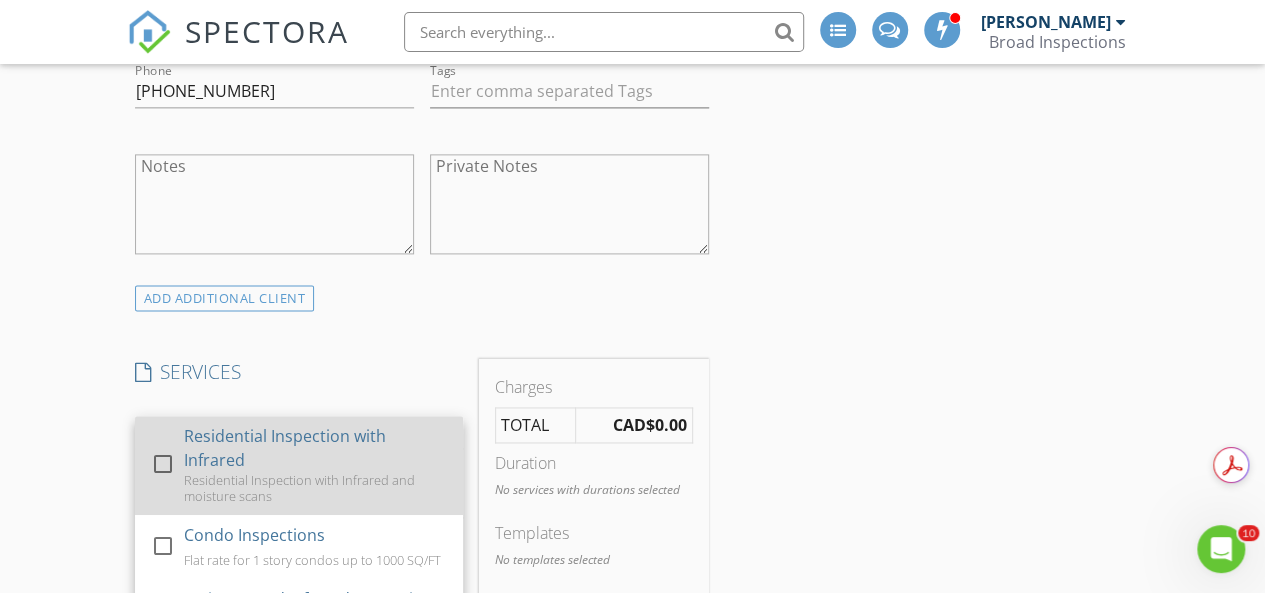scroll, scrollTop: 73, scrollLeft: 0, axis: vertical 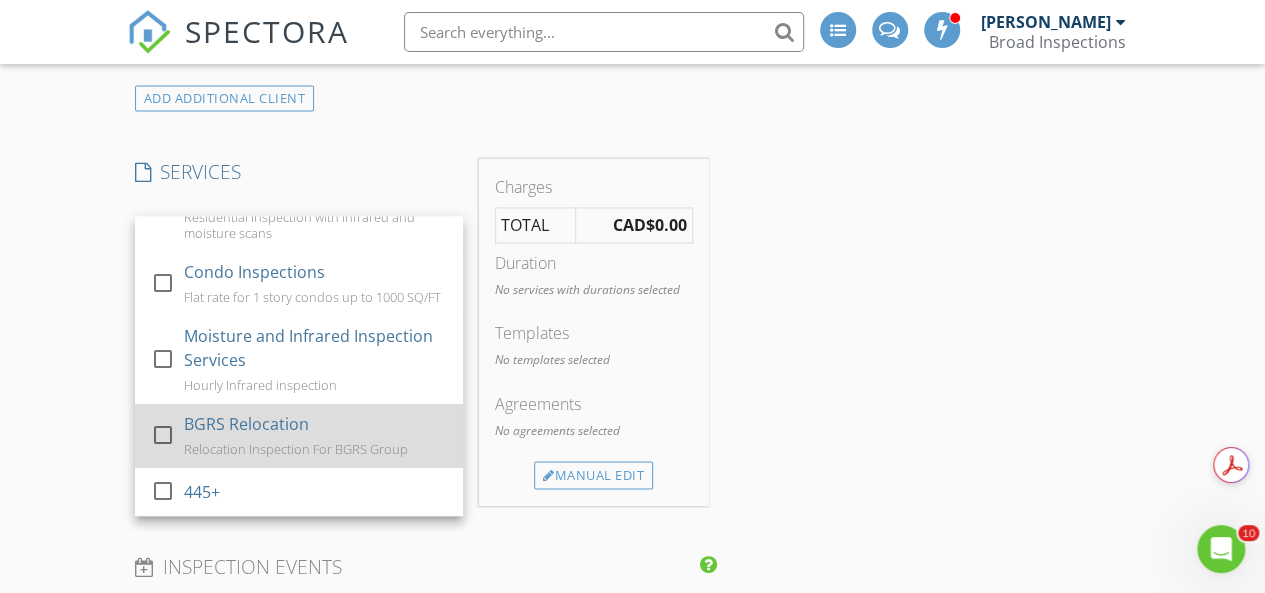 click on "Relocation Inspection For BGRS Group" at bounding box center [295, 449] 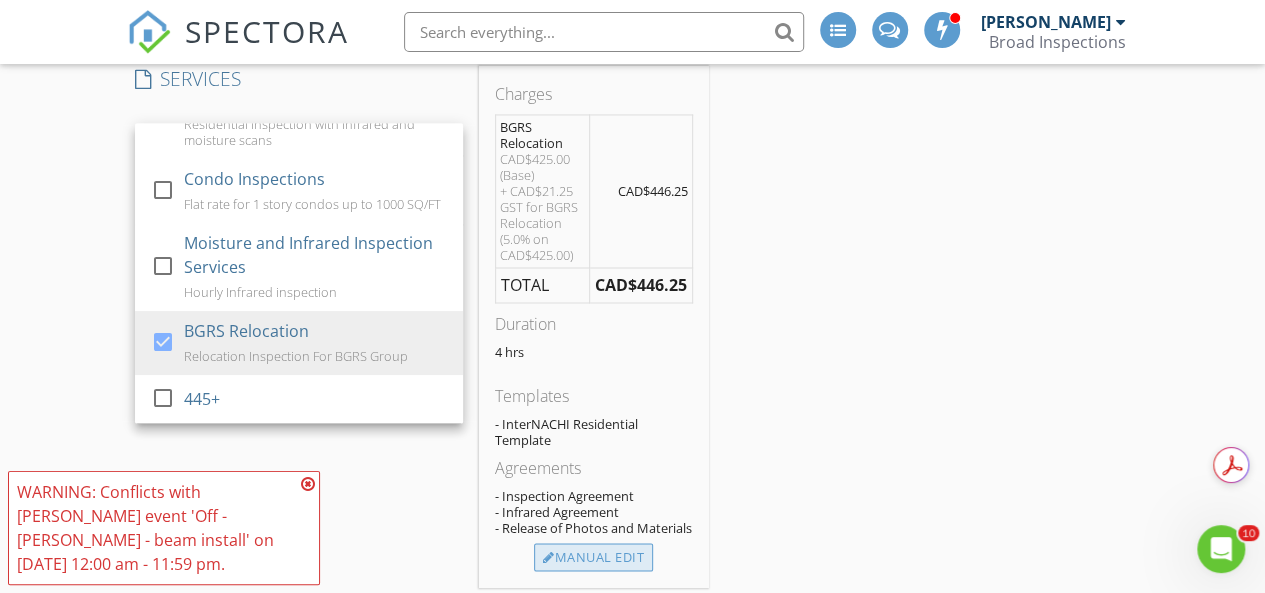 scroll, scrollTop: 1700, scrollLeft: 0, axis: vertical 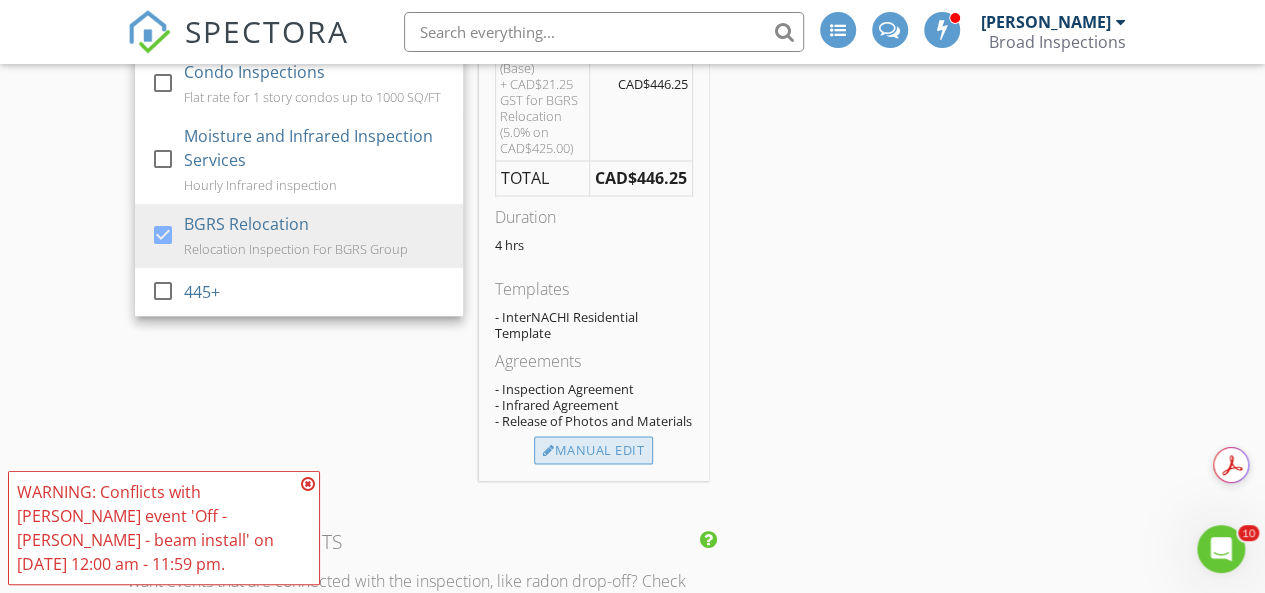 click on "Manual Edit" at bounding box center (593, 450) 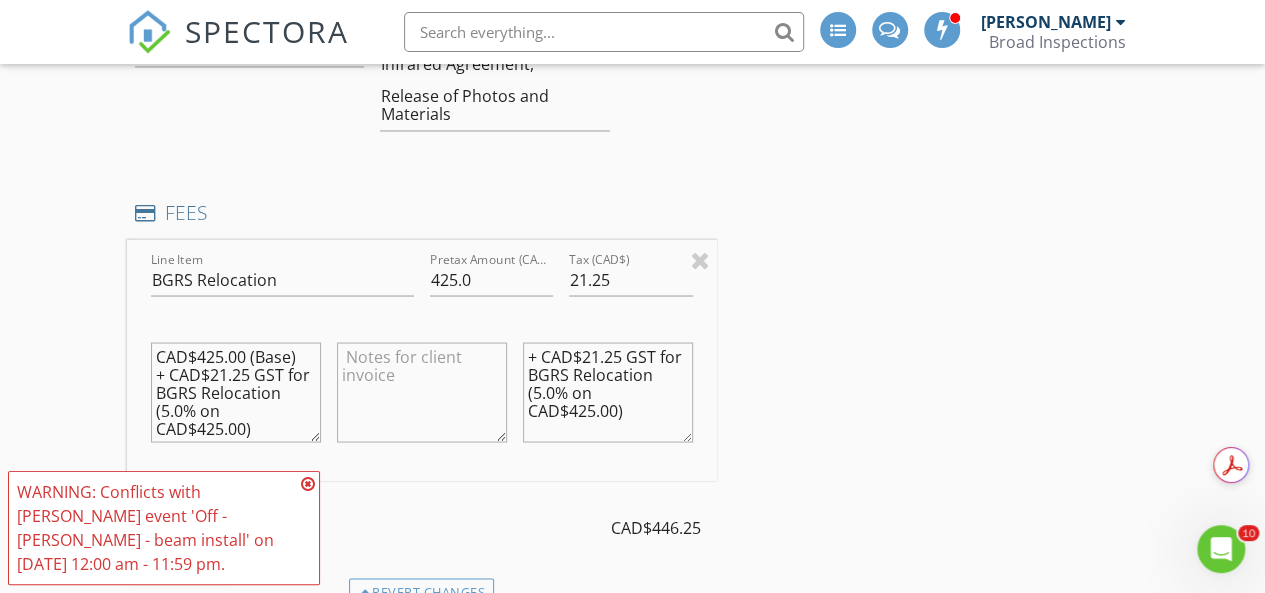 drag, startPoint x: 276, startPoint y: 421, endPoint x: 136, endPoint y: 334, distance: 164.83022 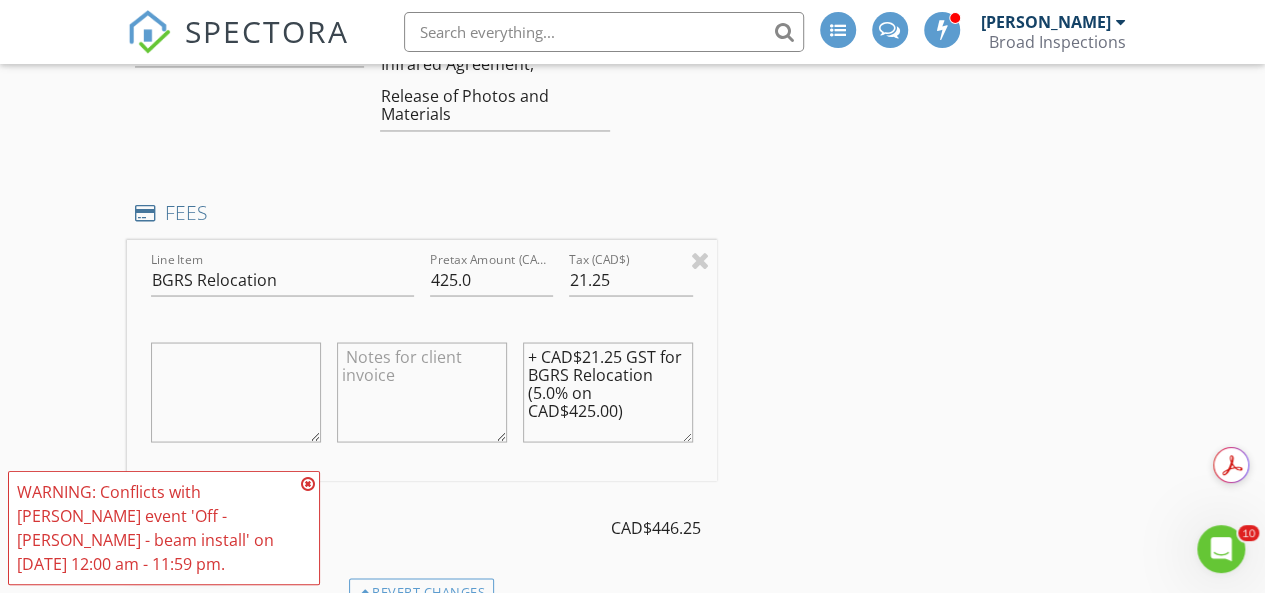 type 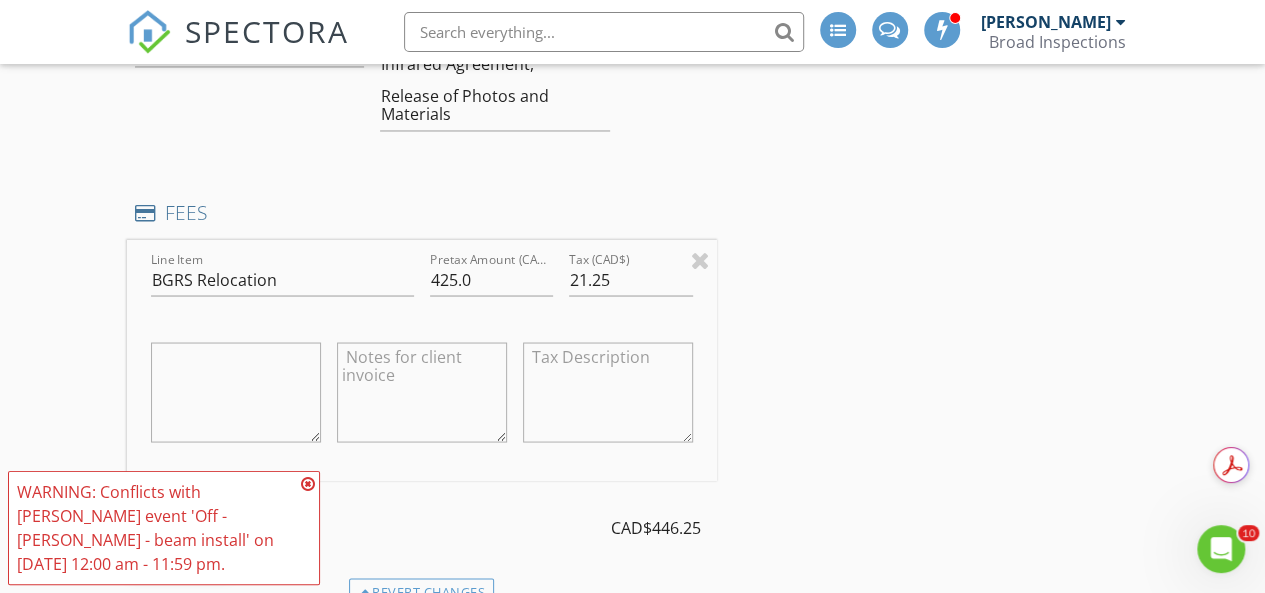 type 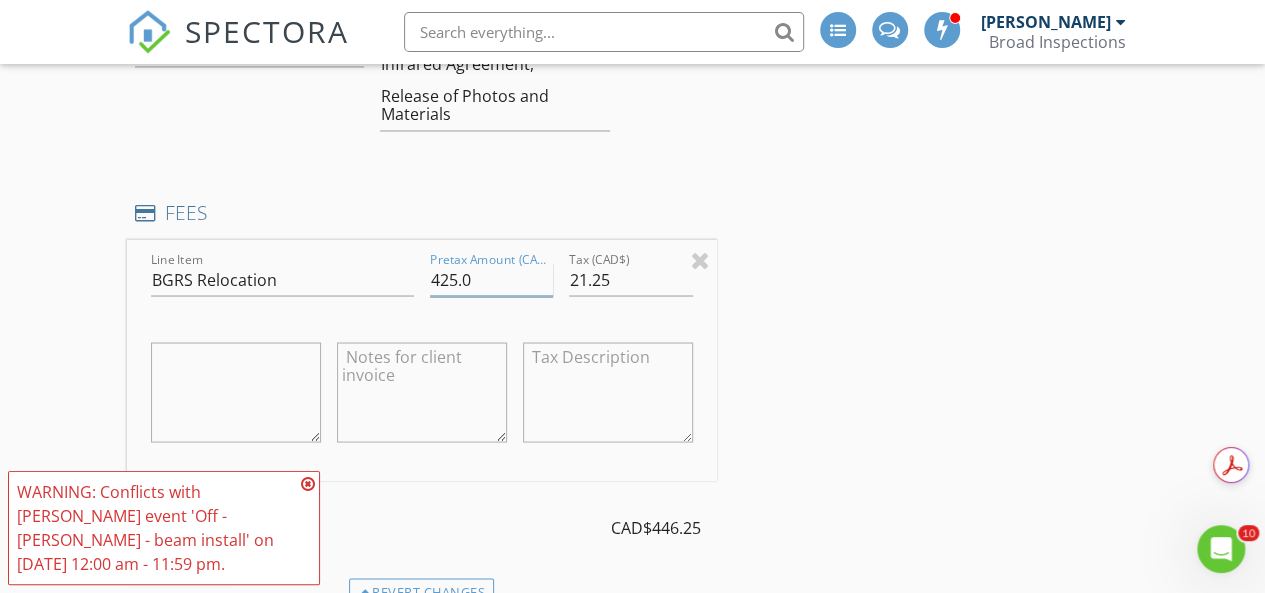 drag, startPoint x: 498, startPoint y: 281, endPoint x: 383, endPoint y: 289, distance: 115.27792 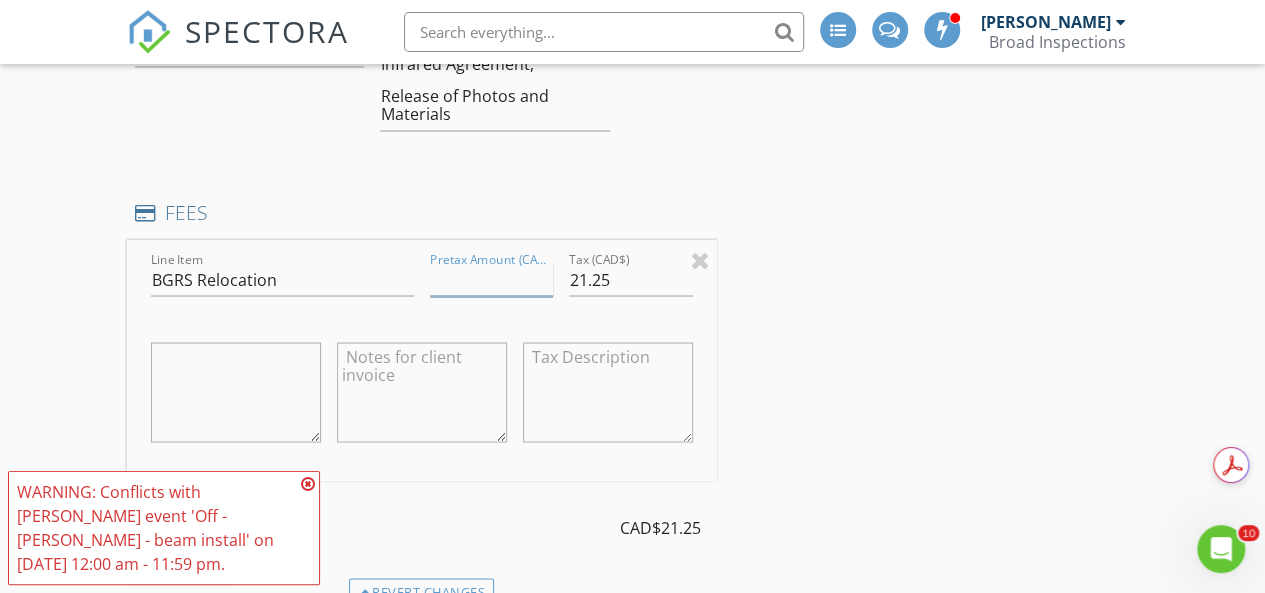 type 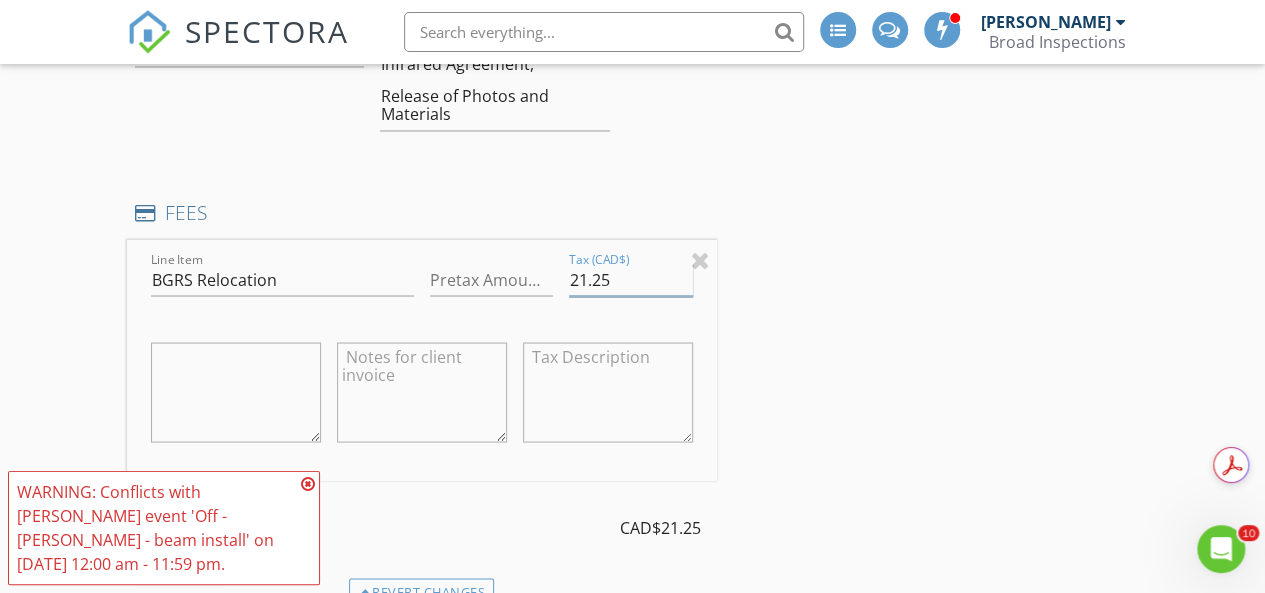 drag, startPoint x: 540, startPoint y: 281, endPoint x: 402, endPoint y: 293, distance: 138.52075 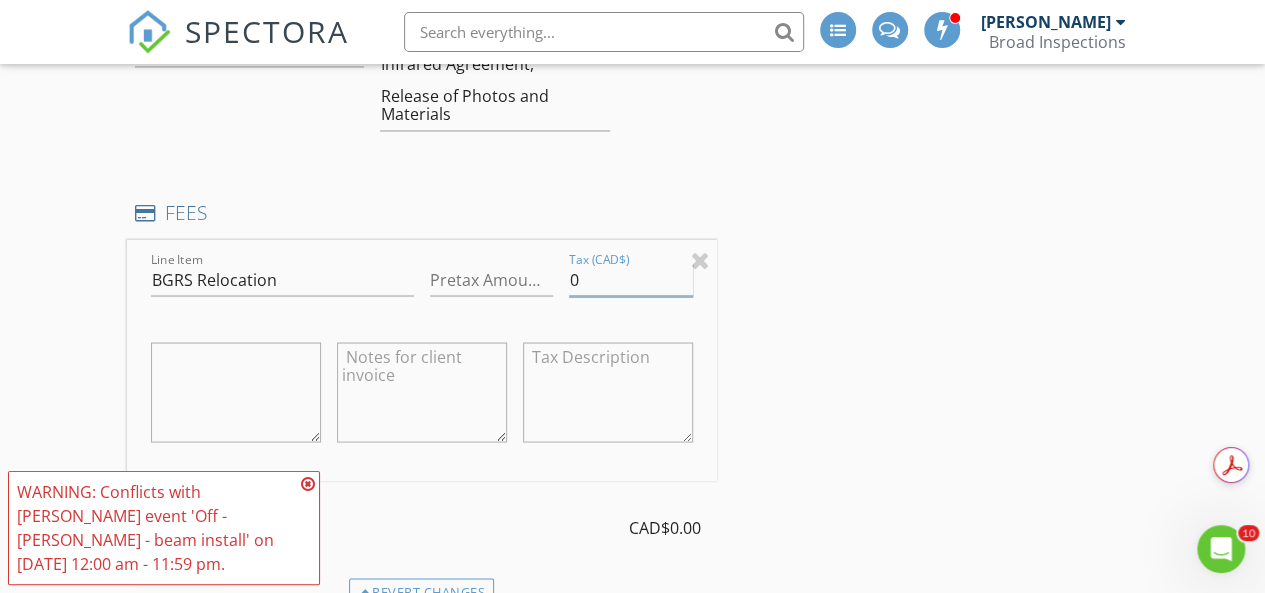 type on "0" 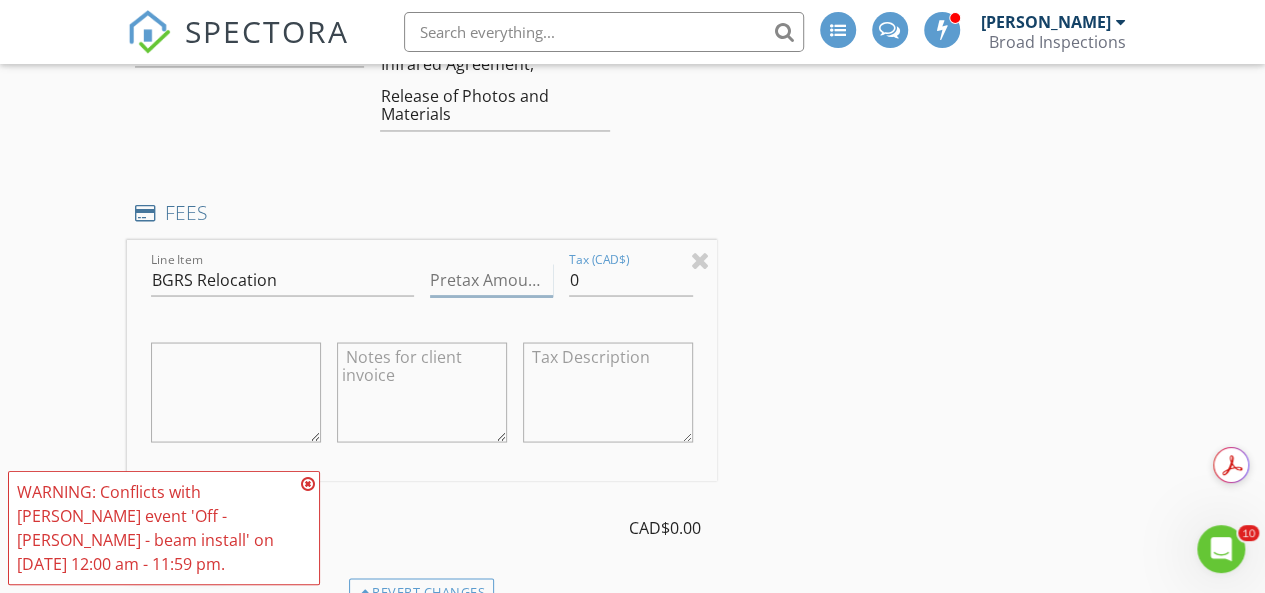 click on "Pretax Amount (CAD$)" at bounding box center (492, 279) 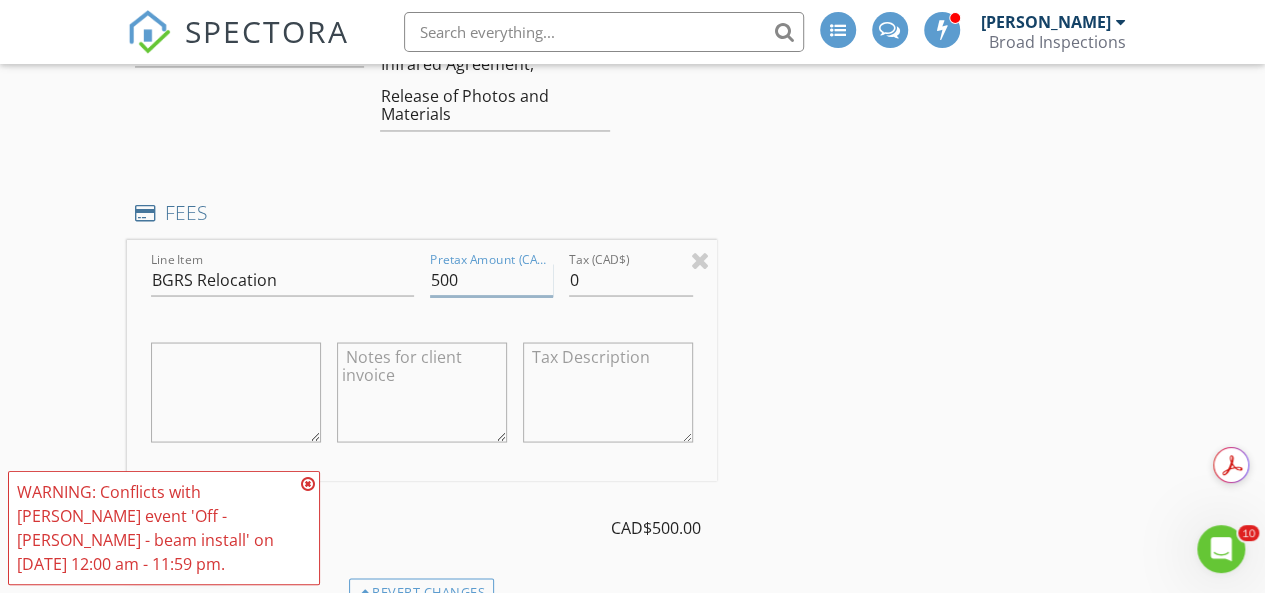 type on "500" 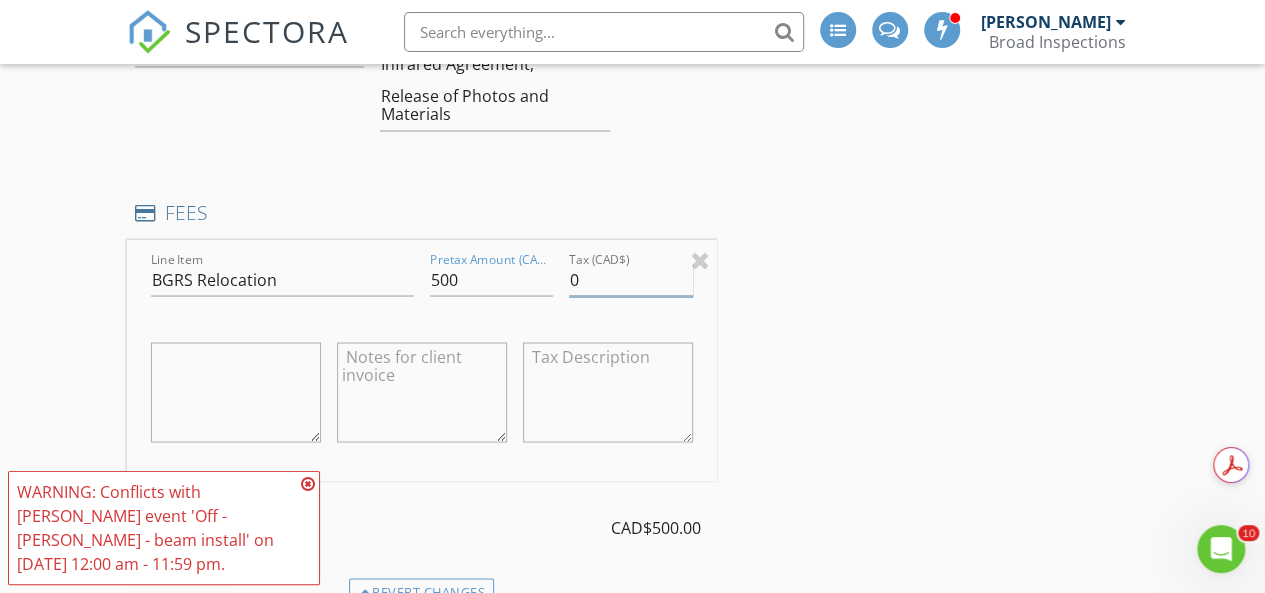 click on "0" at bounding box center [631, 279] 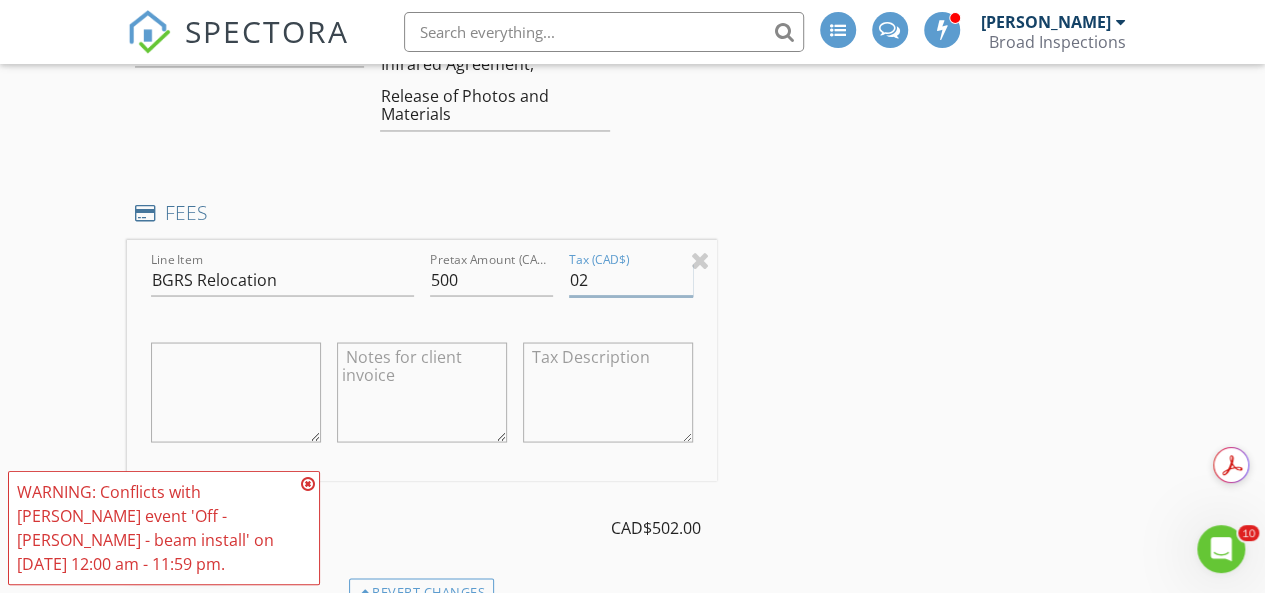 type on "0" 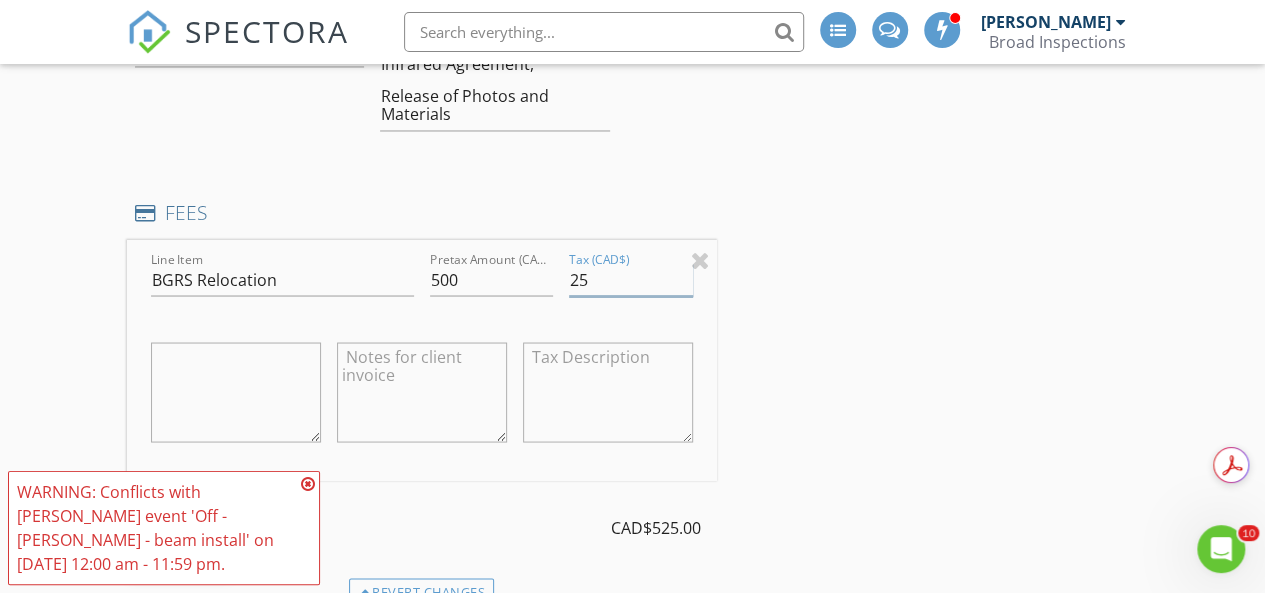type on "25" 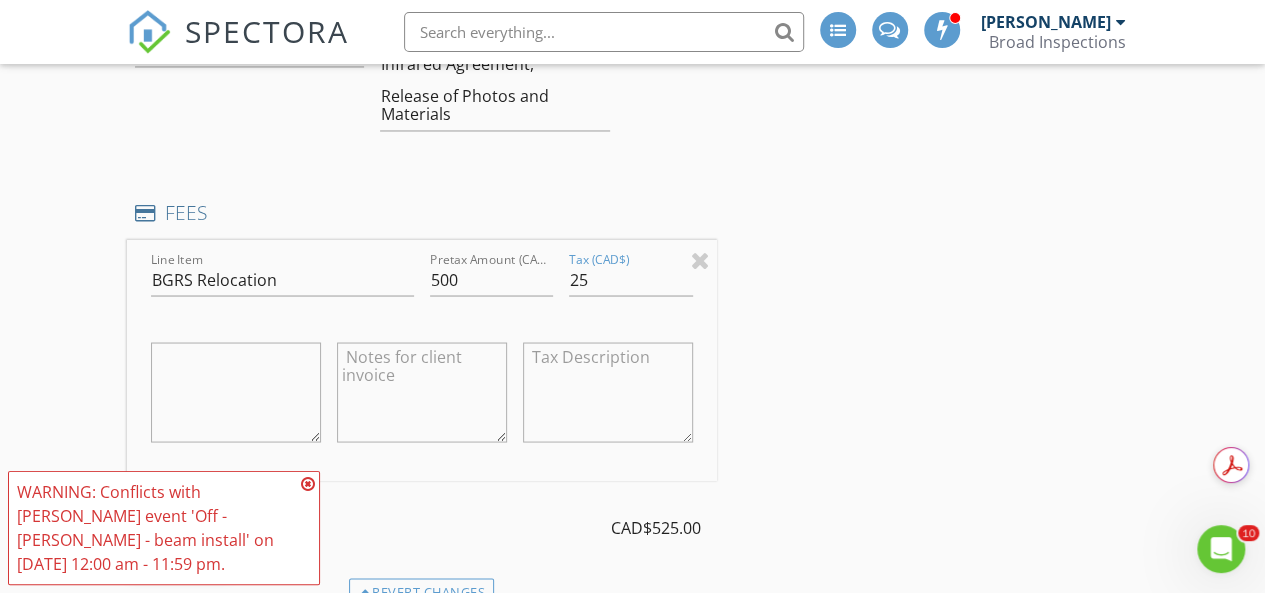 click at bounding box center [608, 392] 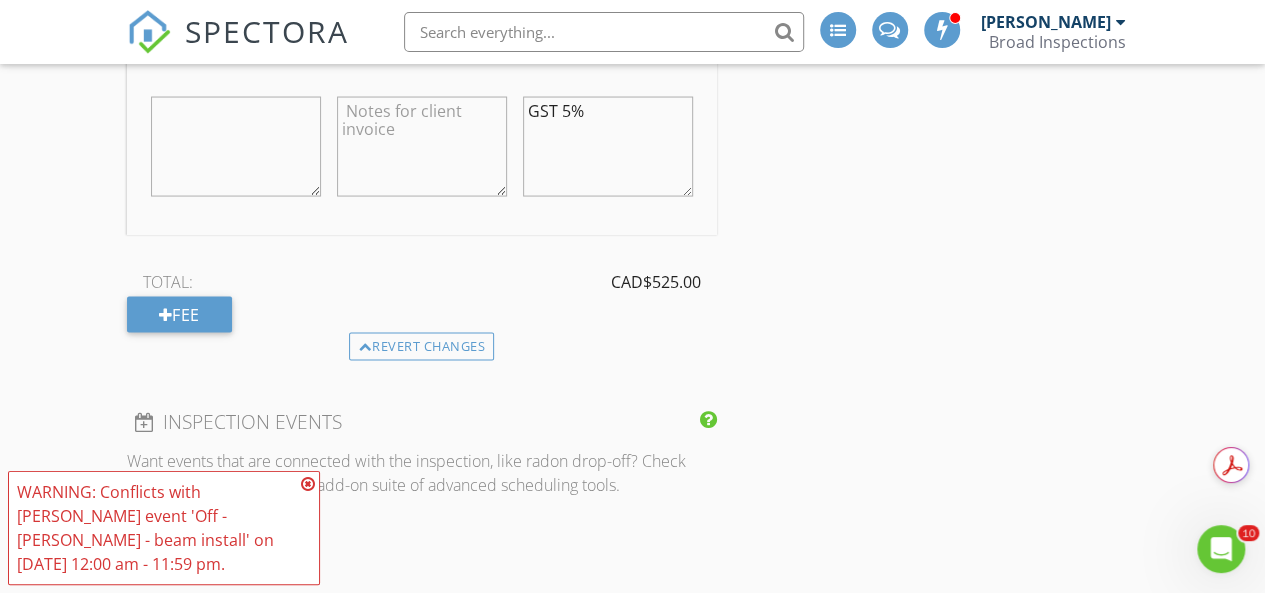 scroll, scrollTop: 2000, scrollLeft: 0, axis: vertical 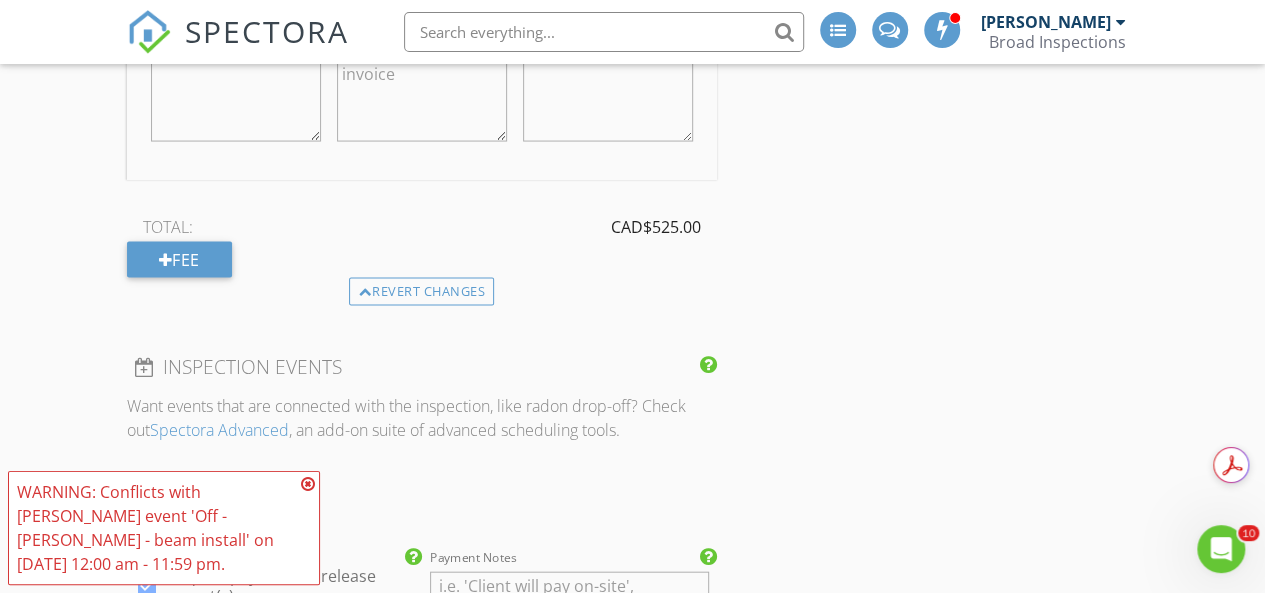 type on "GST 5%" 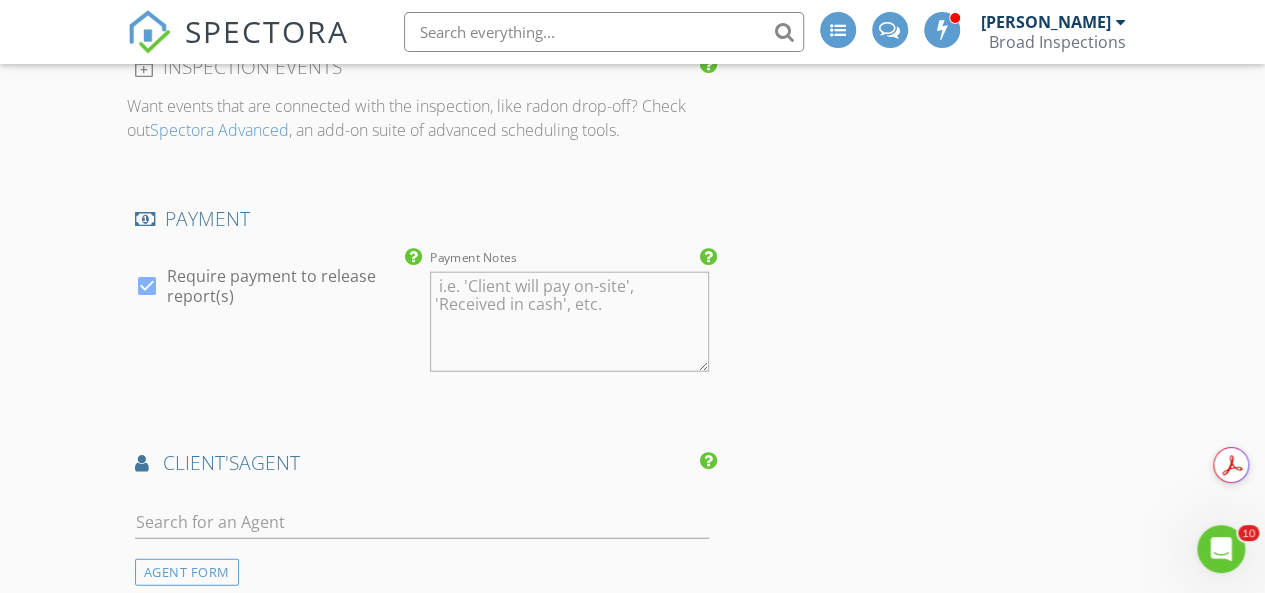 scroll, scrollTop: 2400, scrollLeft: 0, axis: vertical 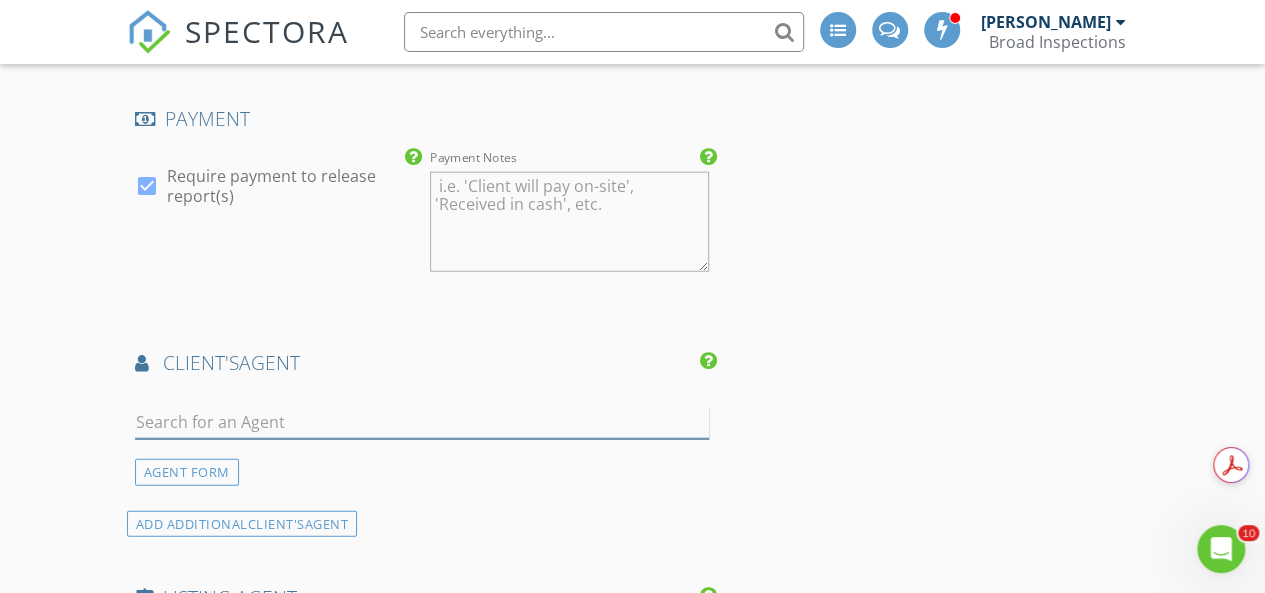 click at bounding box center [422, 422] 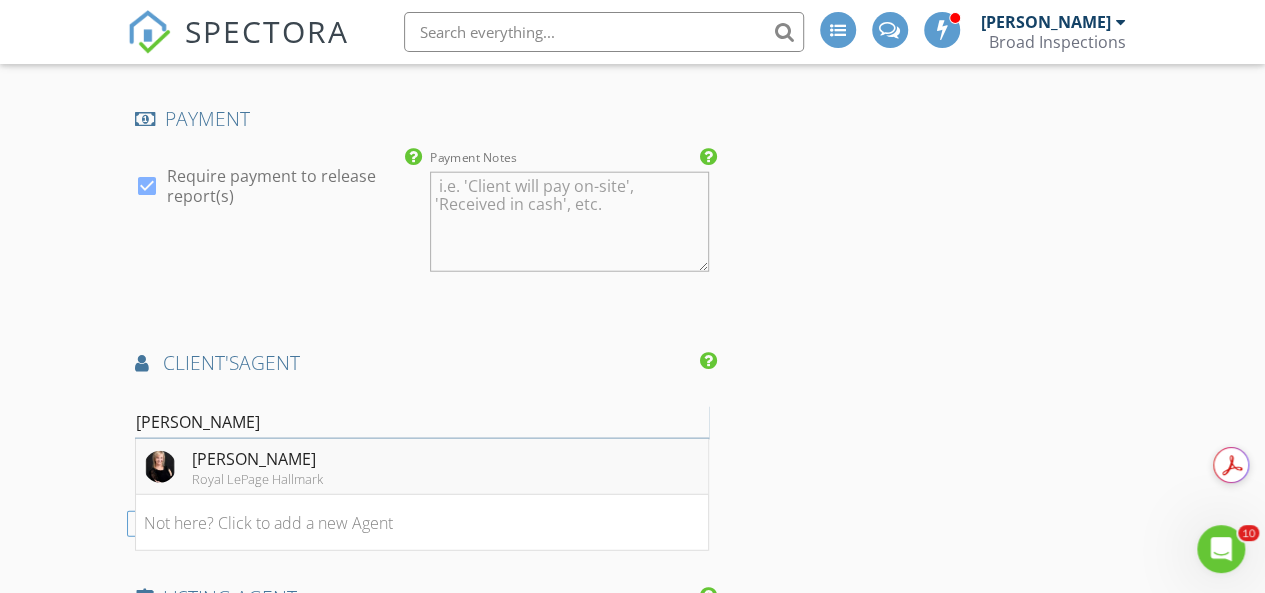 type on "cindy" 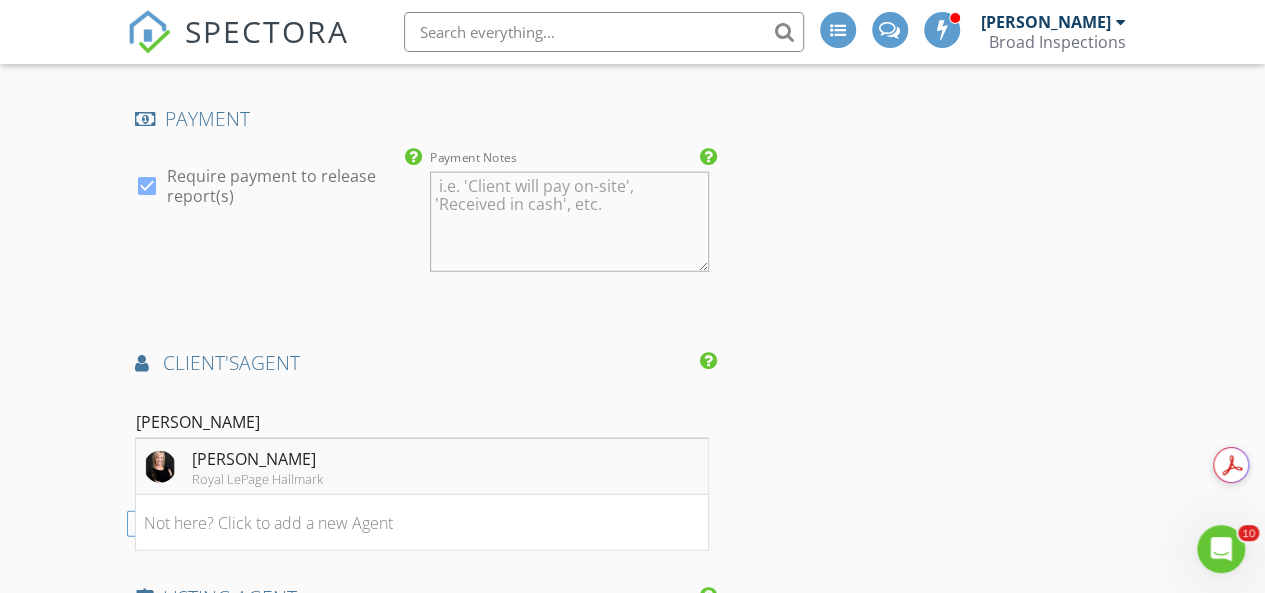click on "Cindy Eckart
Royal LePage Hallmark" at bounding box center [422, 467] 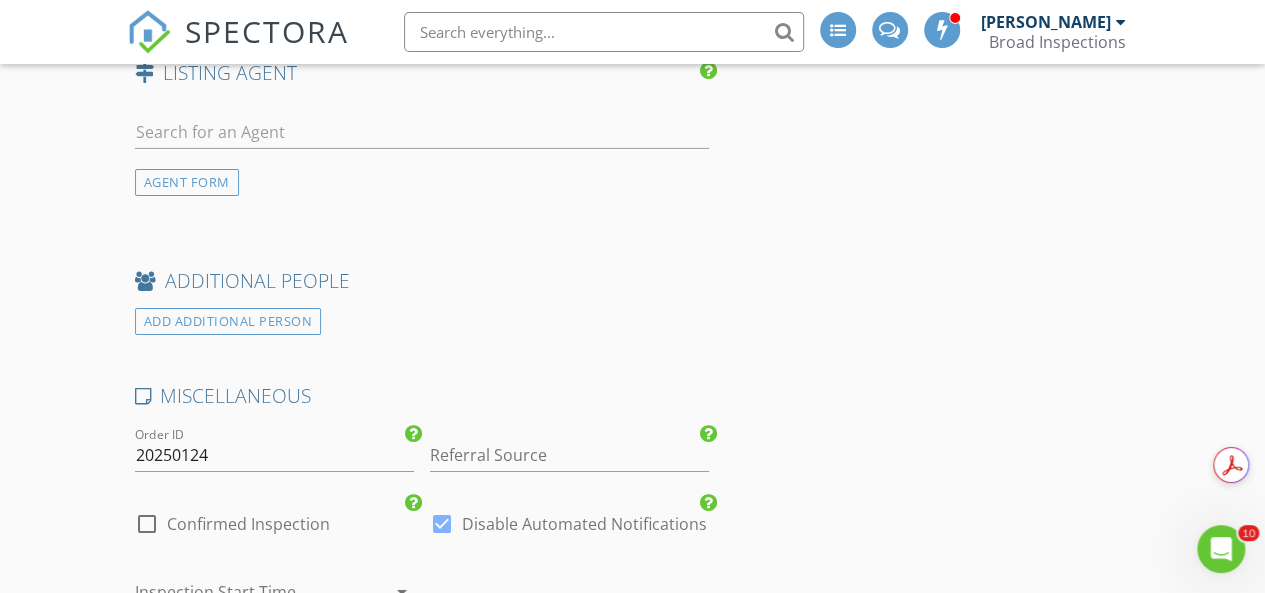scroll, scrollTop: 3400, scrollLeft: 0, axis: vertical 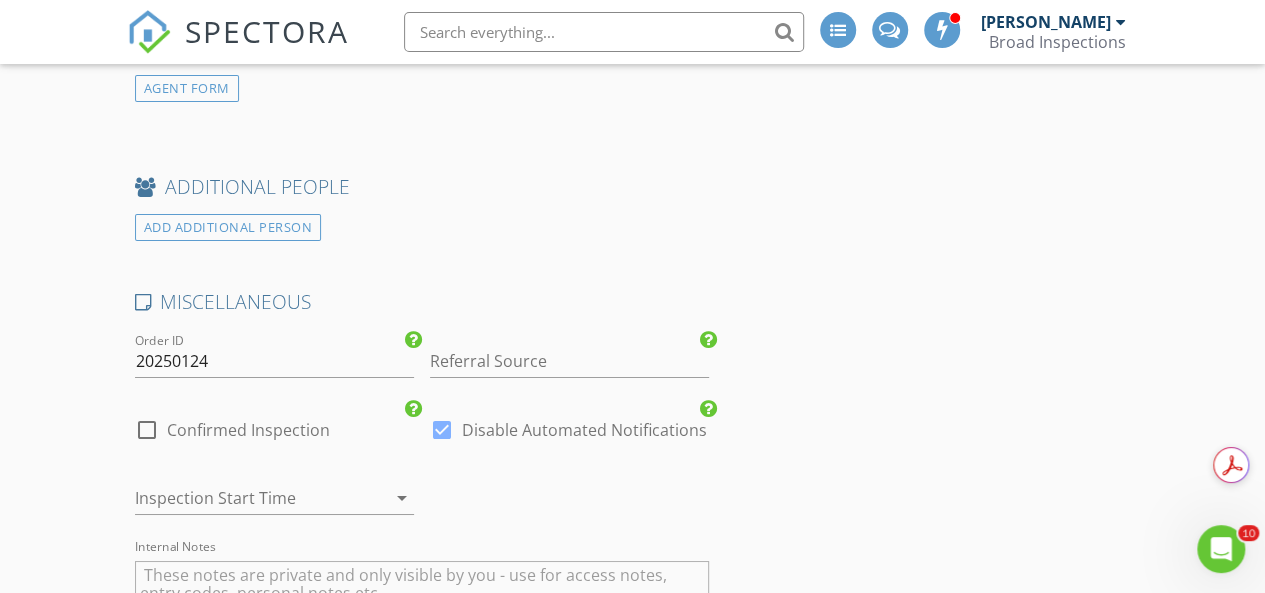 click on "Confirmed Inspection" at bounding box center [248, 430] 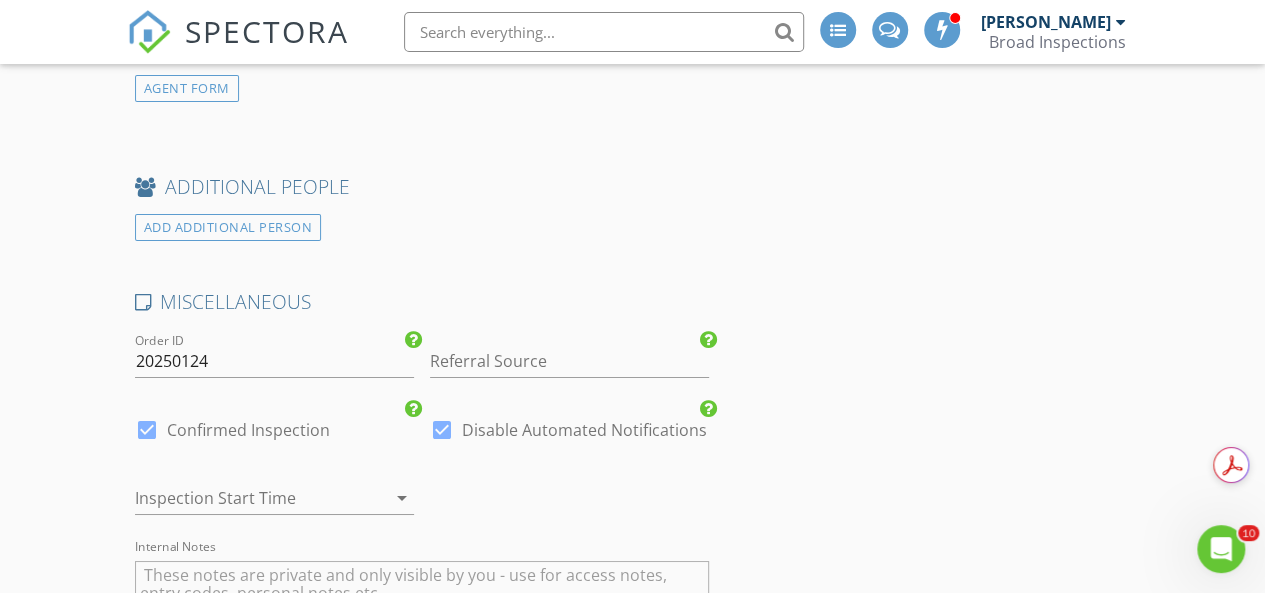 click at bounding box center (442, 430) 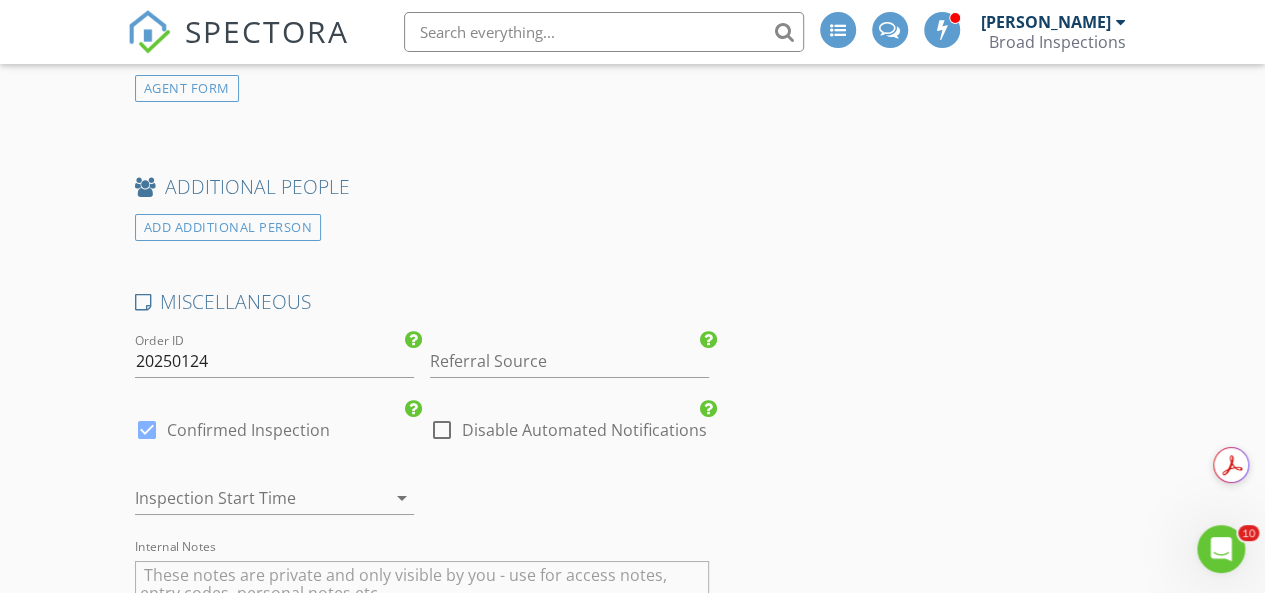 click at bounding box center (374, 498) 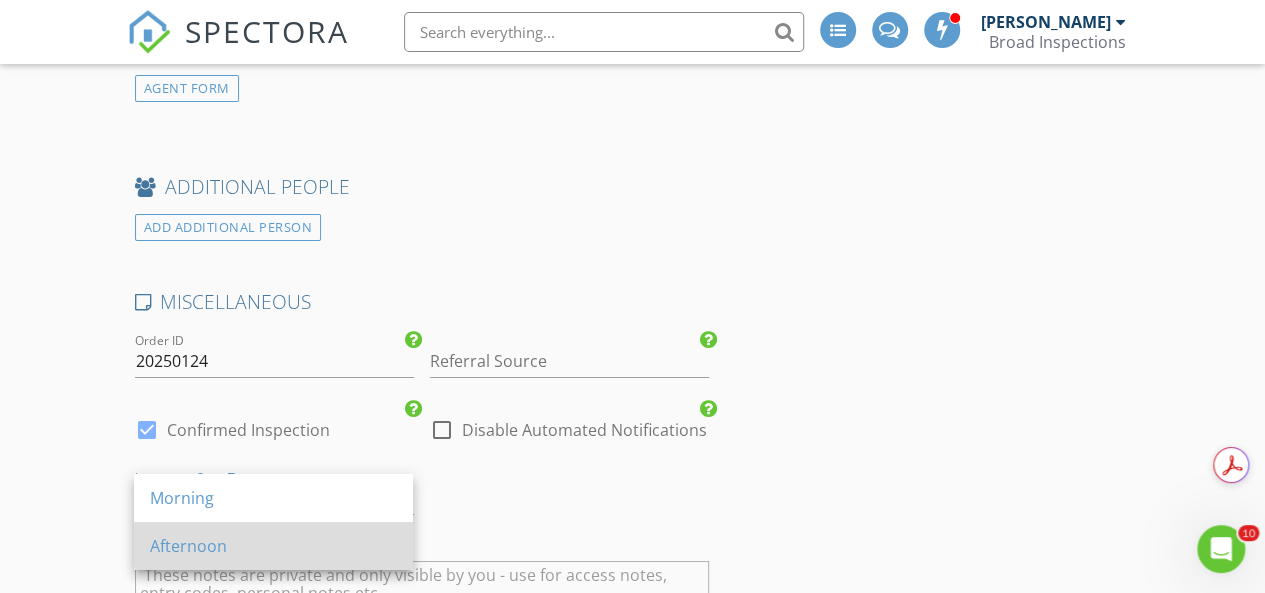 click on "Afternoon" at bounding box center (273, 546) 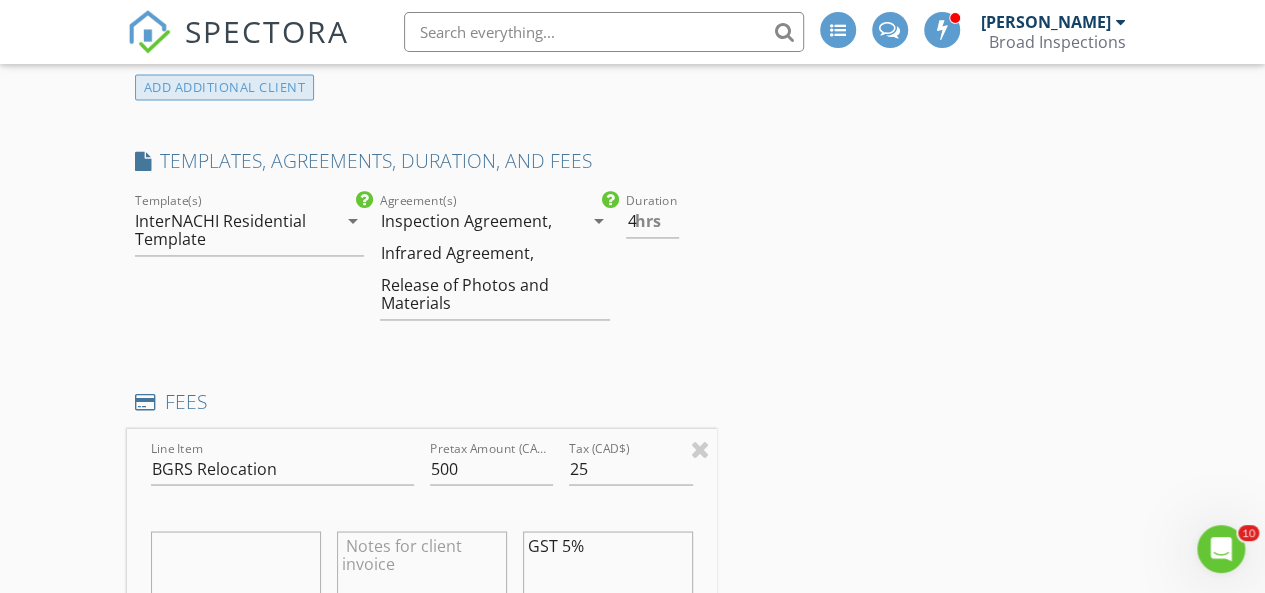 scroll, scrollTop: 1600, scrollLeft: 0, axis: vertical 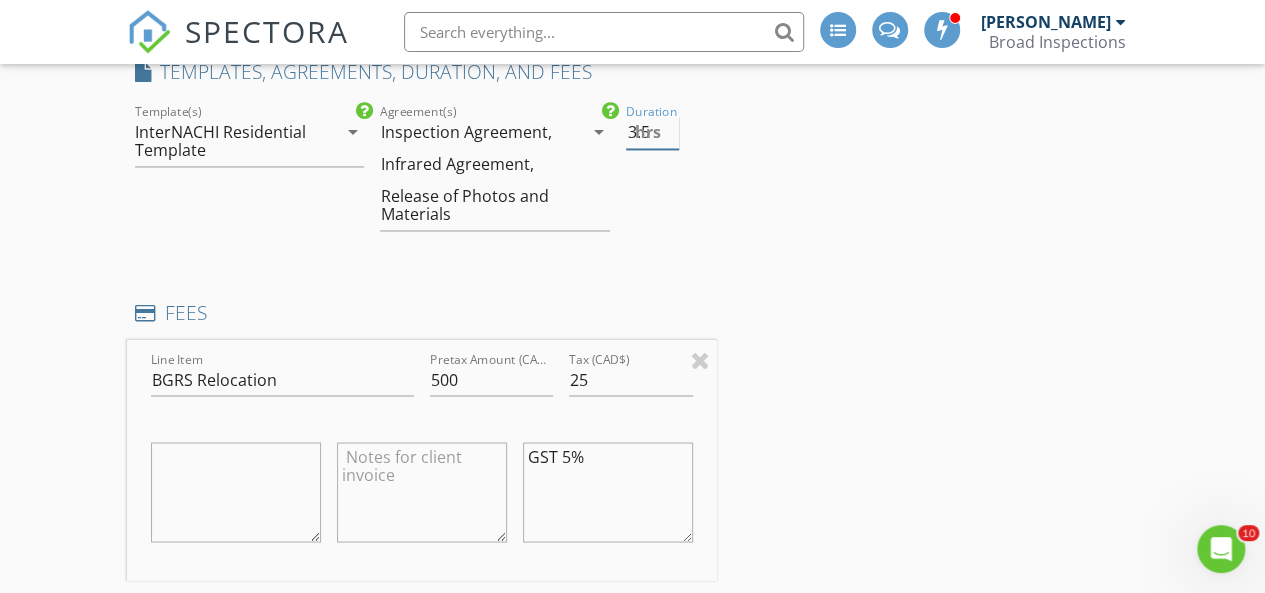 click on "3.5" at bounding box center [652, 132] 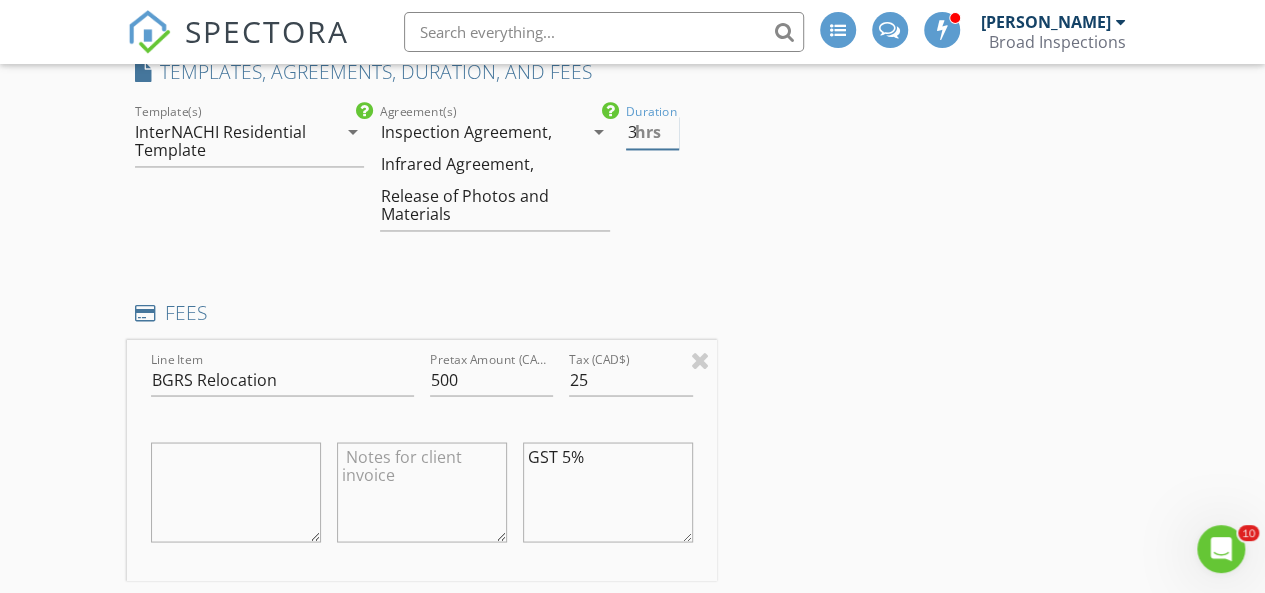 type on "3" 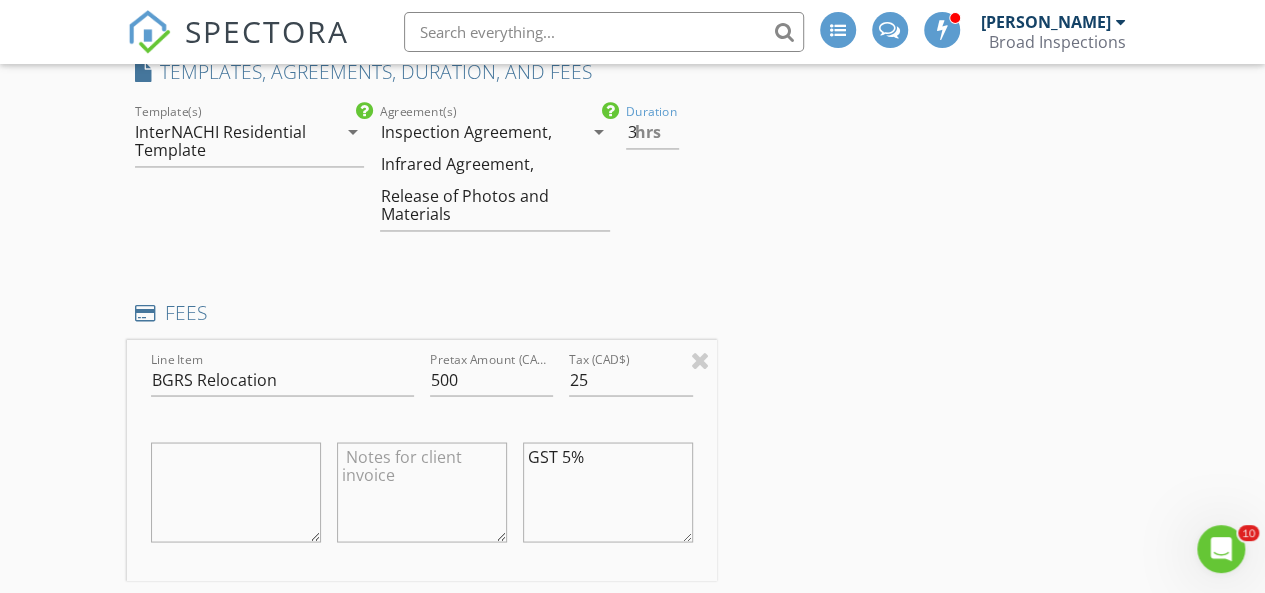 click on "arrow_drop_down" at bounding box center (598, 132) 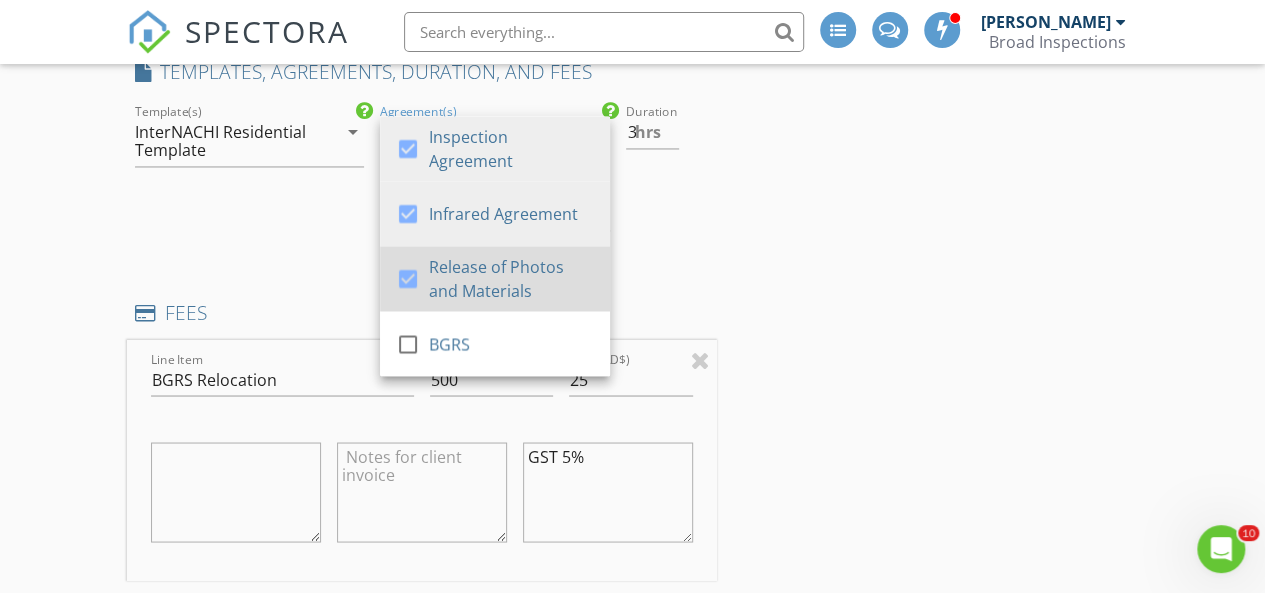 click at bounding box center (408, 279) 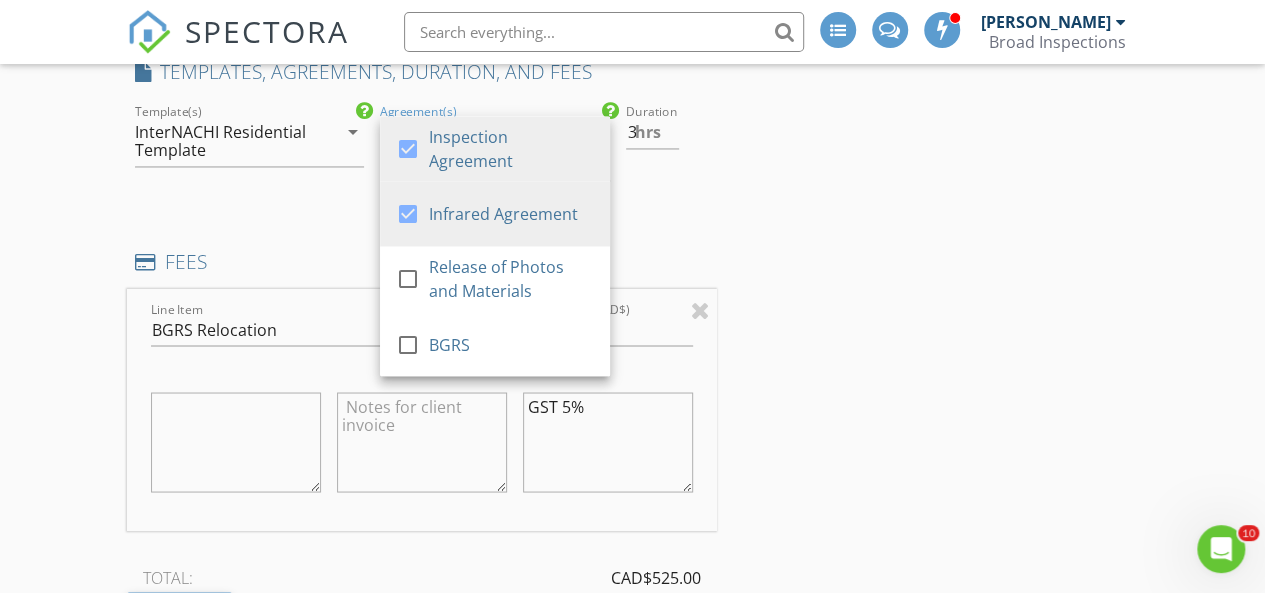 click on "INSPECTOR(S)
check_box   Brad Lavertu   PRIMARY   Brad Lavertu arrow_drop_down   check_box Brad Lavertu specifically requested
Date/Time
07/29/2025 1:00 PM
Location
Address Search       Address 247 Whitecap Crescent   Unit   City Saskatoon   State SK   Zip S7M 5C6   County     Square Meters (m²) 1084   Year Built 1985   Foundation Basement arrow_drop_down     Brad Lavertu     5.8 km     (9 minutes)
client
check_box Enable Client CC email for this inspection   Client Search     check_box_outline_blank Client is a Company/Organization     First Name Brandon   Last Name Riddell   Email btriddell@hotmail.com   CC Email brandon.riddell@forces.gc.ca   Phone 613-214-0028         Tags         Notes   Private Notes
ADD ADDITIONAL client
SERVICES
check_box_outline_blank" at bounding box center [422, 825] 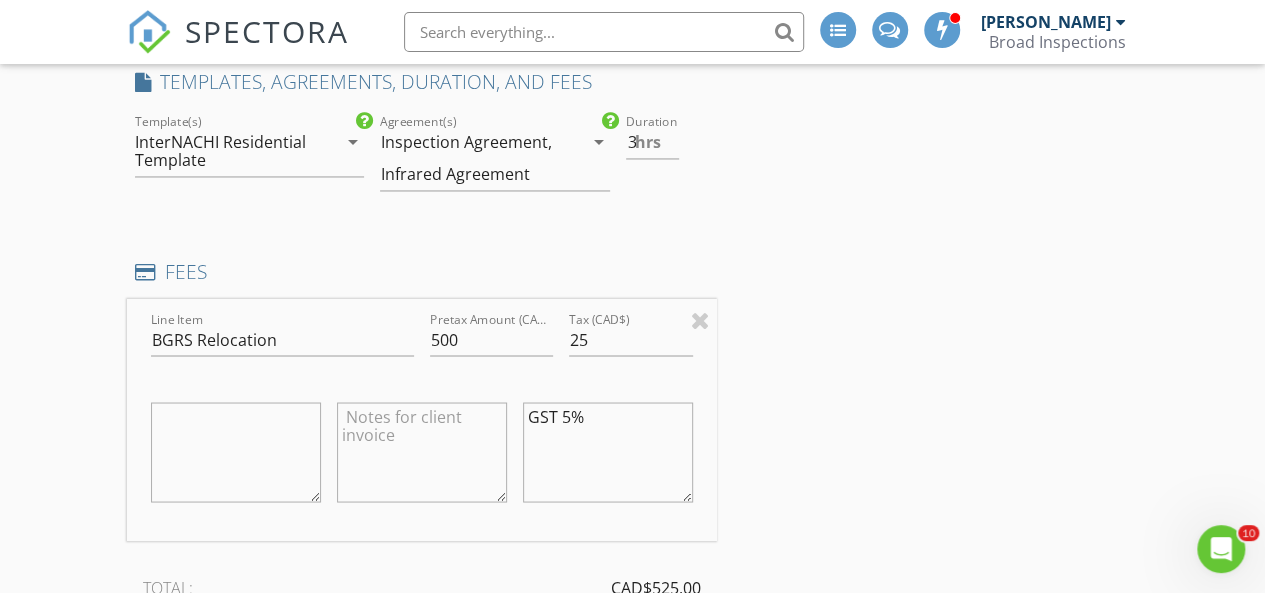 scroll, scrollTop: 1900, scrollLeft: 0, axis: vertical 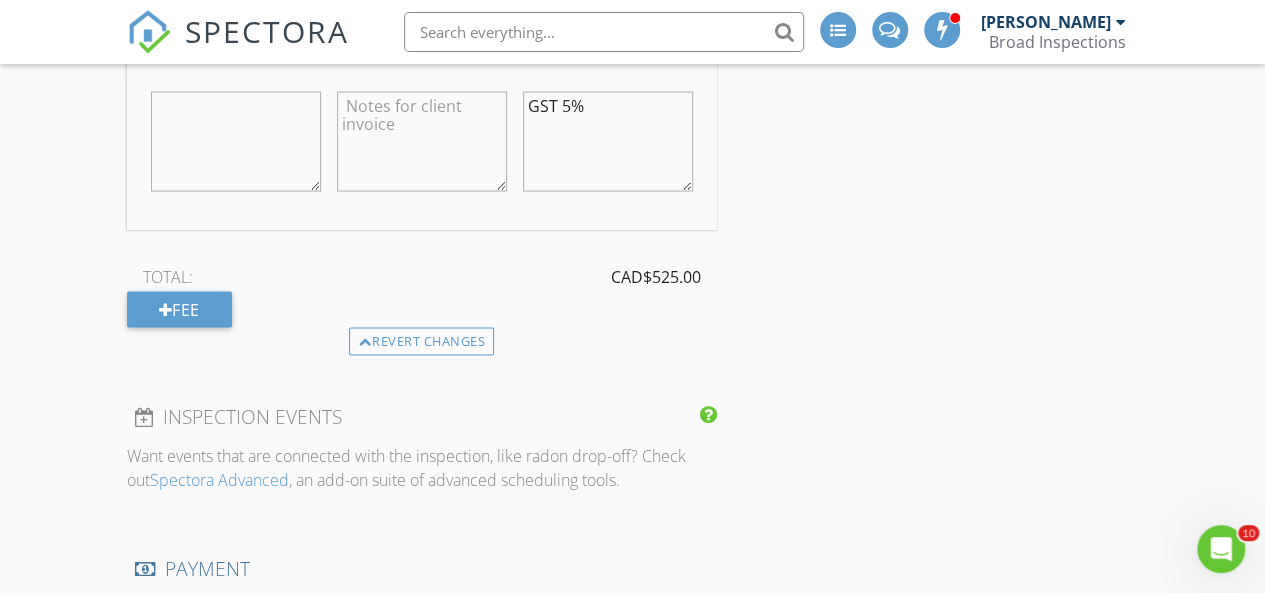 click at bounding box center [422, 142] 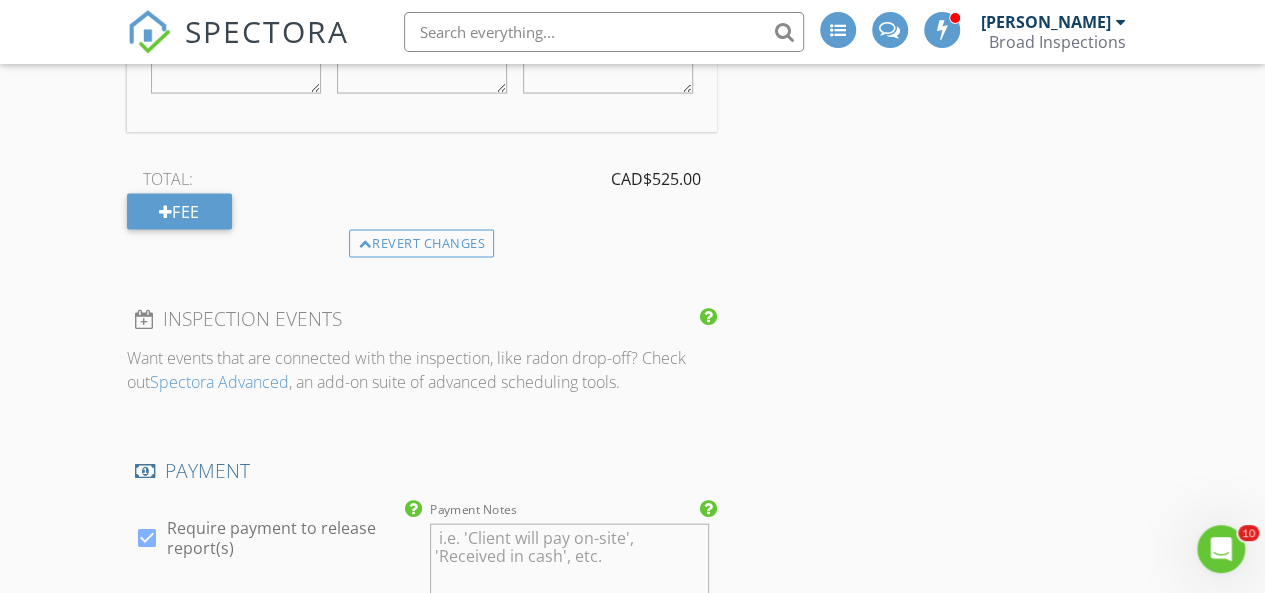 scroll, scrollTop: 2300, scrollLeft: 0, axis: vertical 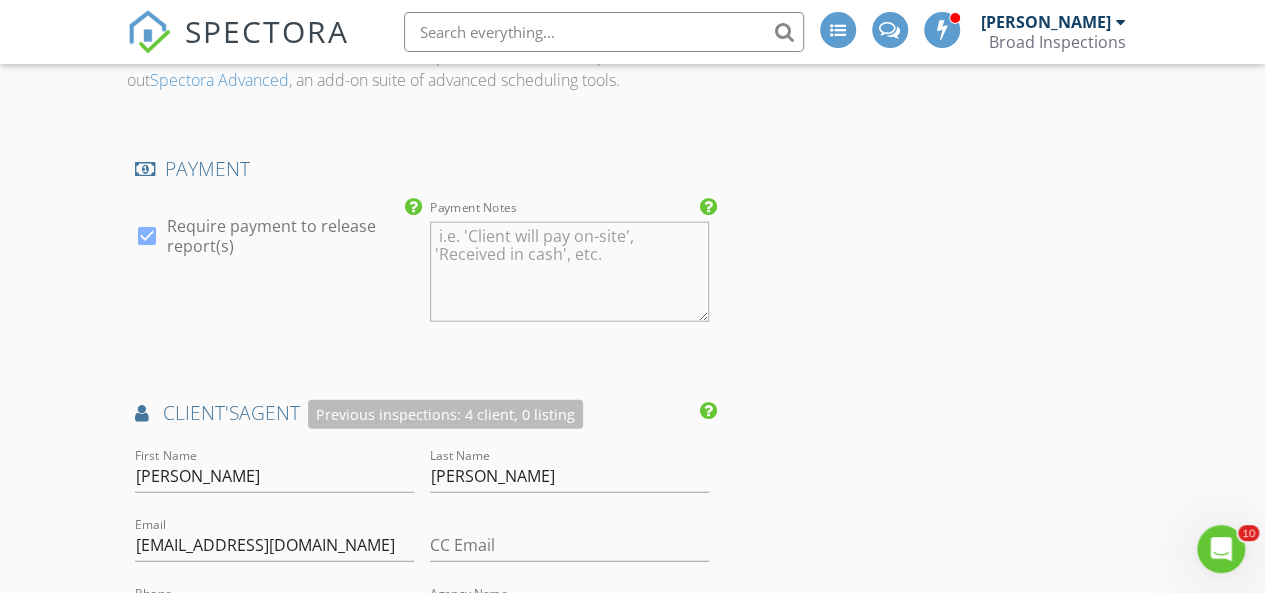 click on "Payment Notes" at bounding box center [569, 272] 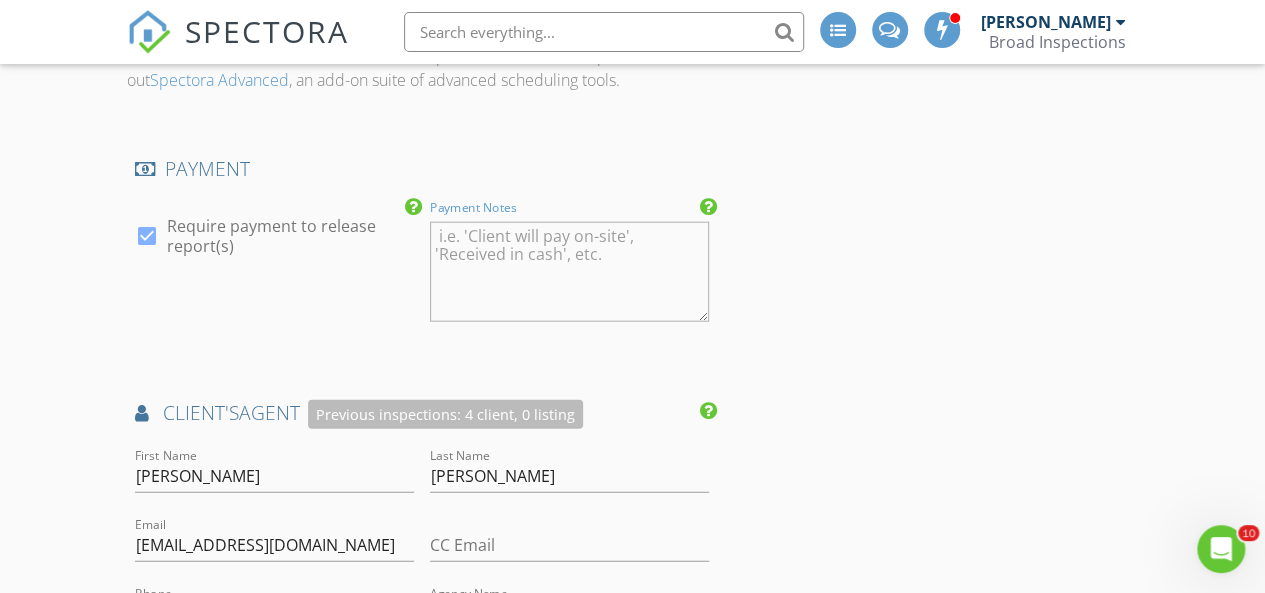 paste on "Brandon Riddell's BGRS number is 1137044116" 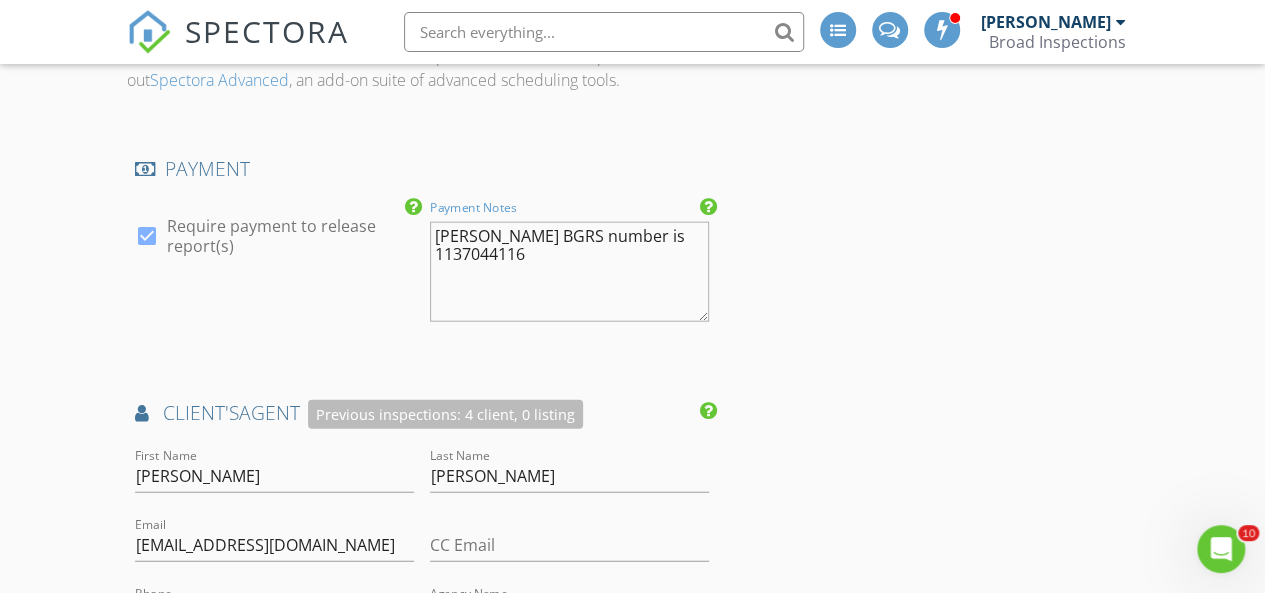 type on "Brandon Riddell's BGRS number is 1137044116" 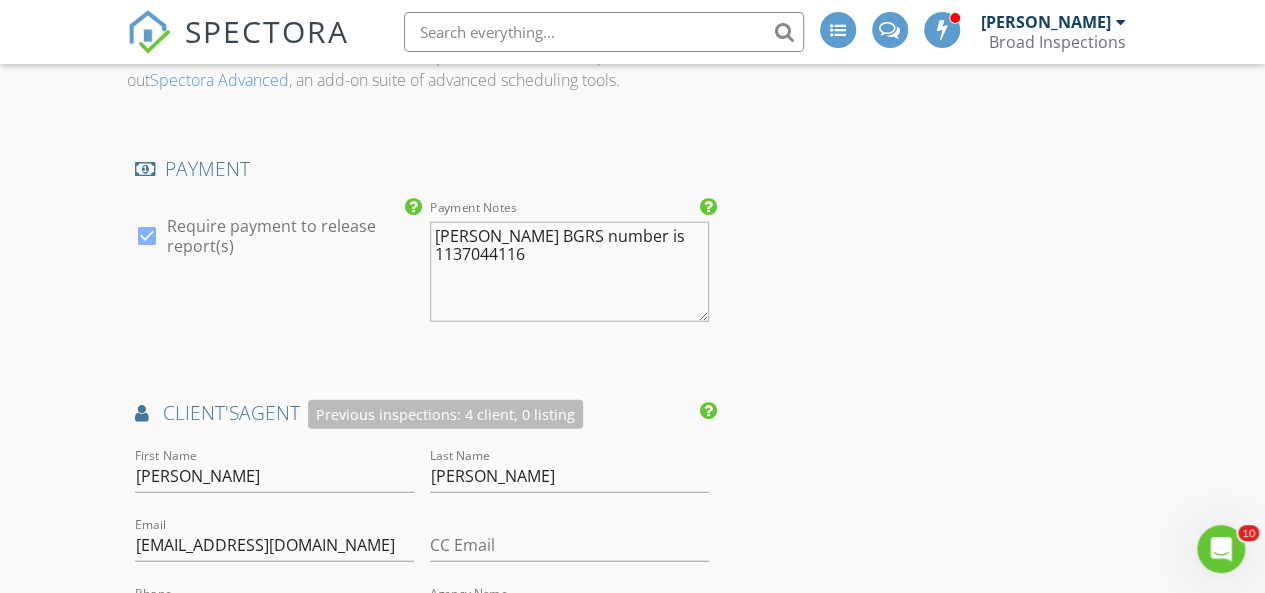 click on "INSPECTOR(S)
check_box   Brad Lavertu   PRIMARY   Brad Lavertu arrow_drop_down   check_box Brad Lavertu specifically requested
Date/Time
07/29/2025 1:00 PM
Location
Address Search       Address 247 Whitecap Crescent   Unit   City Saskatoon   State SK   Zip S7M 5C6   County     Square Meters (m²) 1084   Year Built 1985   Foundation Basement arrow_drop_down     Brad Lavertu     5.8 km     (9 minutes)
client
check_box Enable Client CC email for this inspection   Client Search     check_box_outline_blank Client is a Company/Organization     First Name Brandon   Last Name Riddell   Email btriddell@hotmail.com   CC Email brandon.riddell@forces.gc.ca   Phone 613-214-0028         Tags         Notes   Private Notes
ADD ADDITIONAL client
SERVICES
check_box_outline_blank" at bounding box center [633, 184] 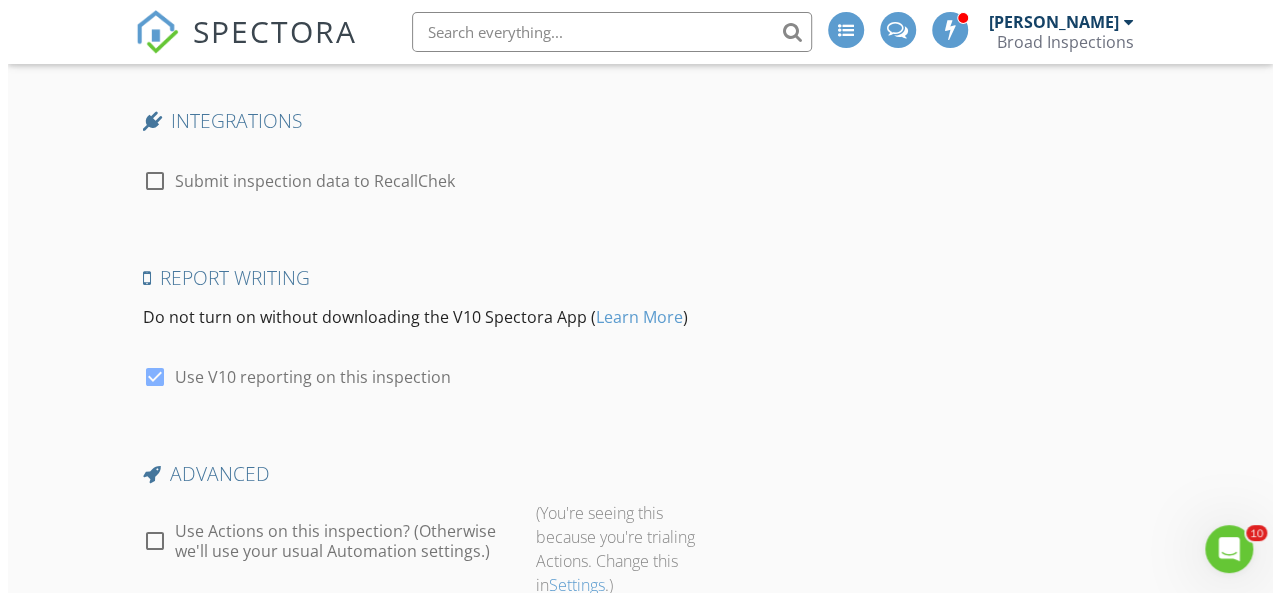 scroll, scrollTop: 4140, scrollLeft: 0, axis: vertical 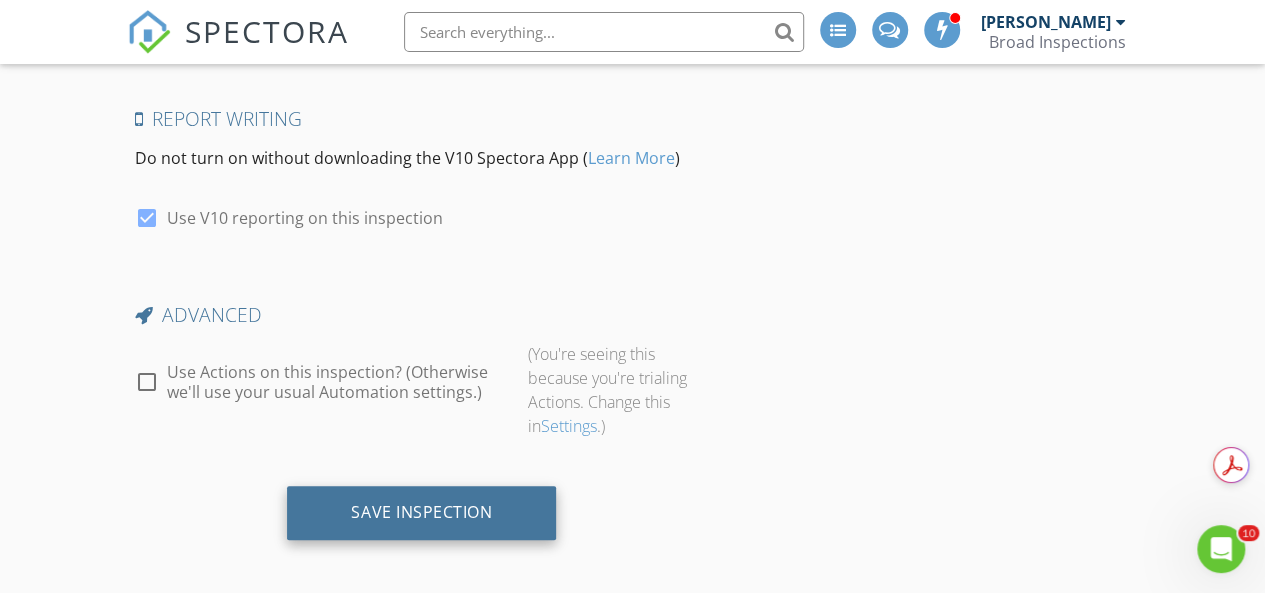 click on "Save Inspection" at bounding box center [421, 512] 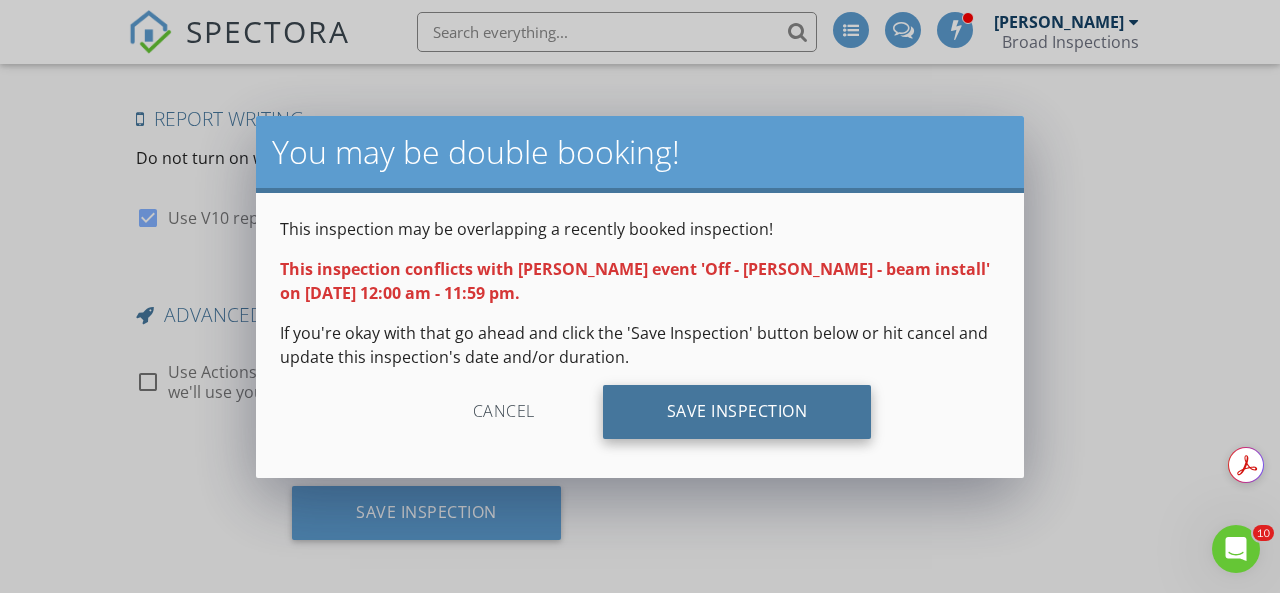 click on "Save Inspection" at bounding box center [737, 412] 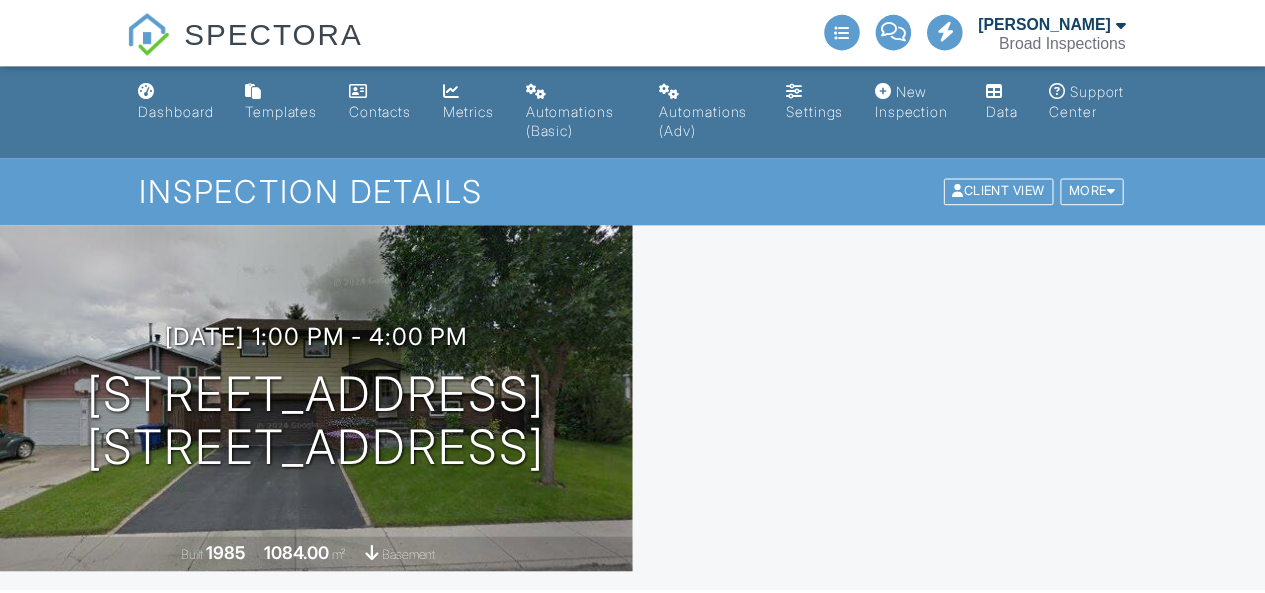 scroll, scrollTop: 0, scrollLeft: 0, axis: both 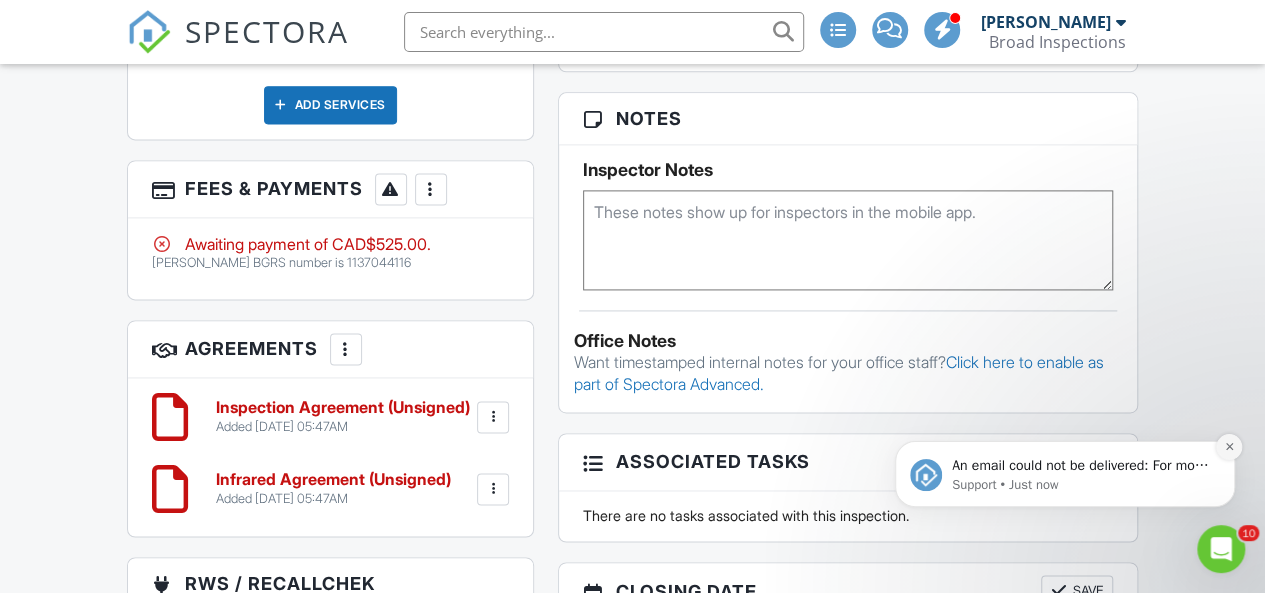 click 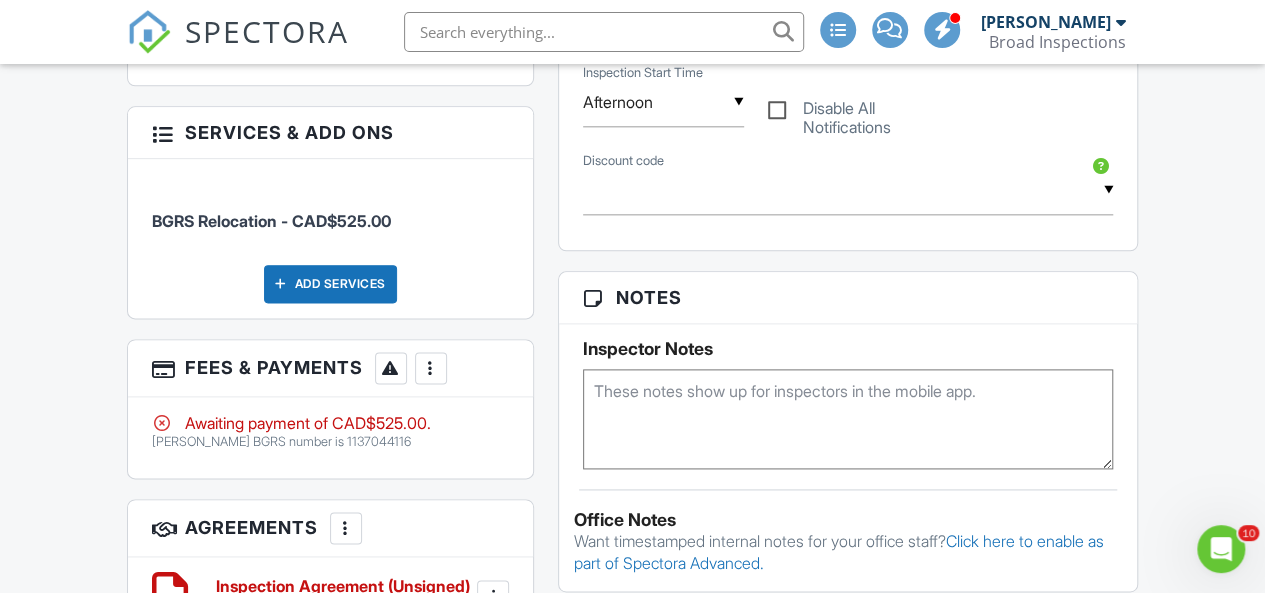 scroll, scrollTop: 1078, scrollLeft: 0, axis: vertical 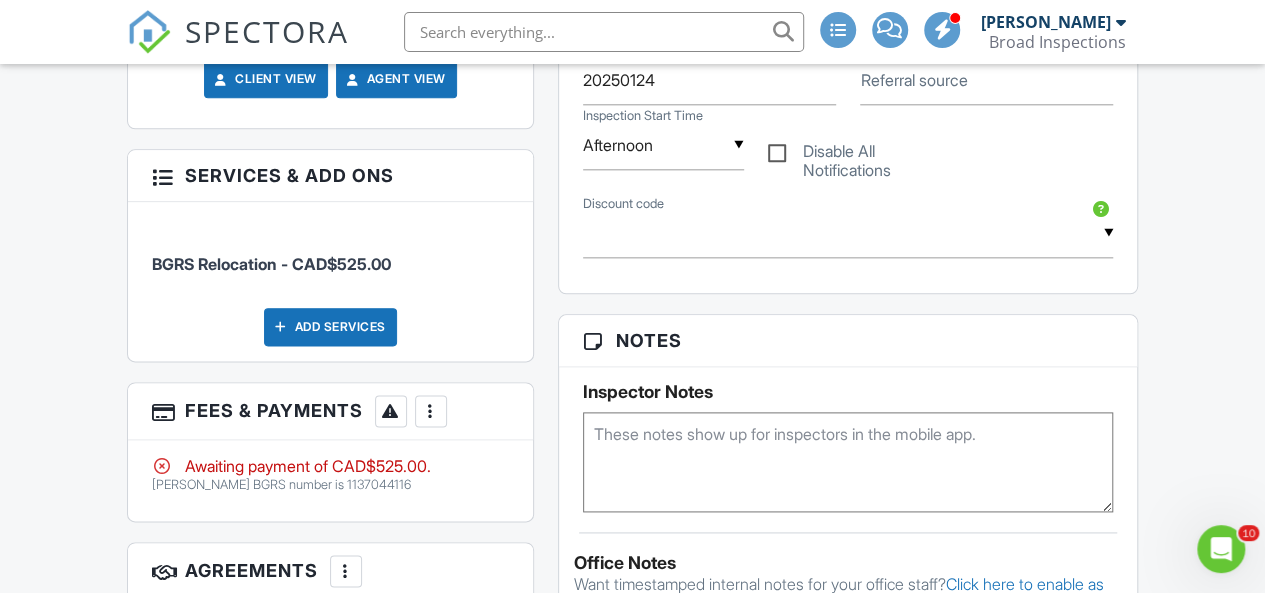 click at bounding box center (431, 411) 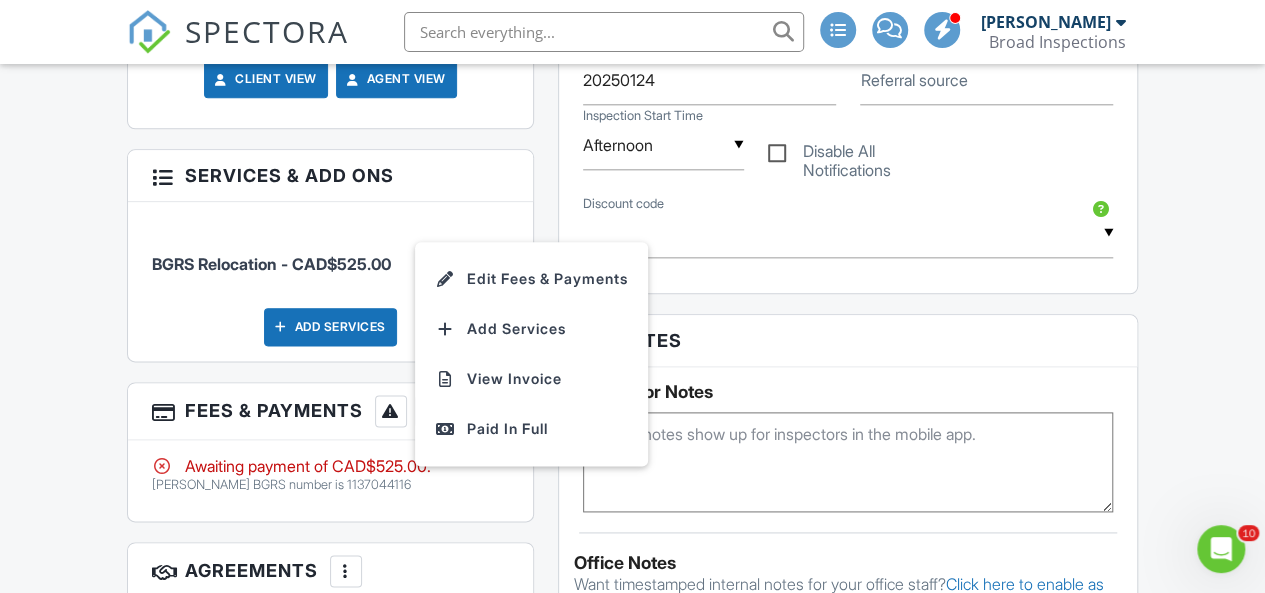 click on "People
Disable Client CC Email
New
Client
Client's Agent
Listing Agent
Add Another Person
Inspector
(requested)
[PERSON_NAME]
3063819123
[EMAIL_ADDRESS][DOMAIN_NAME]
Make Invisible
Unmark As Requested
Remove
Update Client
First name
[PERSON_NAME]
Last name
[PERSON_NAME]
Email (required)
[EMAIL_ADDRESS][DOMAIN_NAME]
CC Email
[PERSON_NAME][EMAIL_ADDRESS][PERSON_NAME][DOMAIN_NAME]
Phone
[PHONE_NUMBER]
Tags
Internal notes visible only to the company
Private notes visible only to company admins
Updating the client email address will resend the confirmation email and update all queued automated emails.
Cancel
Save
Confirm client deletion
Cancel
Remove Client
Client
[PERSON_NAME]" at bounding box center (331, 243) 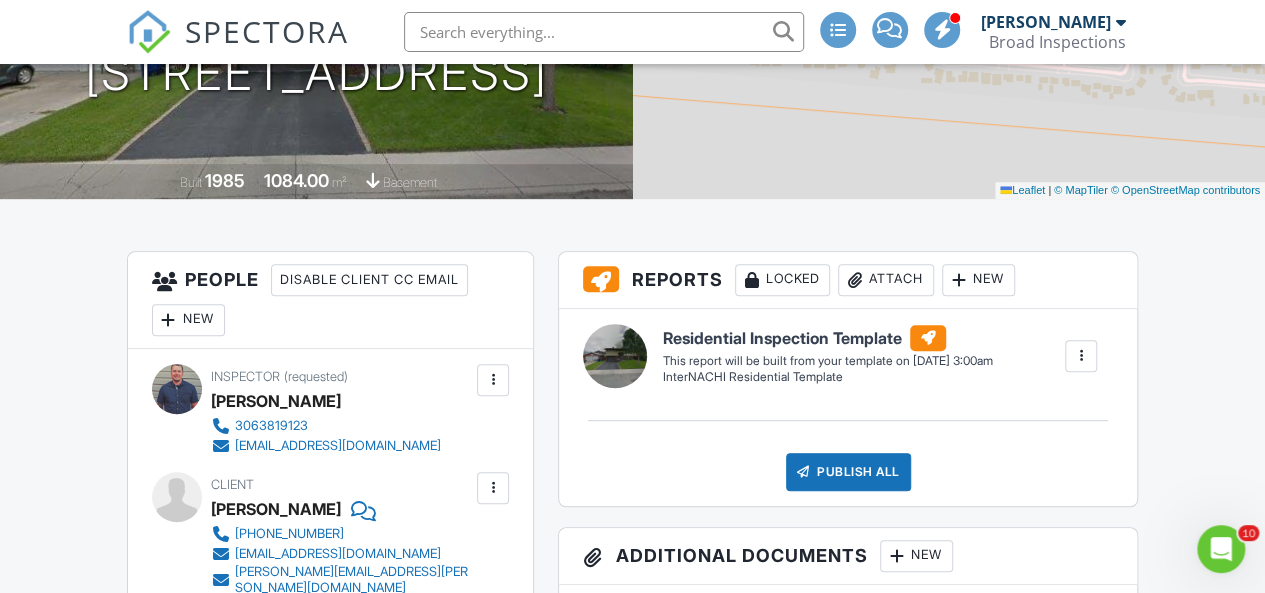 scroll, scrollTop: 0, scrollLeft: 0, axis: both 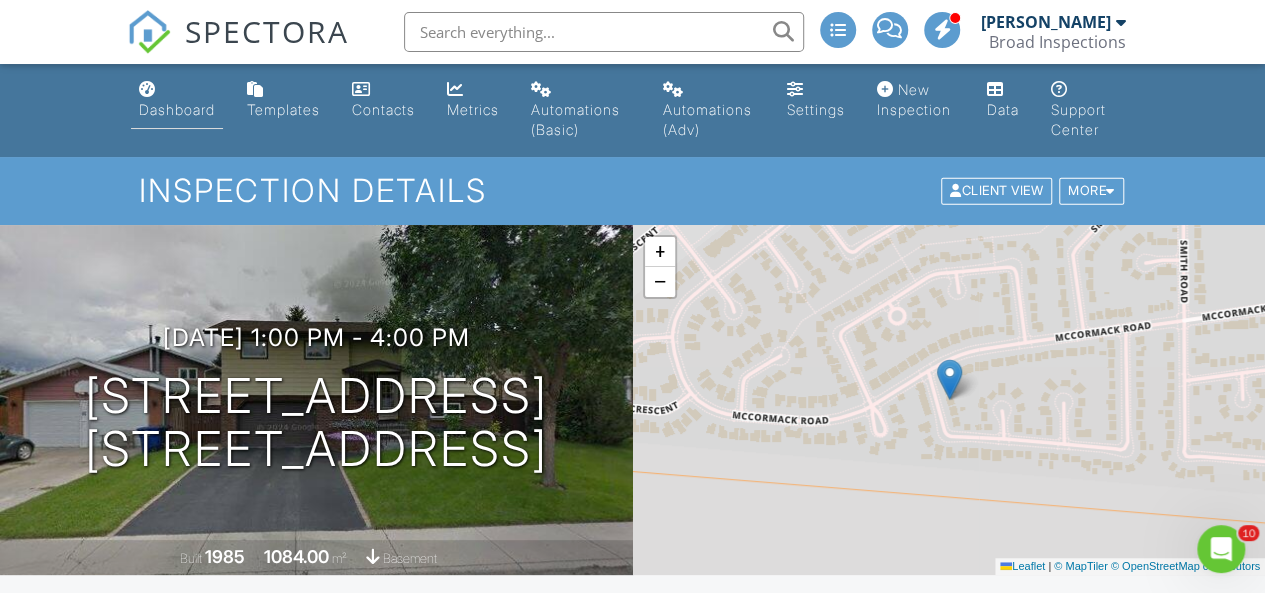 click on "Dashboard" at bounding box center (177, 100) 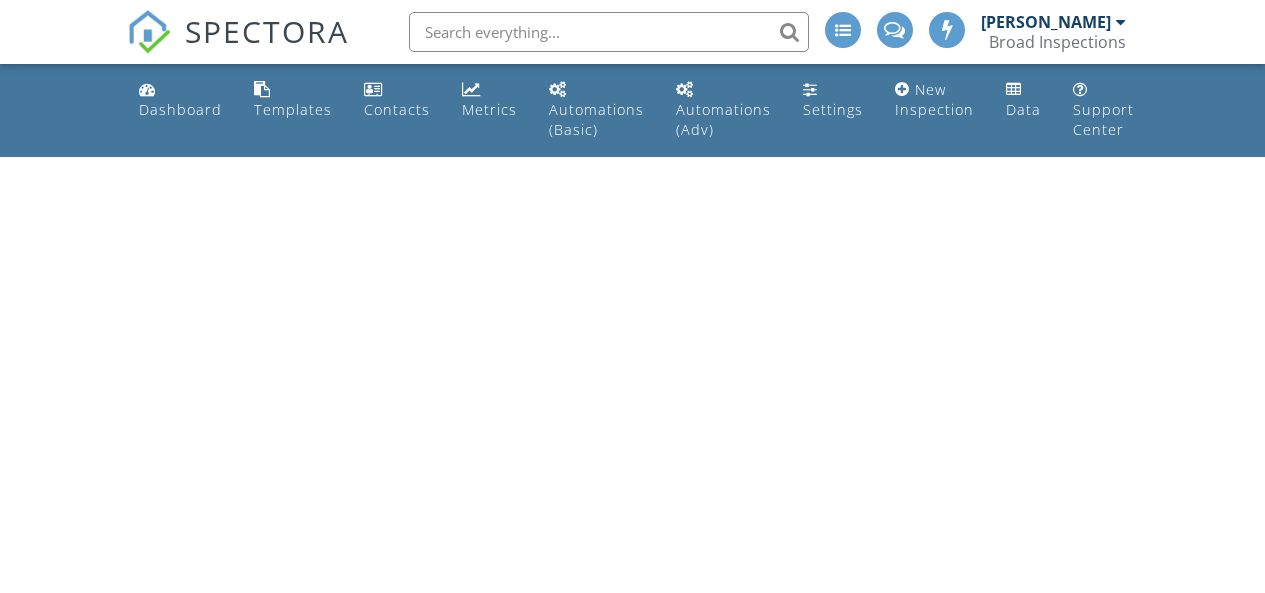 scroll, scrollTop: 0, scrollLeft: 0, axis: both 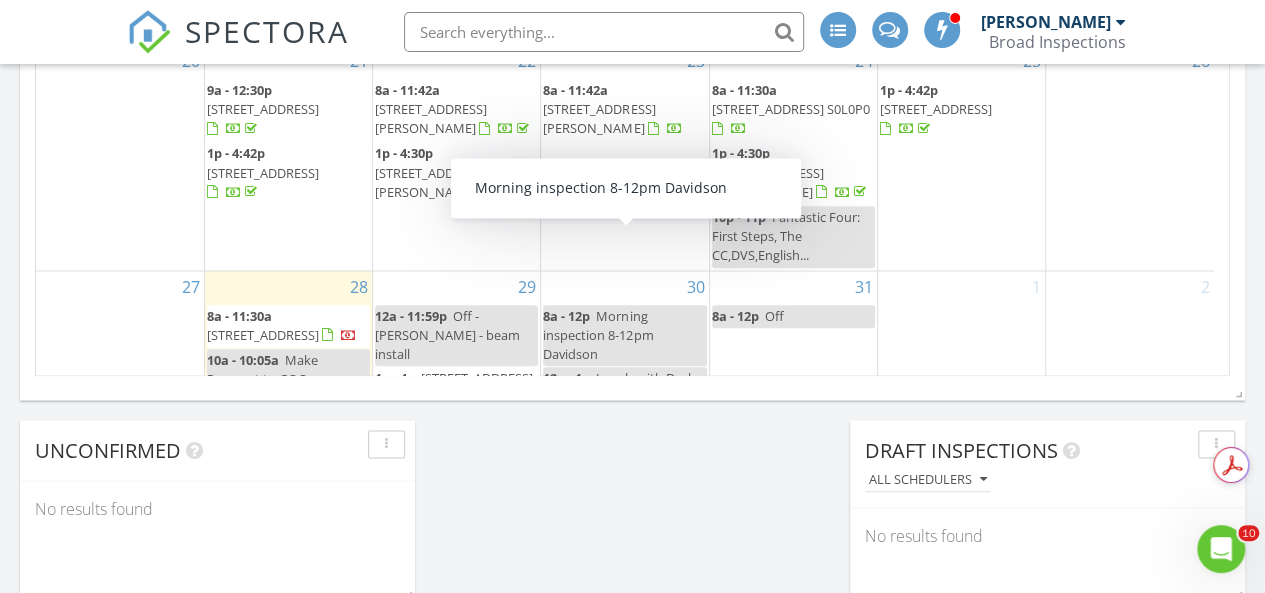 click on "8a - 12p
Morning inspection 8-12pm Davidson" at bounding box center (624, 336) 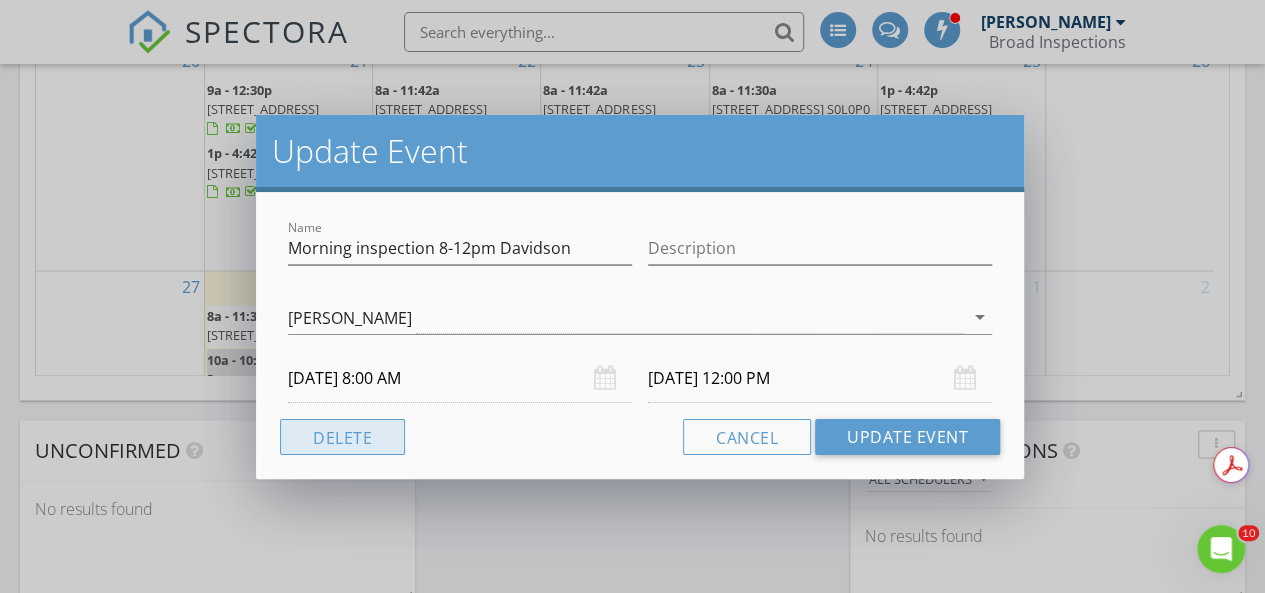 click on "Delete" at bounding box center [342, 437] 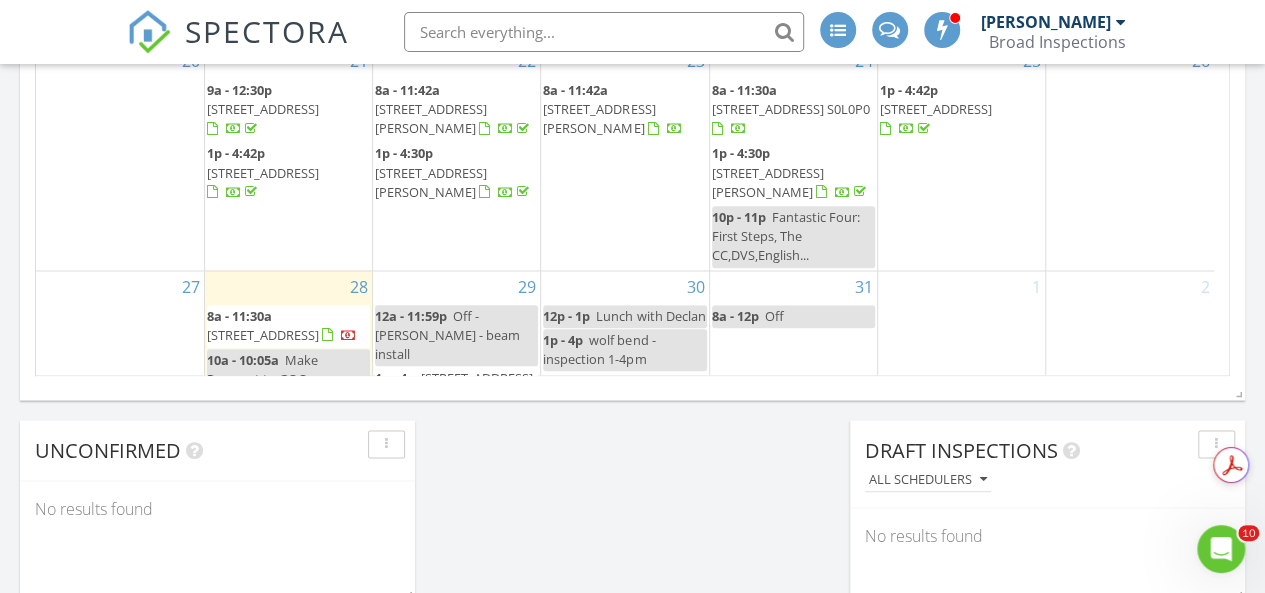 scroll, scrollTop: 1601, scrollLeft: 0, axis: vertical 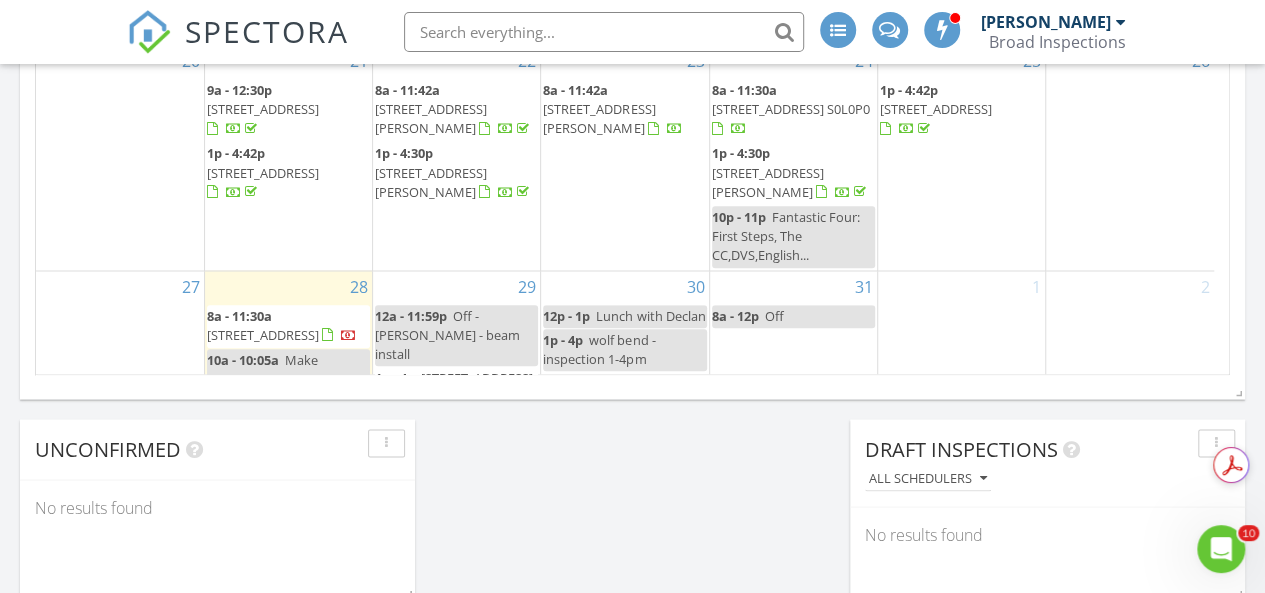 click on "30
12p - 1p
Lunch with Declan
1p - 4p
wolf bend - inspection 1-4pm" at bounding box center [624, 363] 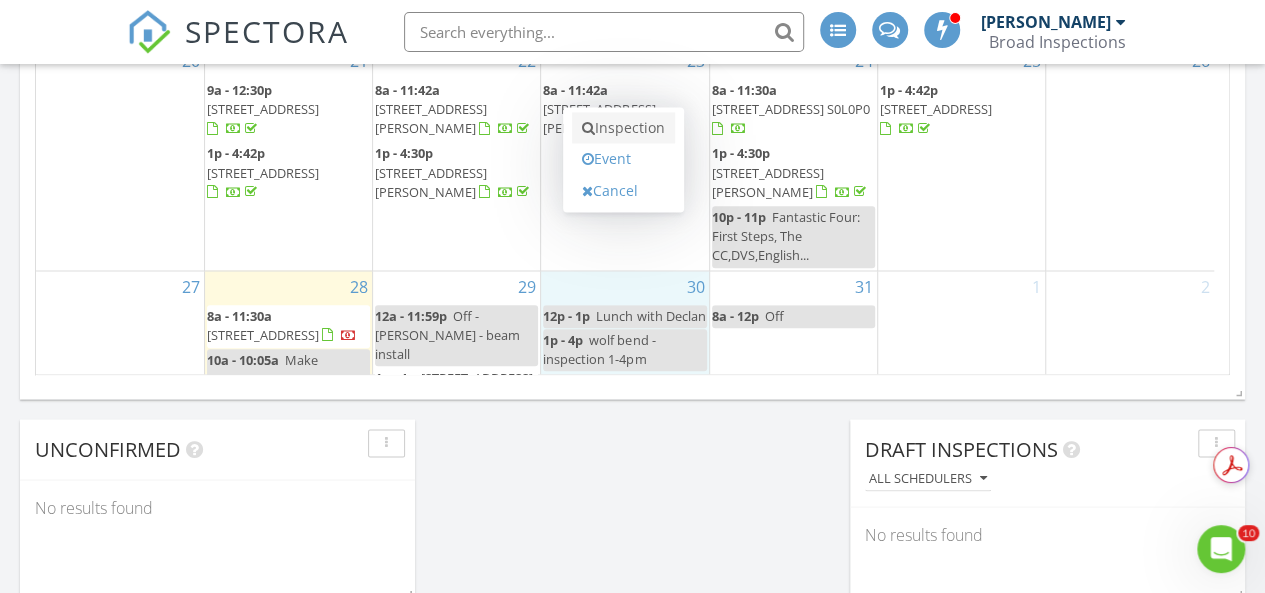 click on "Inspection" at bounding box center (623, 128) 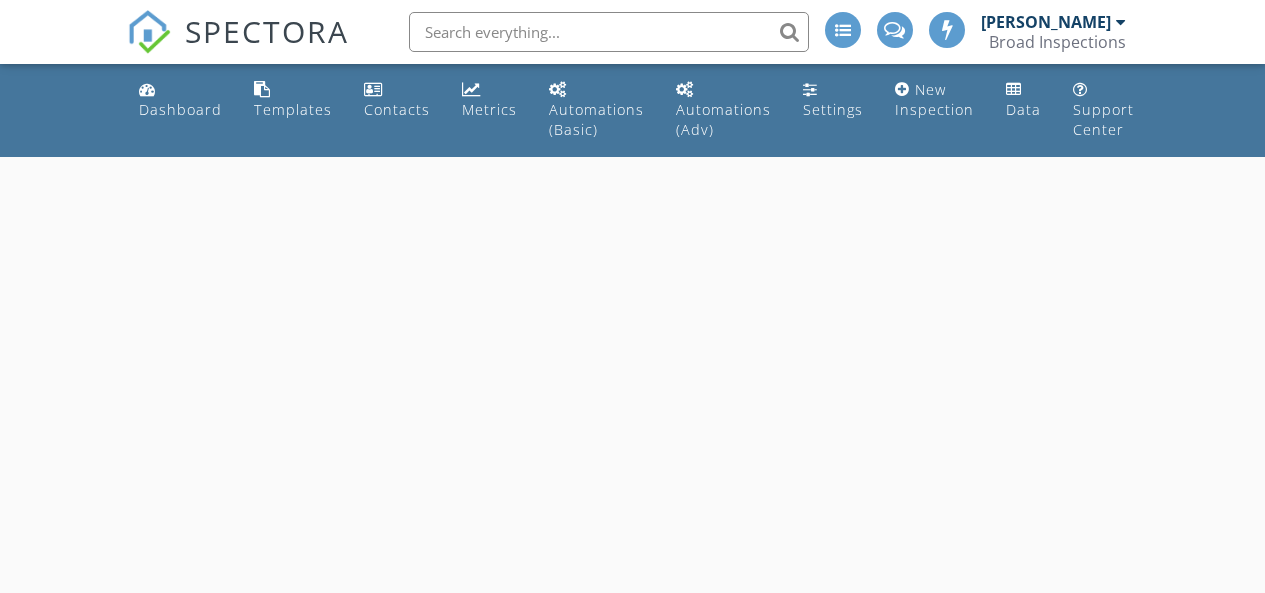 scroll, scrollTop: 0, scrollLeft: 0, axis: both 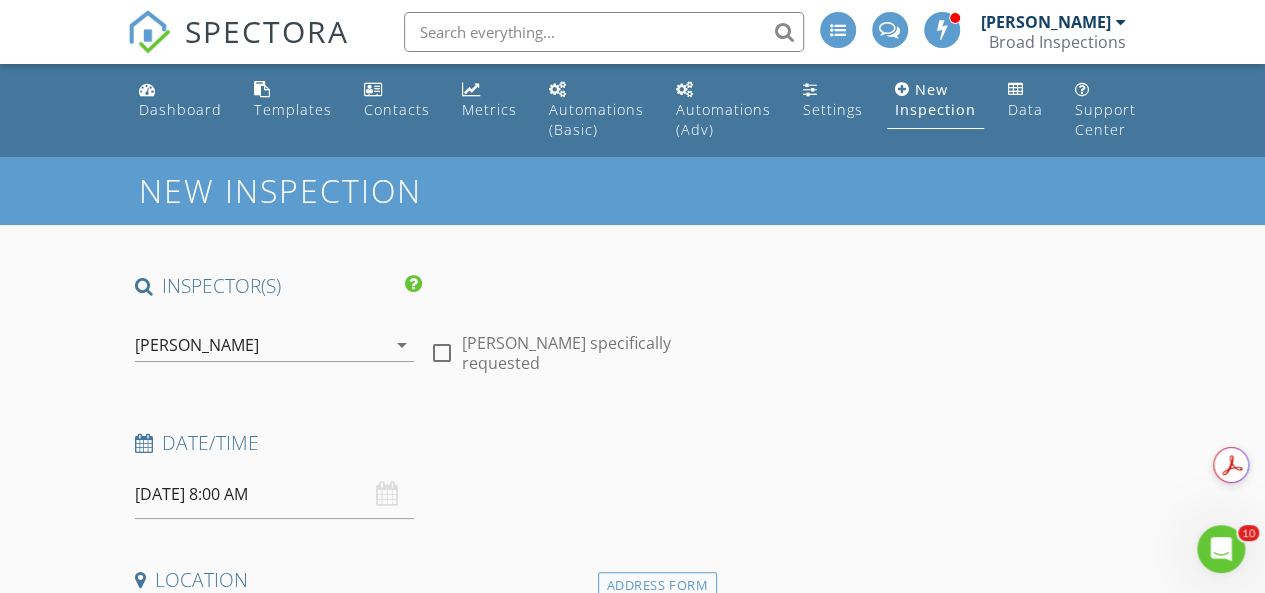 click at bounding box center (442, 353) 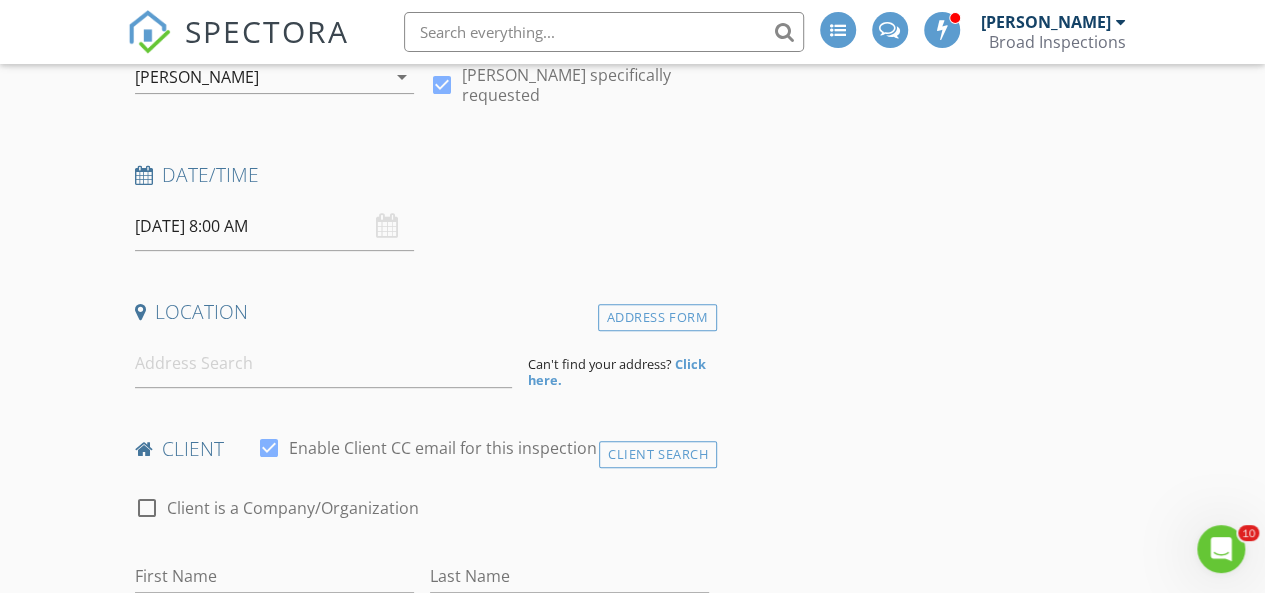 scroll, scrollTop: 300, scrollLeft: 0, axis: vertical 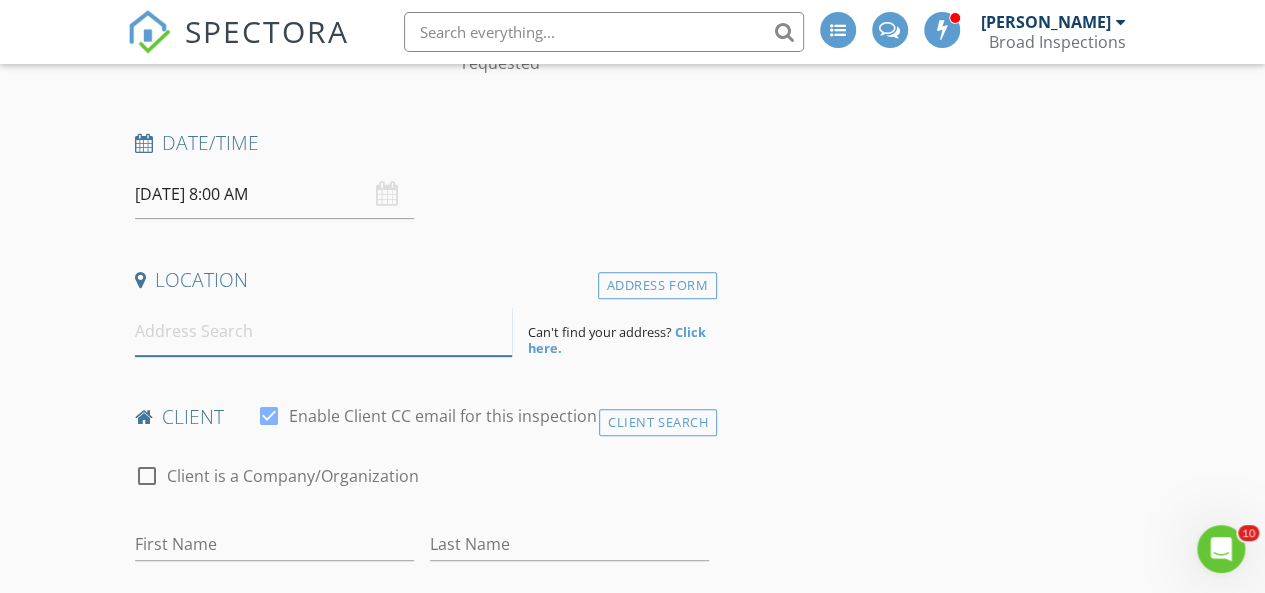 click at bounding box center (324, 331) 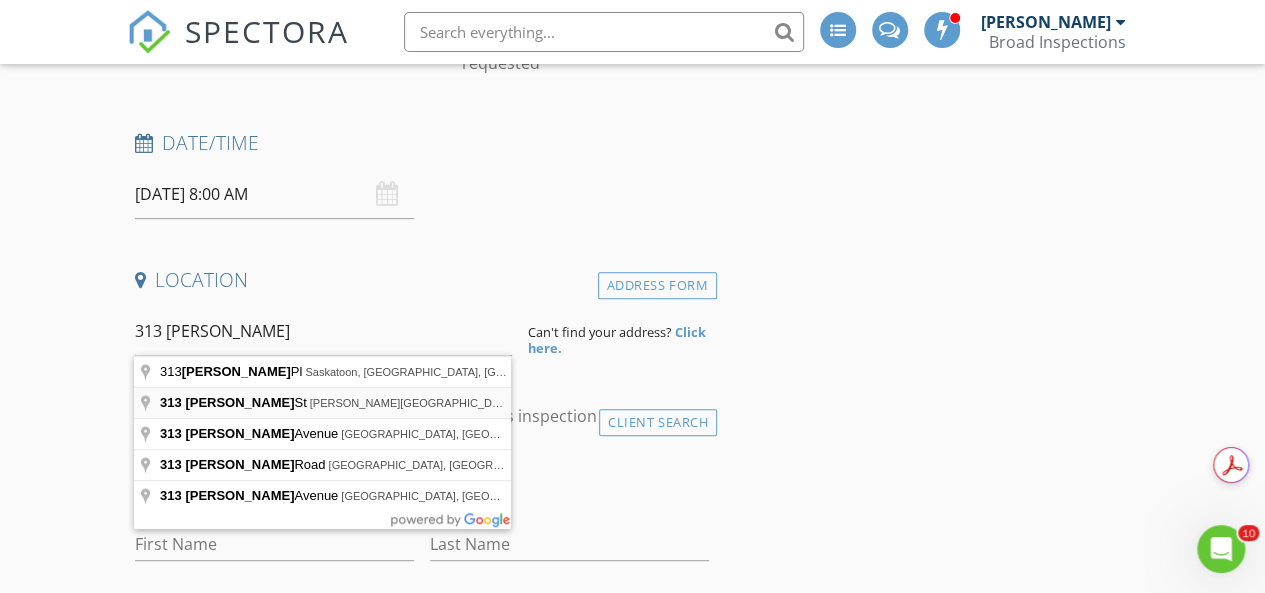 type on "[STREET_ADDRESS][PERSON_NAME][PERSON_NAME]" 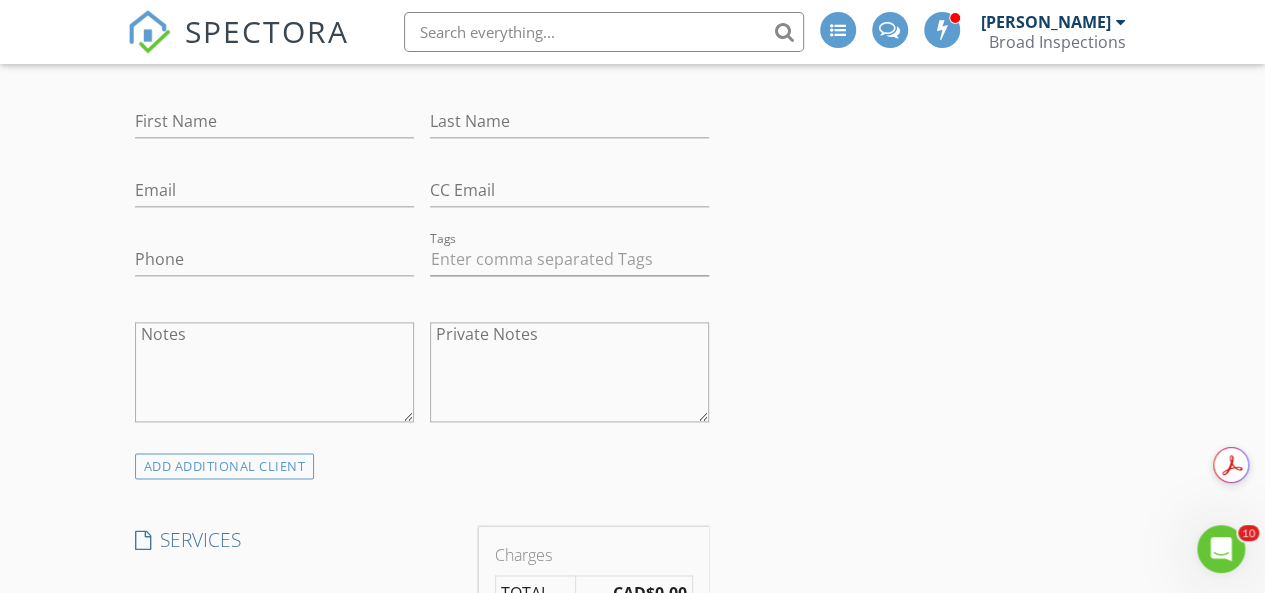 scroll, scrollTop: 1200, scrollLeft: 0, axis: vertical 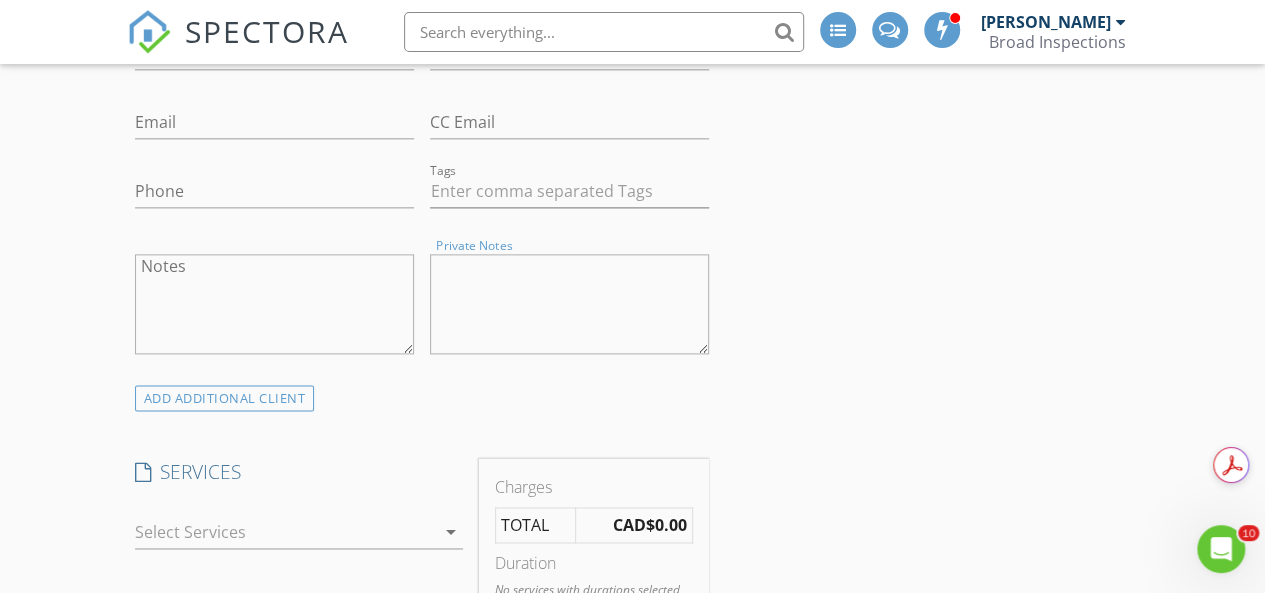 click on "Private Notes" at bounding box center (569, 304) 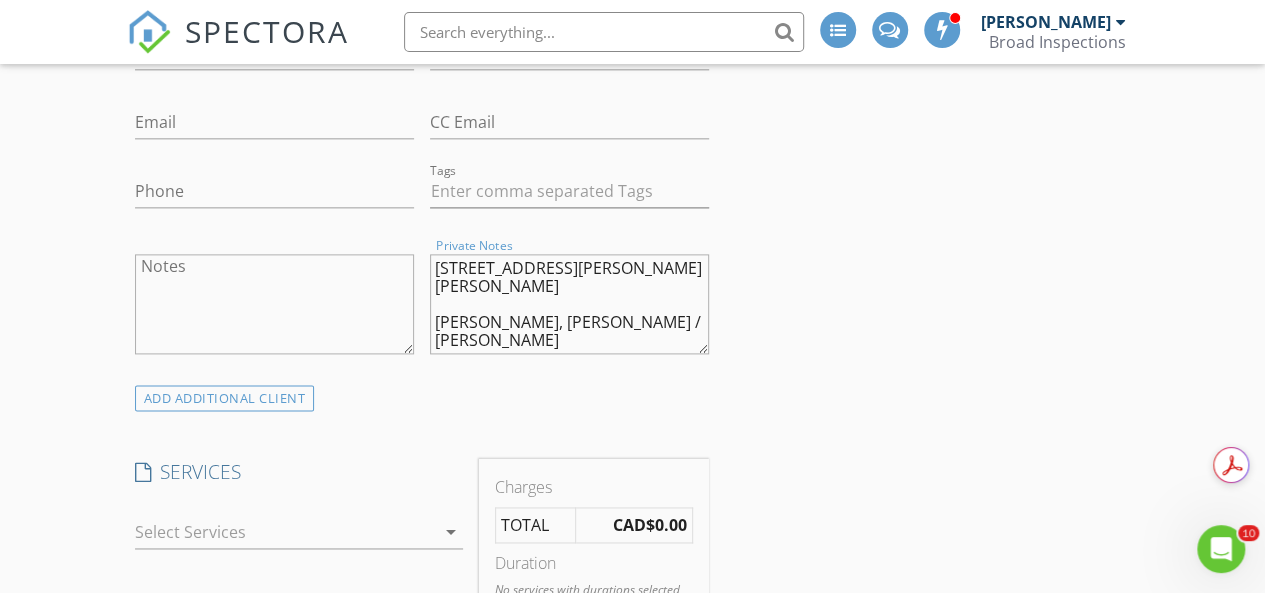 scroll, scrollTop: 100, scrollLeft: 0, axis: vertical 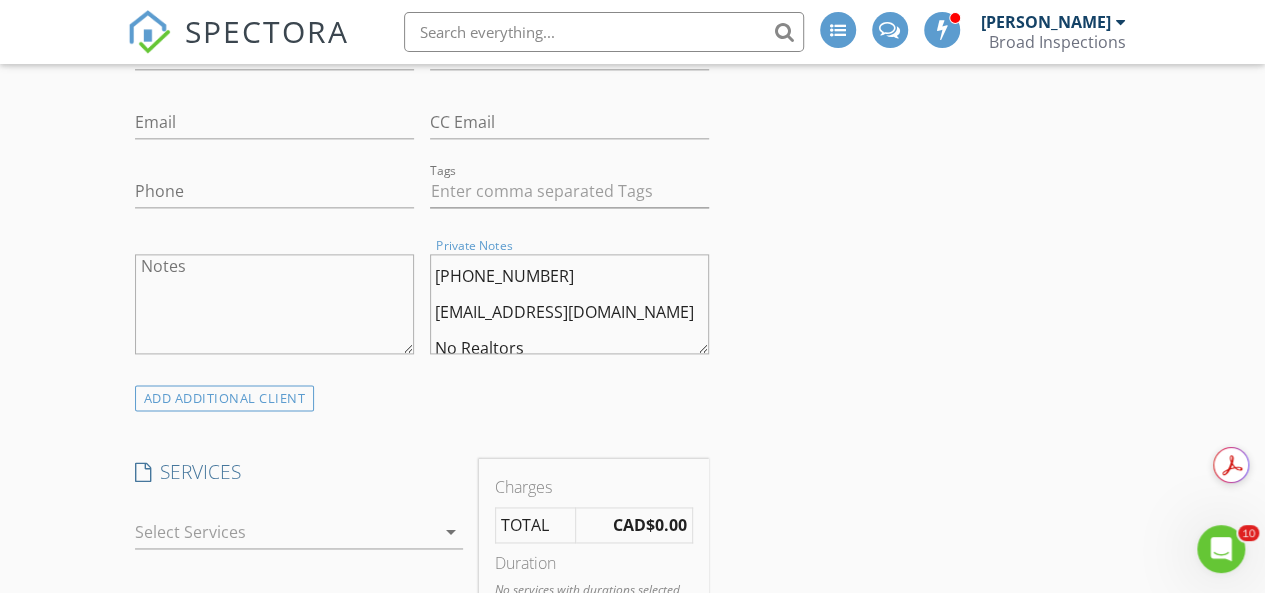 drag, startPoint x: 614, startPoint y: 296, endPoint x: 423, endPoint y: 299, distance: 191.02356 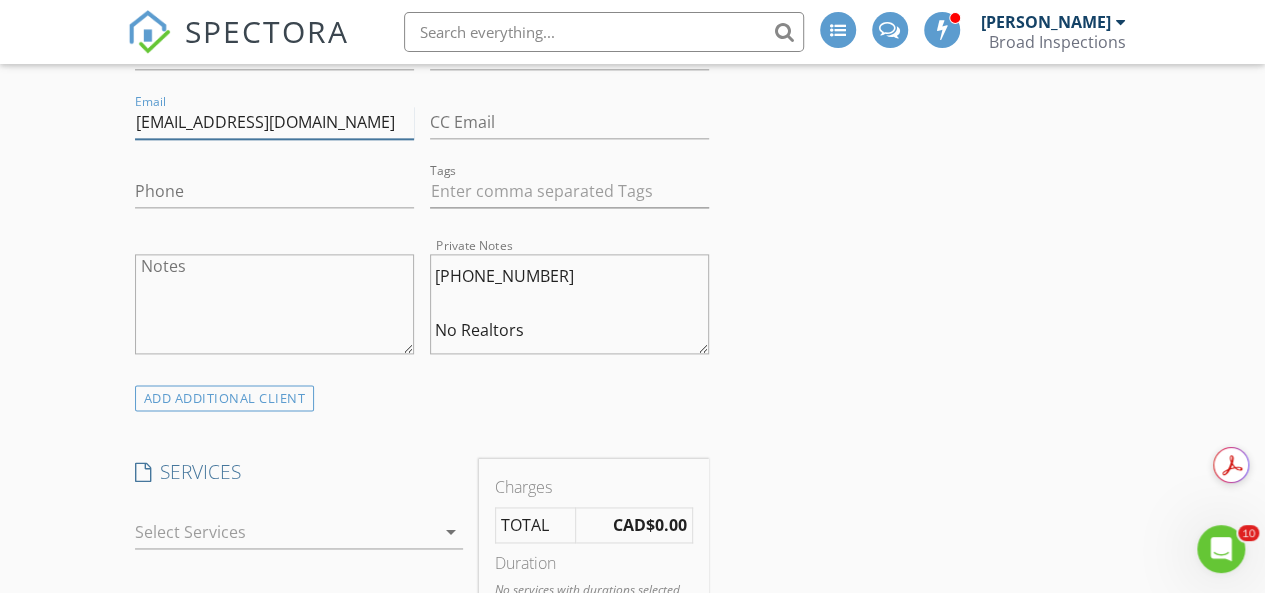type on "[EMAIL_ADDRESS][DOMAIN_NAME]" 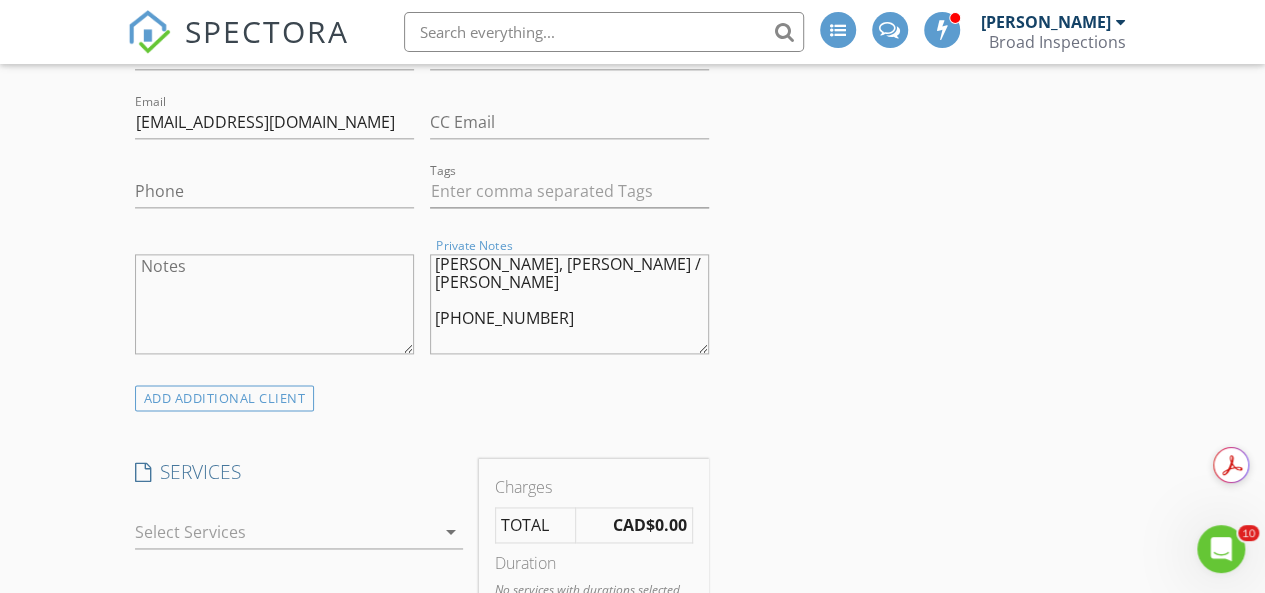 scroll, scrollTop: 84, scrollLeft: 0, axis: vertical 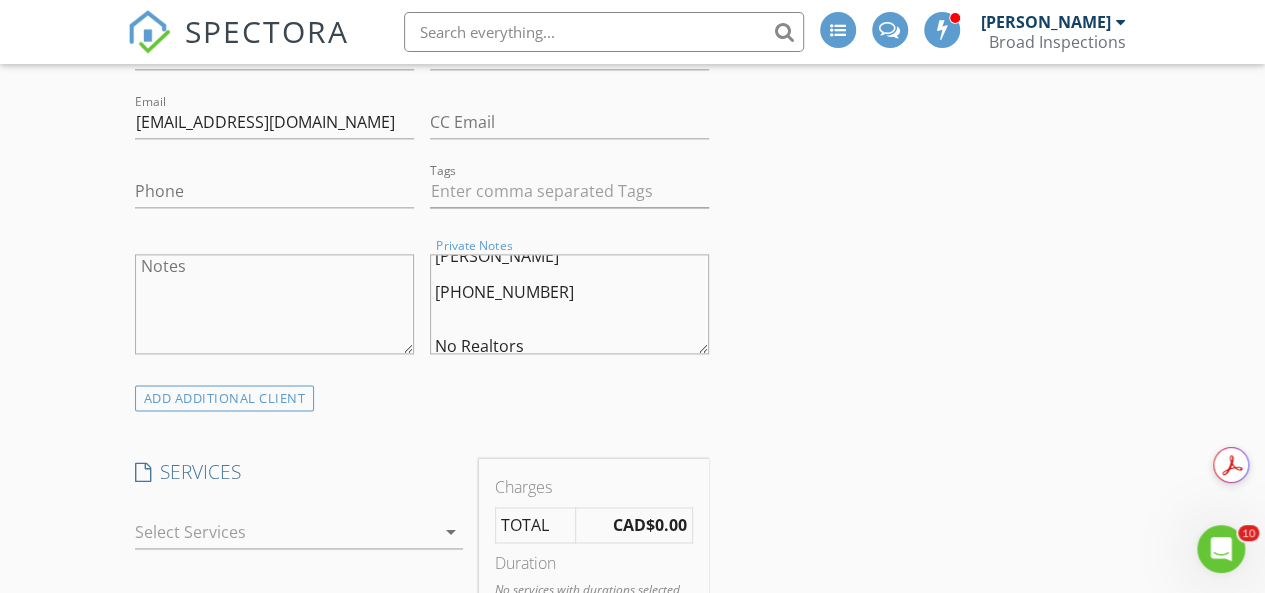 drag, startPoint x: 538, startPoint y: 258, endPoint x: 417, endPoint y: 276, distance: 122.33152 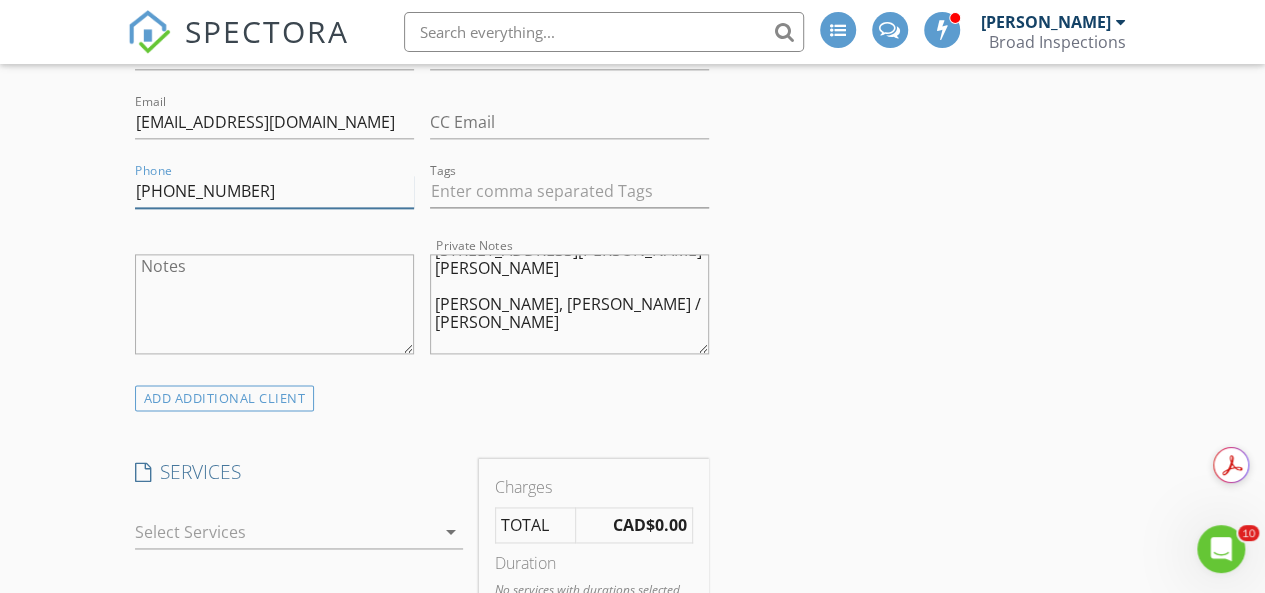 scroll, scrollTop: 0, scrollLeft: 0, axis: both 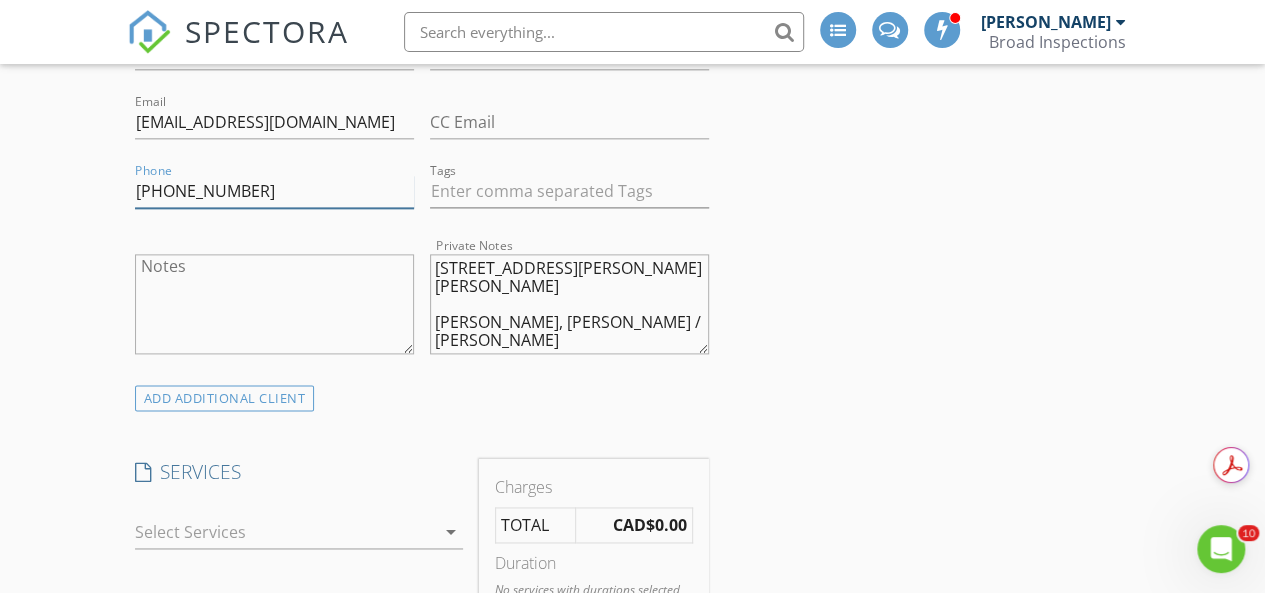 type on "[PHONE_NUMBER]" 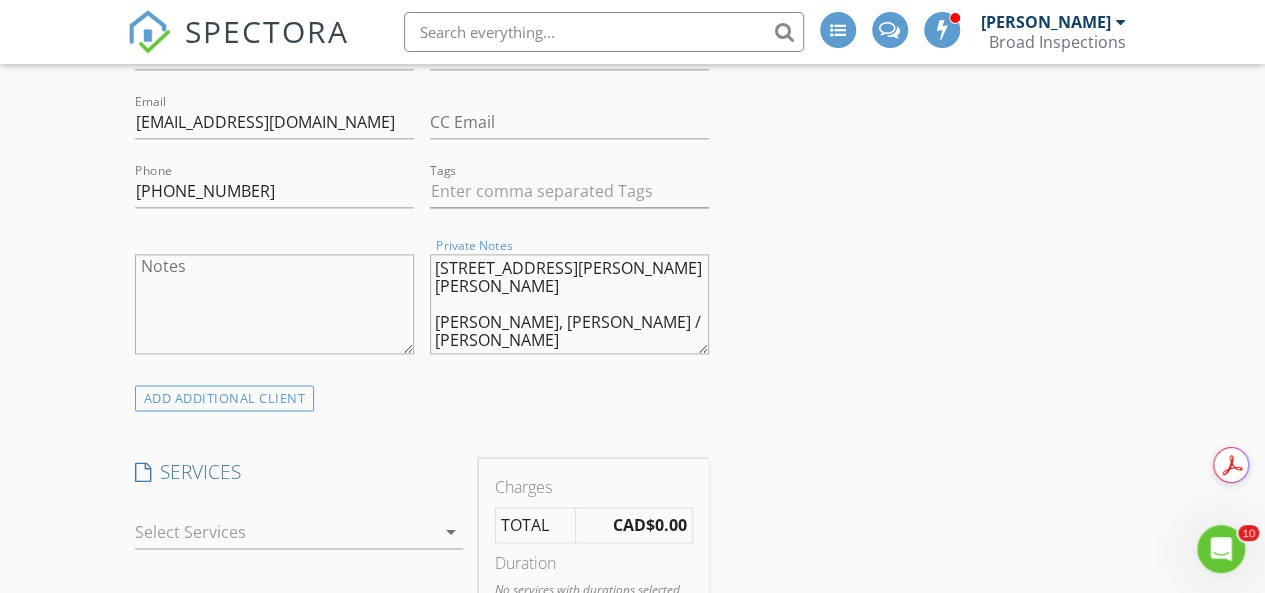 drag, startPoint x: 566, startPoint y: 322, endPoint x: 414, endPoint y: 319, distance: 152.0296 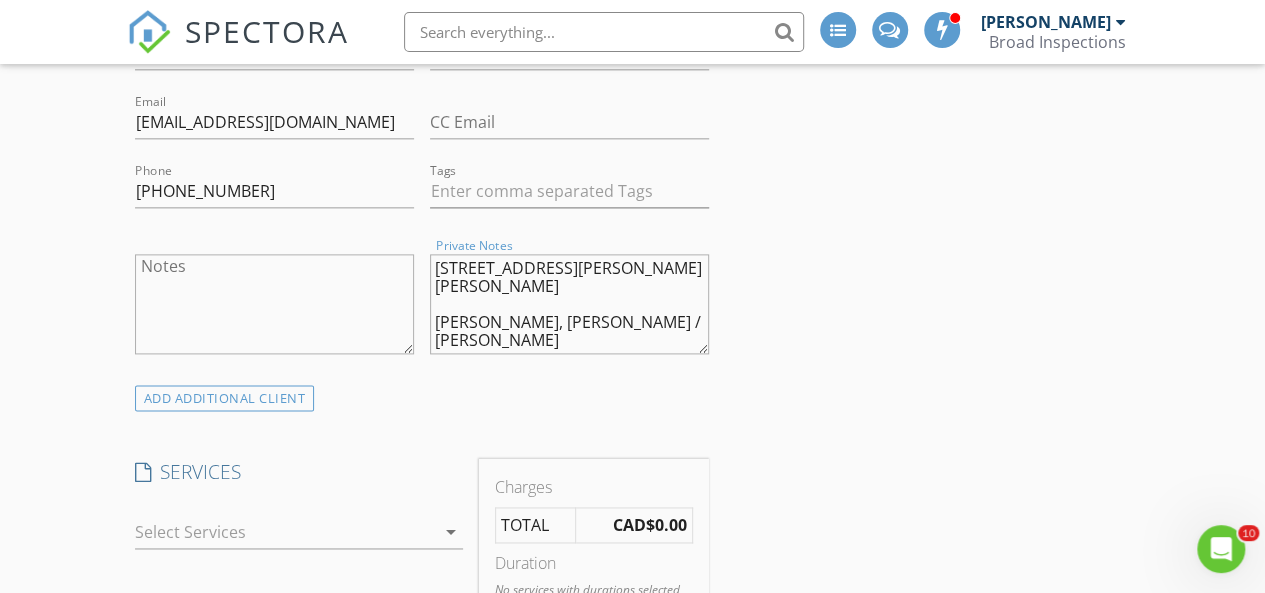 scroll, scrollTop: 1100, scrollLeft: 0, axis: vertical 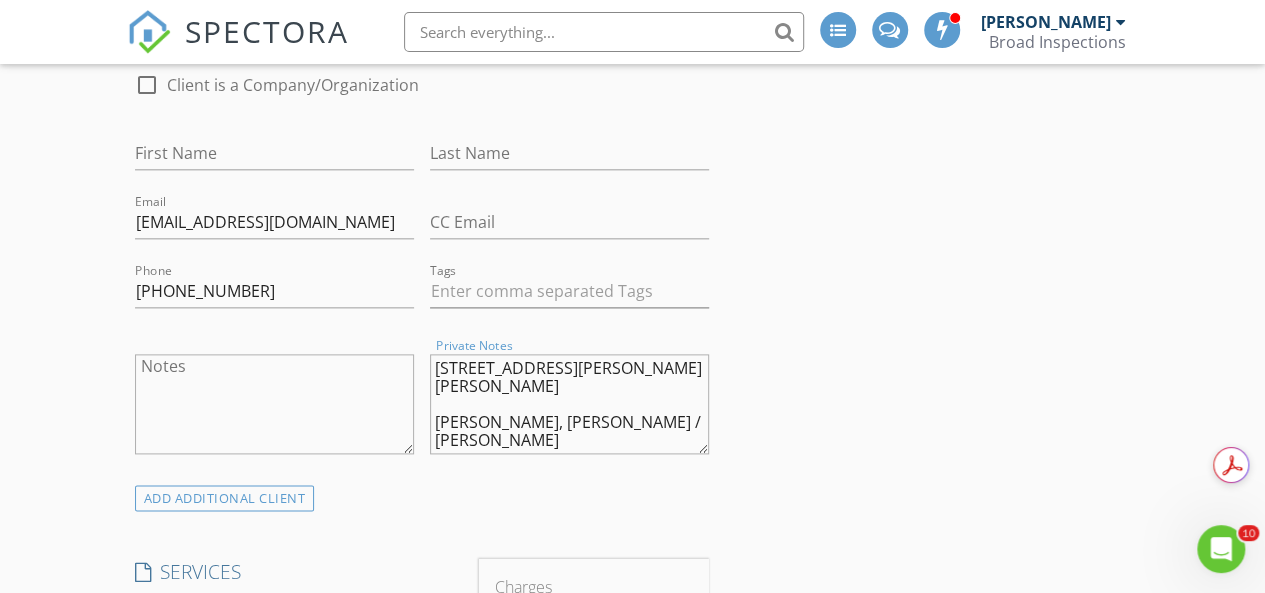 type on "313 Hamilton St. Davidson
SK S0G 1A0
/ Ye Youn Suh
No Realtors
Daniel Song Law Office
403-764-0231
Thank You Brad!" 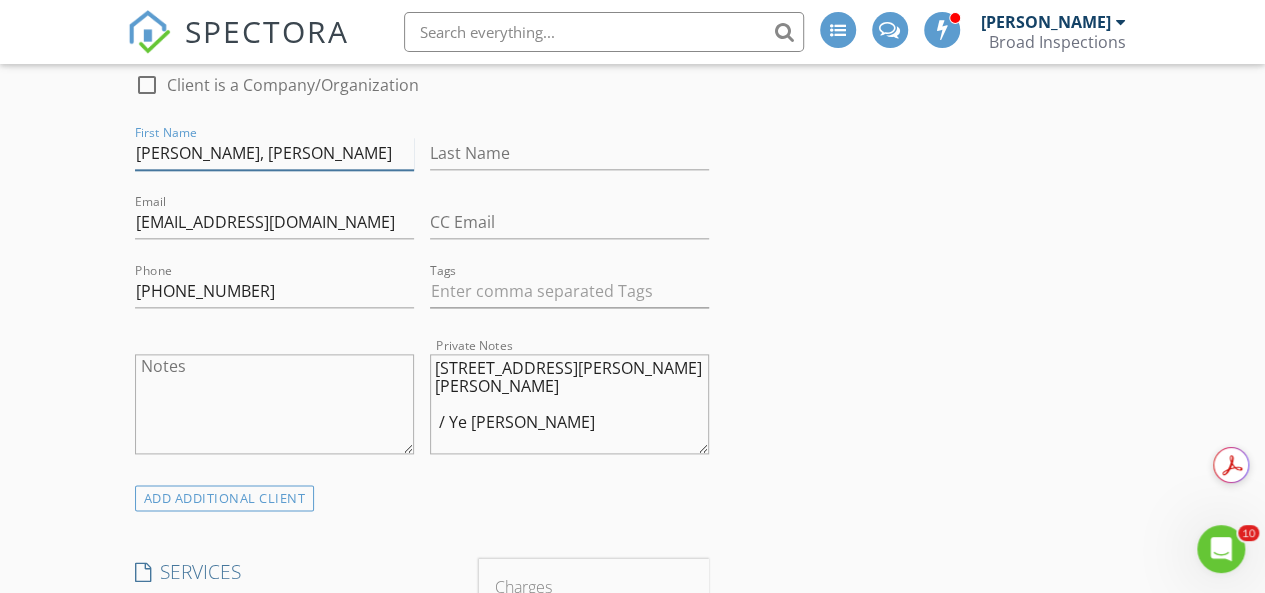 click on "Jeong Mook, Kang" at bounding box center [274, 153] 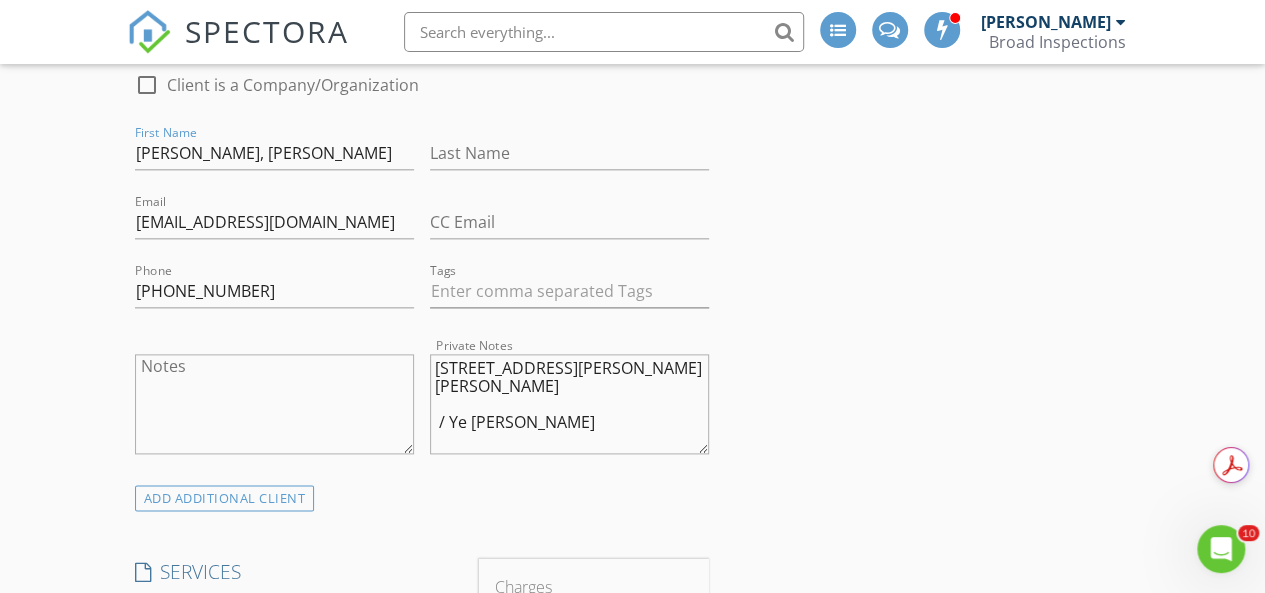 click at bounding box center (274, 184) 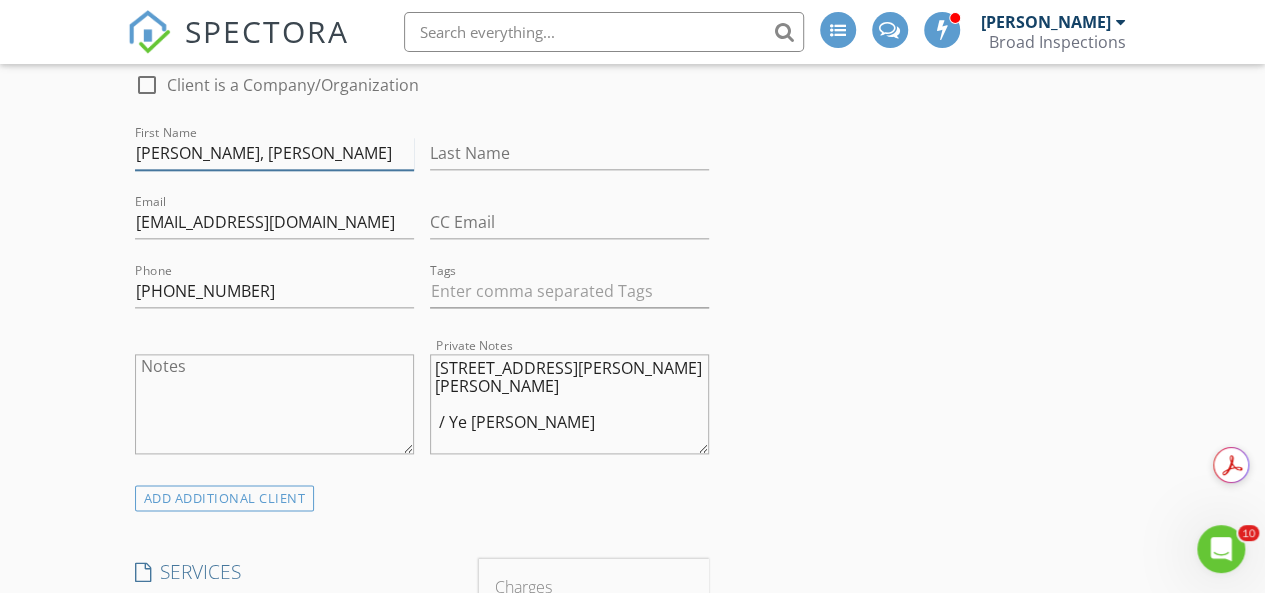 click on "Jeong Mook, Kang" at bounding box center [274, 153] 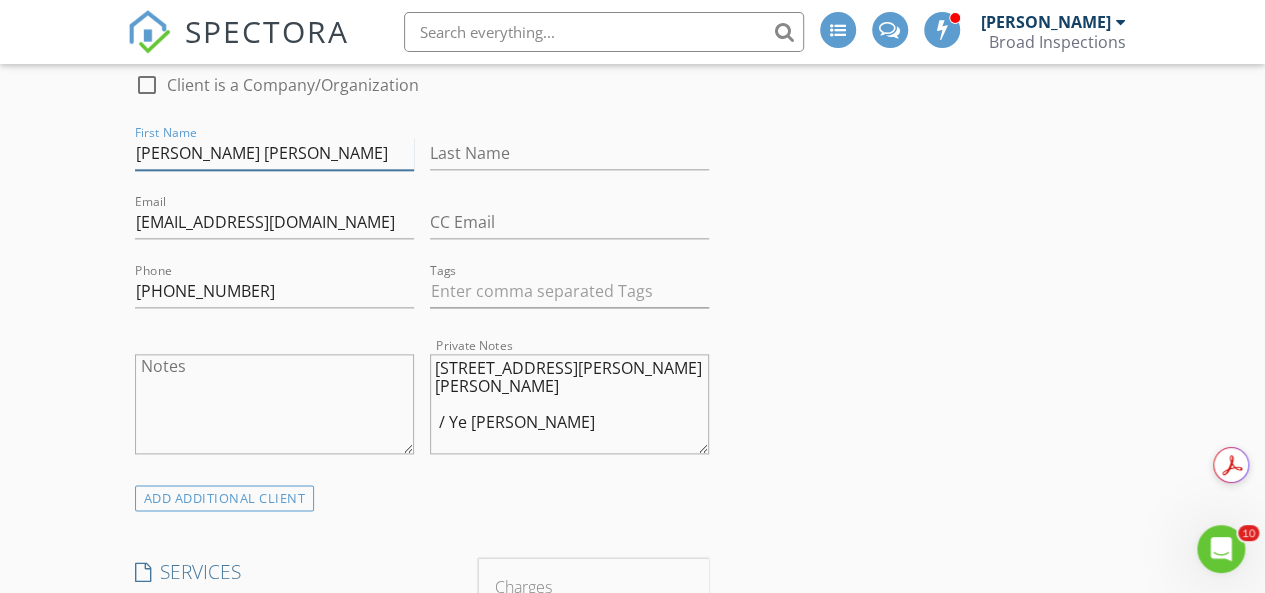 type on "Jeong Mook Kang" 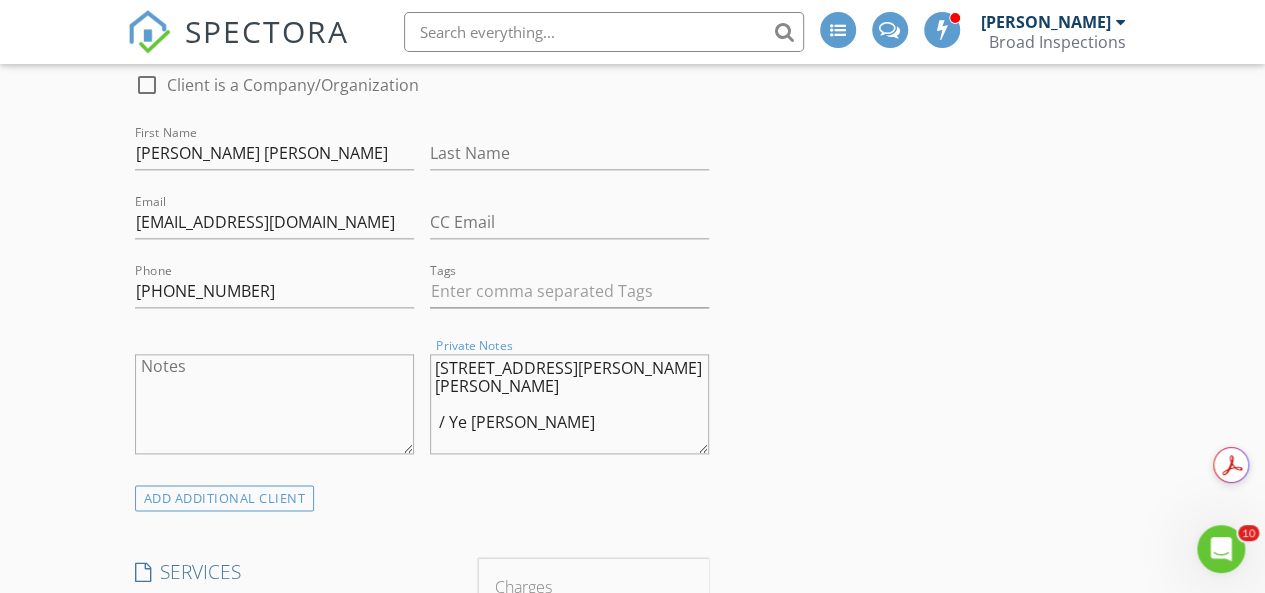 drag, startPoint x: 544, startPoint y: 418, endPoint x: 404, endPoint y: 427, distance: 140.28899 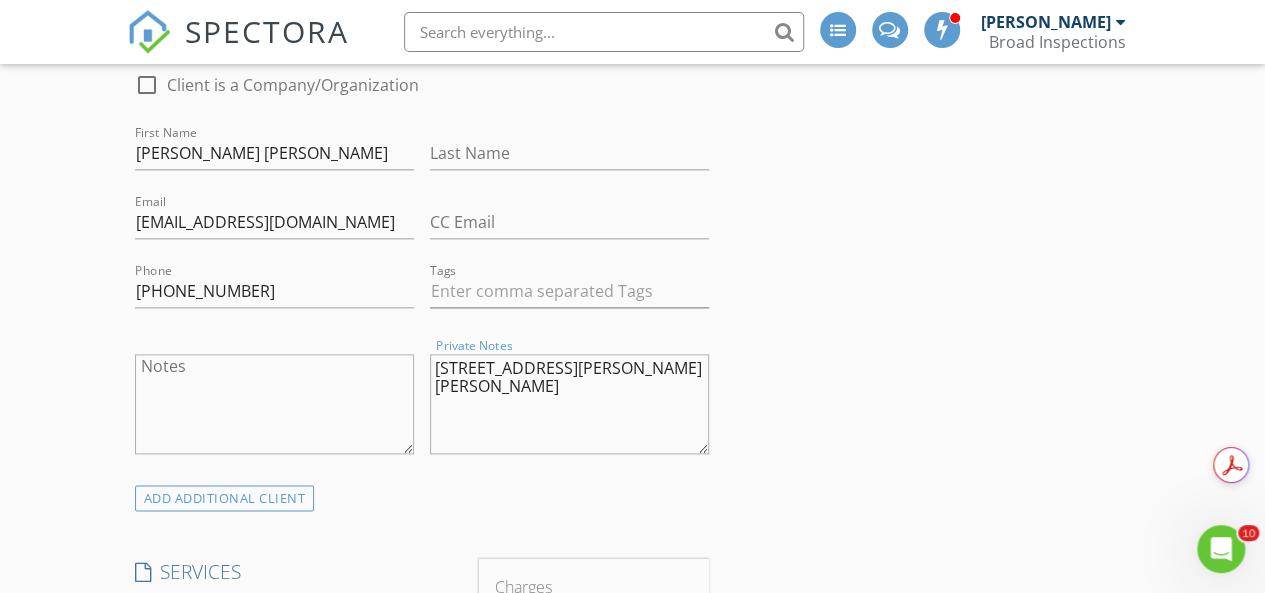 type on "313 Hamilton St. Davidson
SK S0G 1A0
No Realtors
Daniel Song Law Office
403-764-0231
Thank You Brad!" 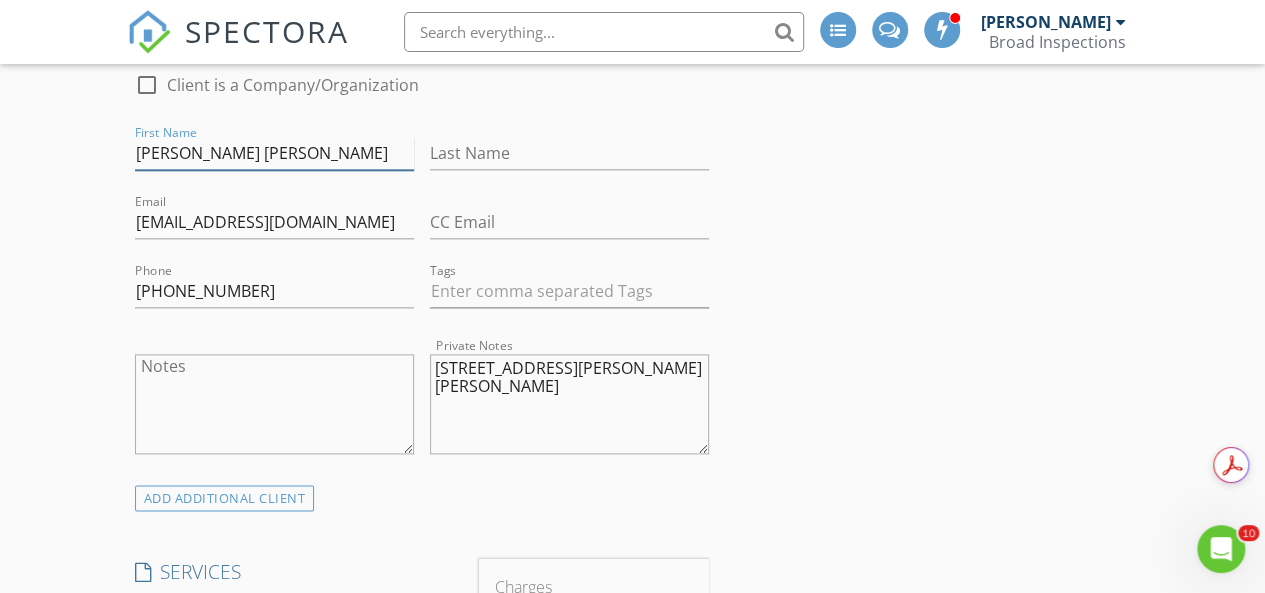 drag, startPoint x: 228, startPoint y: 155, endPoint x: 299, endPoint y: 157, distance: 71.02816 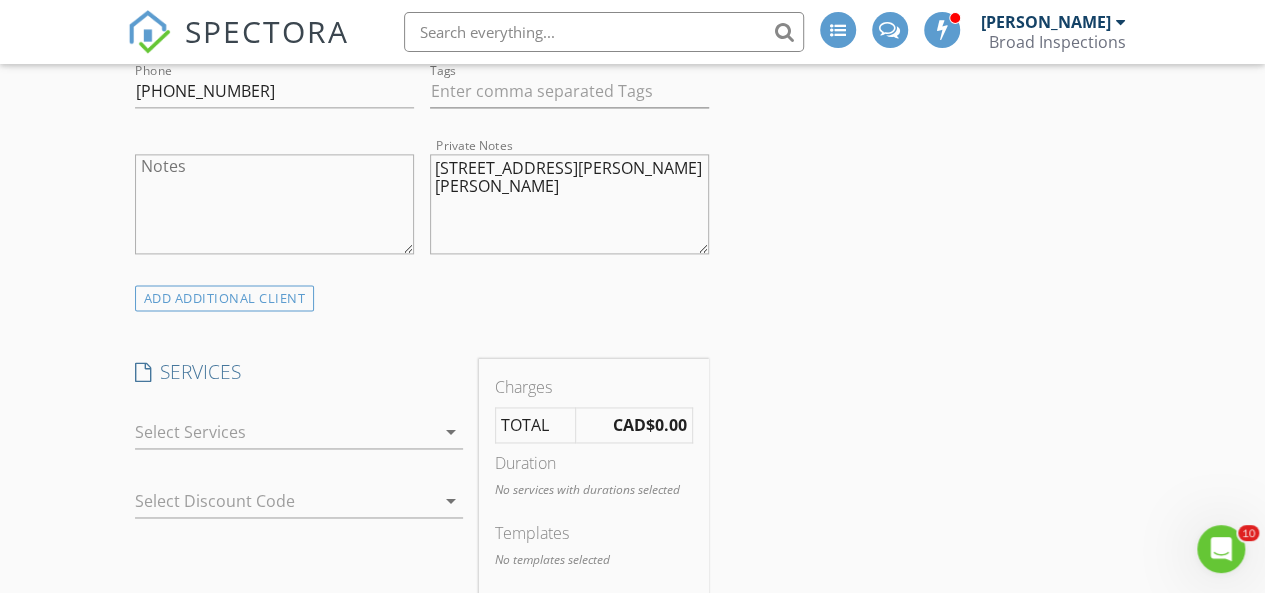 scroll, scrollTop: 1400, scrollLeft: 0, axis: vertical 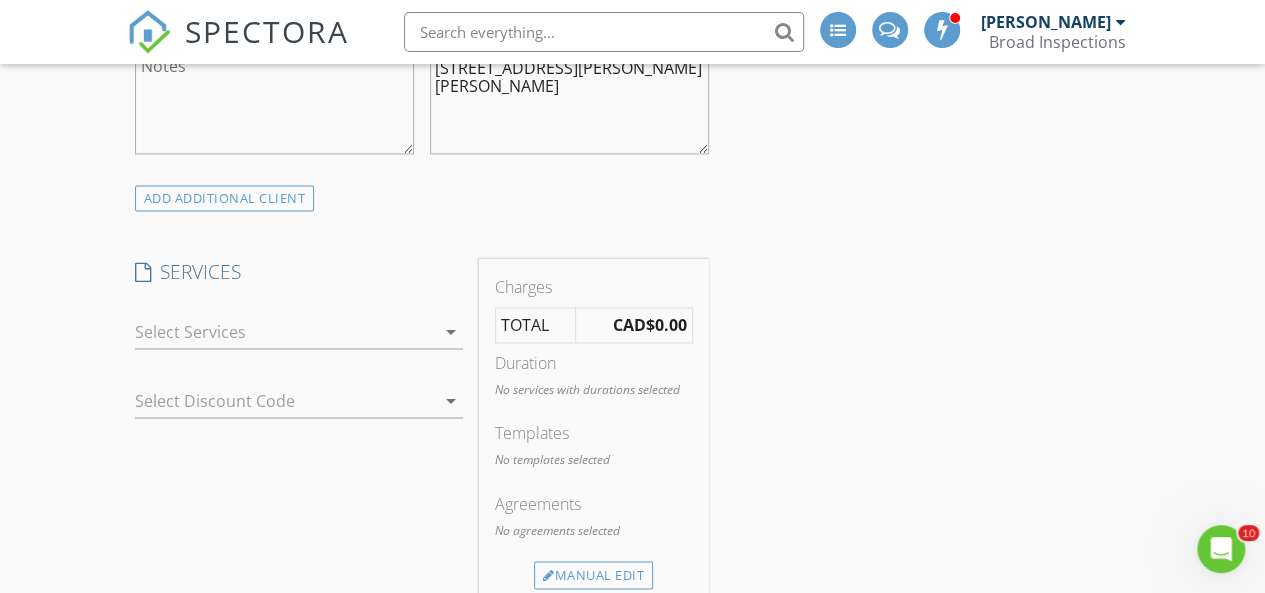 type on "Kang" 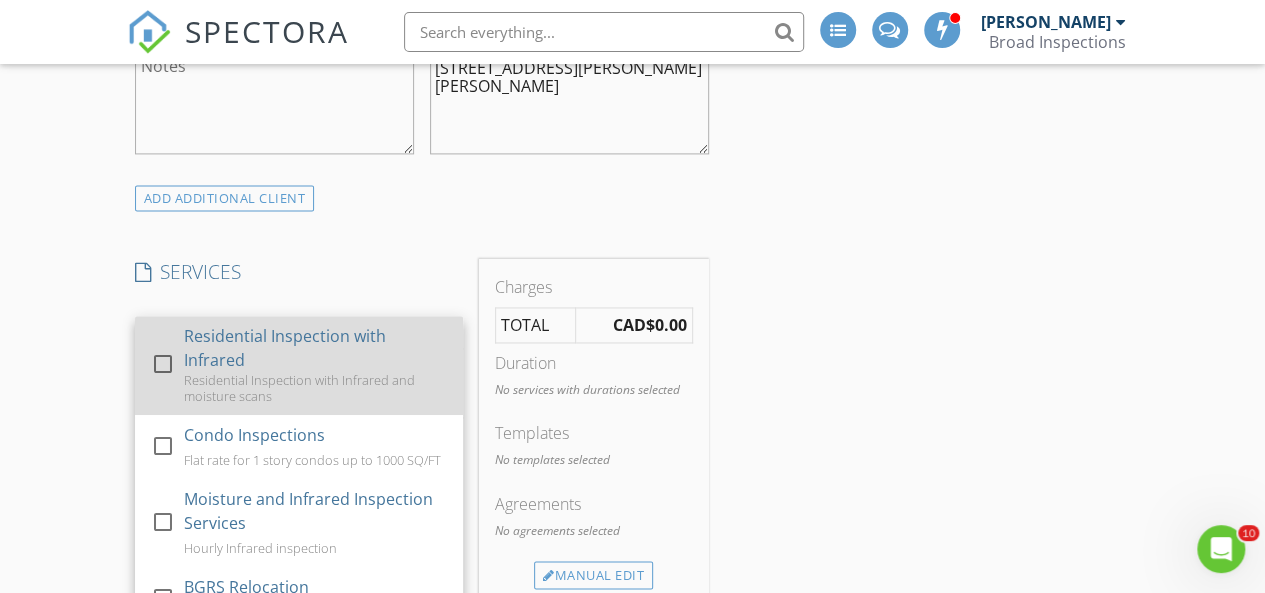 click on "Residential Inspection with Infrared" at bounding box center [314, 348] 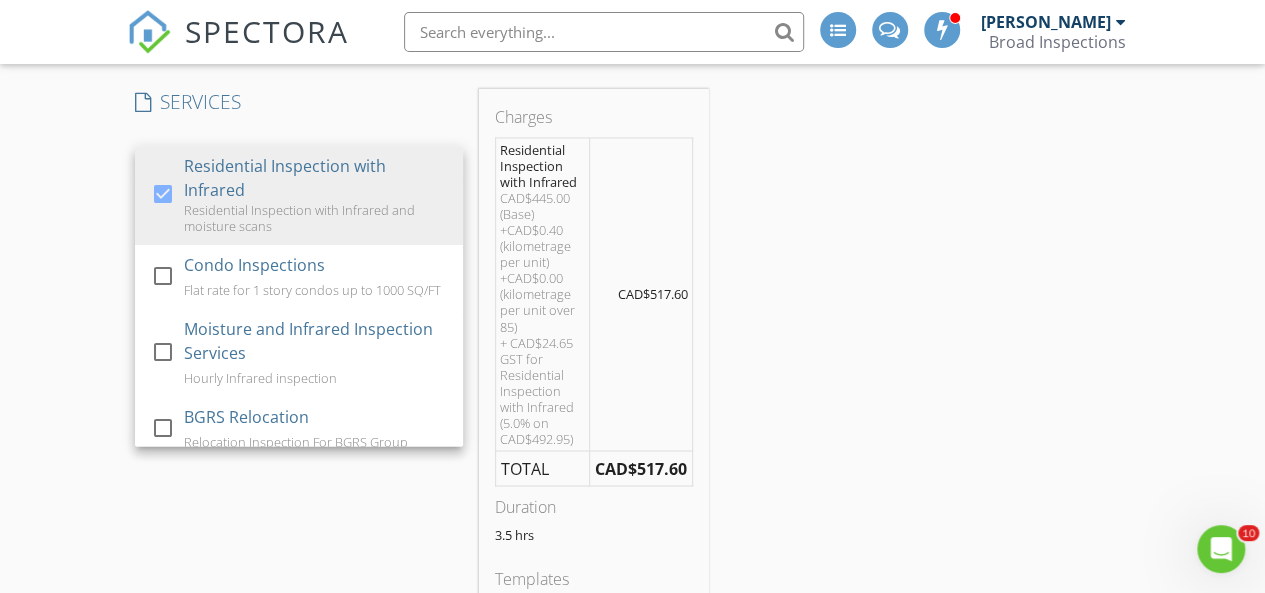 scroll, scrollTop: 1600, scrollLeft: 0, axis: vertical 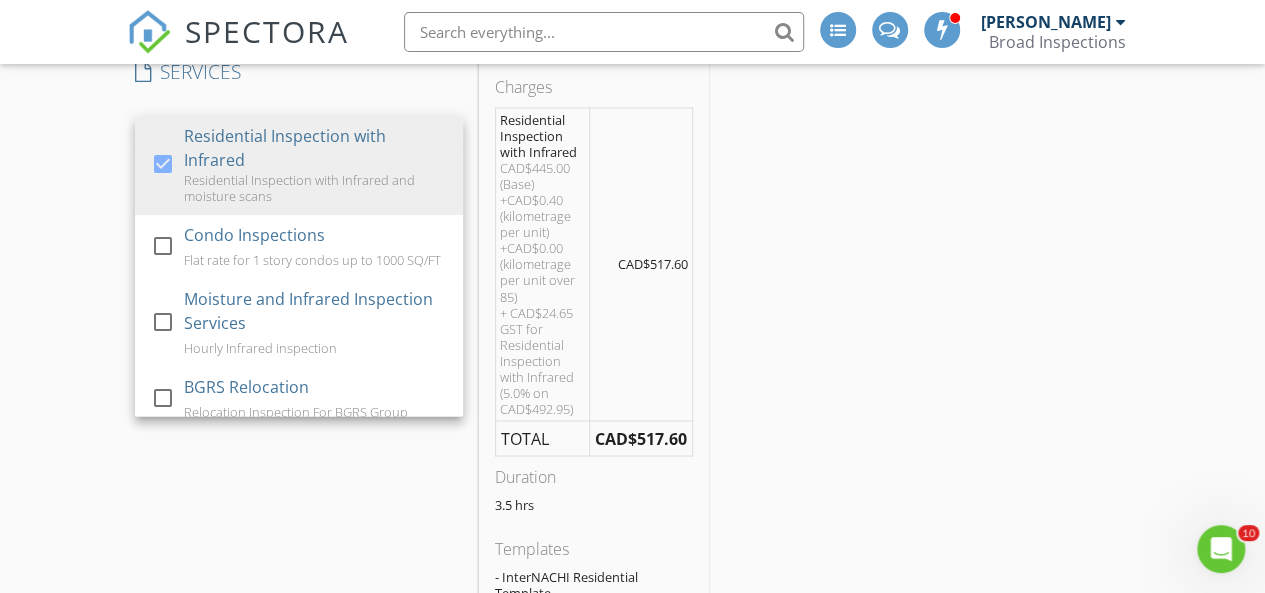 click on "SERVICES
check_box   Residential Inspection with Infrared   Residential Inspection with Infrared and moisture scans check_box_outline_blank   Condo Inspections   Flat rate for 1 story condos up to 1000 SQ/FT check_box_outline_blank   Moisture and Infrared Inspection Services   Hourly Infrared inspection check_box_outline_blank   BGRS Relocation   Relocation Inspection For BGRS Group check_box_outline_blank   445+   Residential Inspection with Infrared arrow_drop_down   check_box_outline_blank   Infrared   Infrared Pictures check_box_outline_blank   Fireplace   check_box_outline_blank   Pool Inspection   In ground pool inspection check_box_outline_blank   Appliance Recall Check   Recall Check is a 3rd party program that checks all serial number for recalls. If they find one they will send a repair specialist to fix the appliance. All appliances are included.  Residential Inspection with Infrared Options arrow_drop_down   Select Discount Code arrow_drop_down" at bounding box center (299, 399) 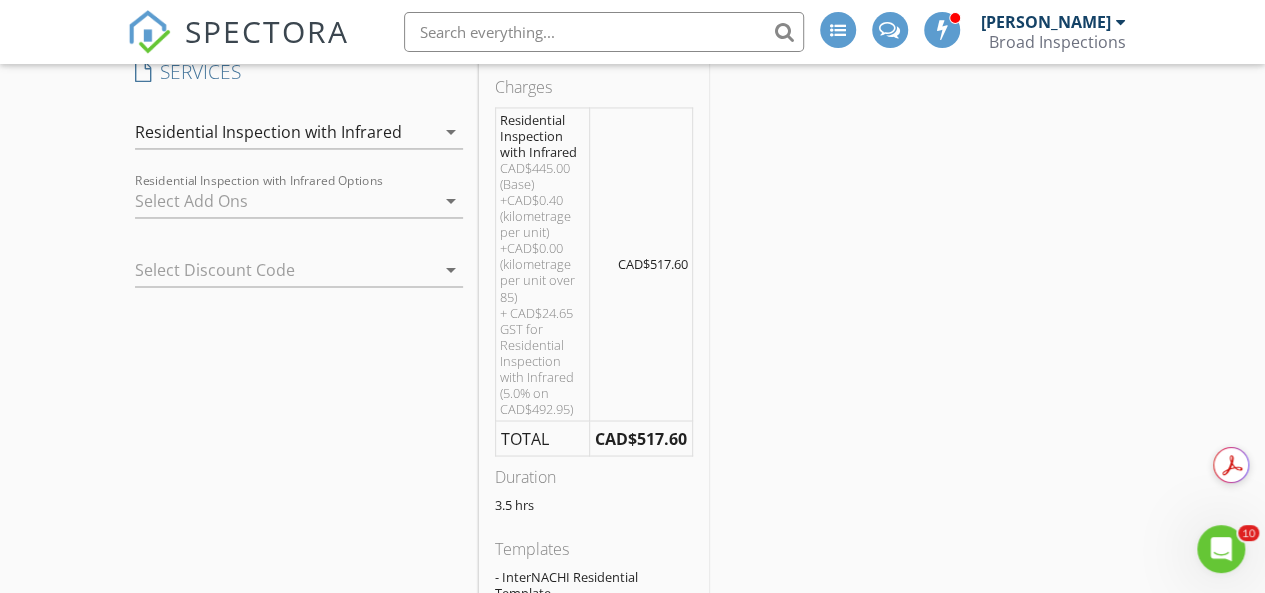 click at bounding box center [423, 270] 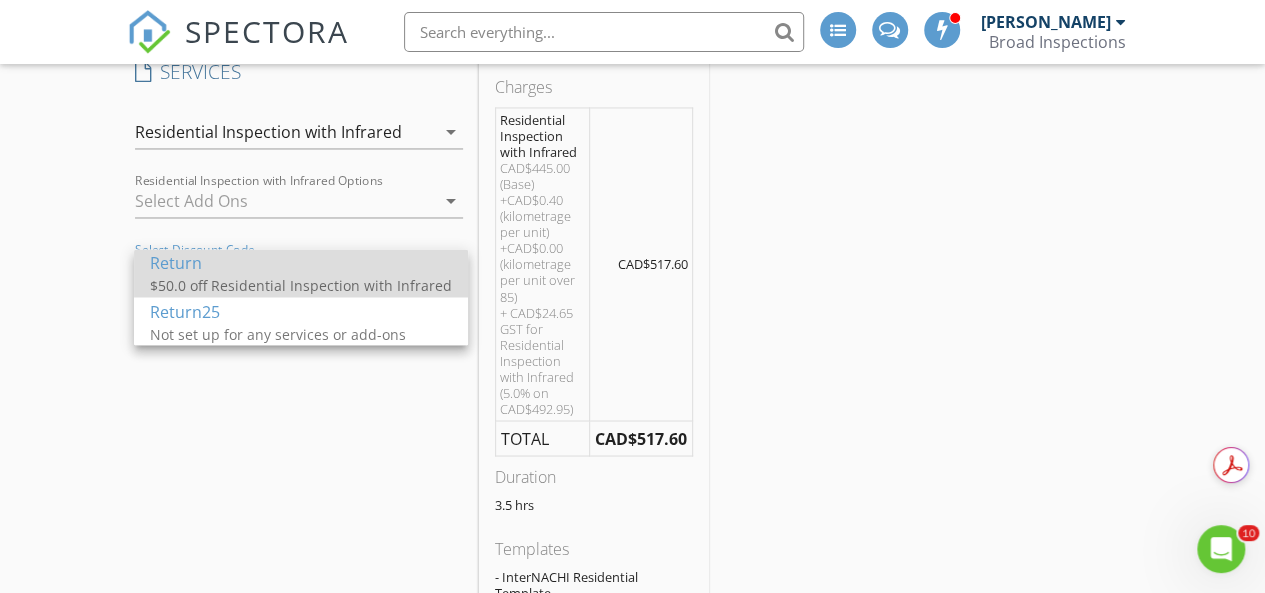 click on "$50.0 off Residential Inspection with Infrared" at bounding box center [301, 285] 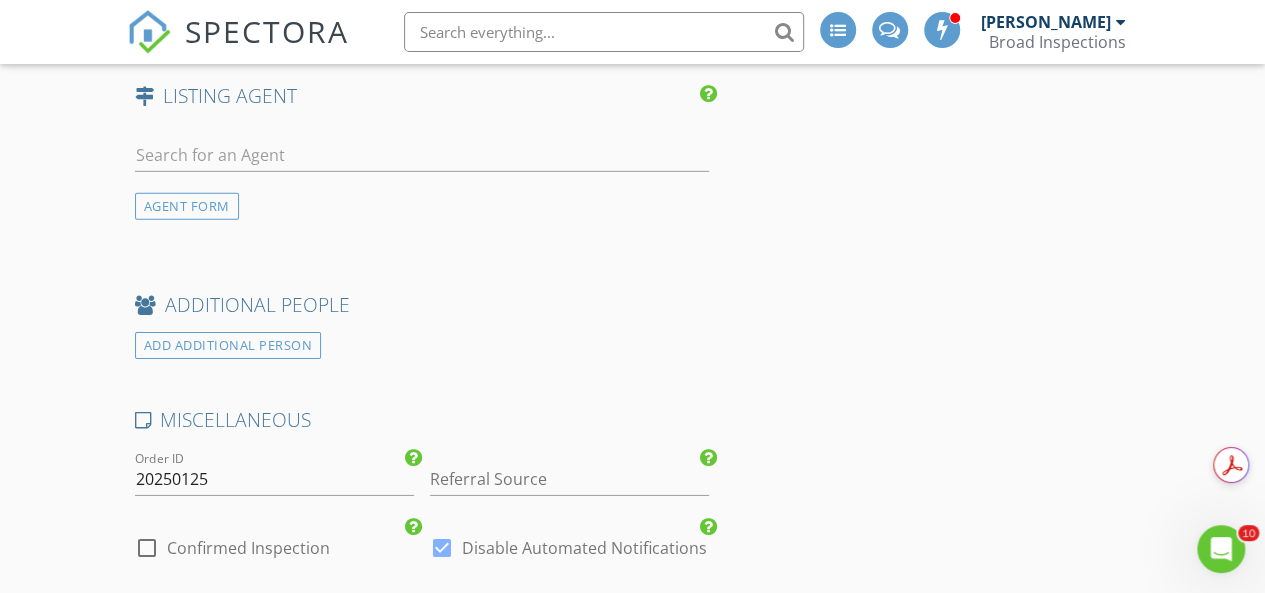 scroll, scrollTop: 3200, scrollLeft: 0, axis: vertical 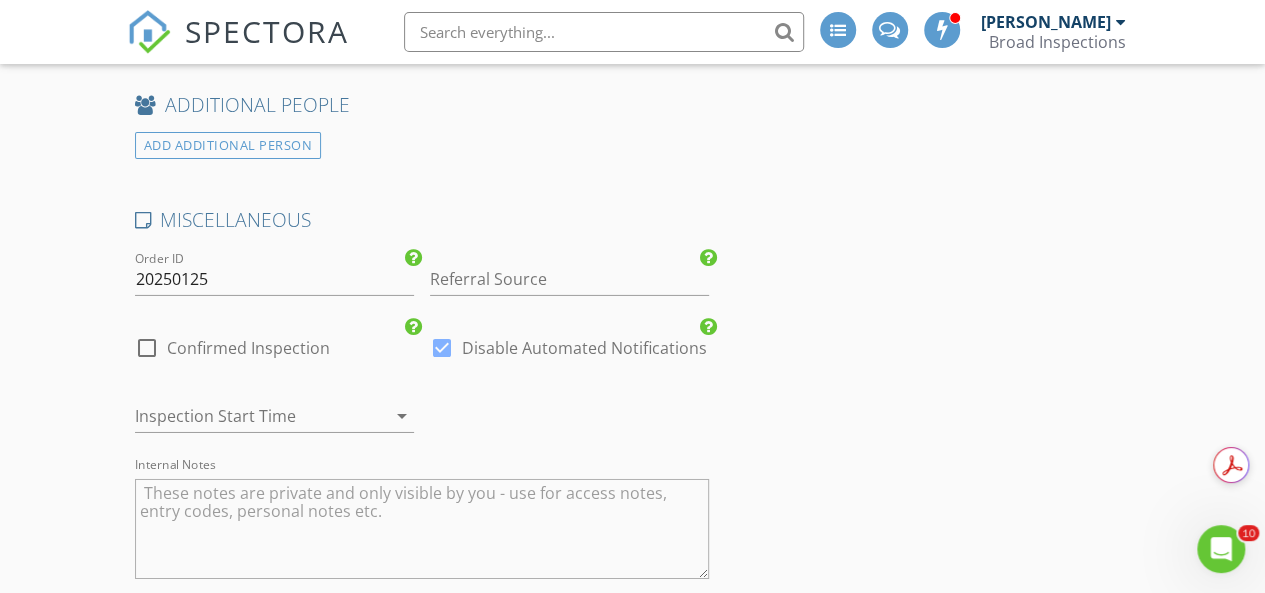 click on "Confirmed Inspection" at bounding box center [248, 348] 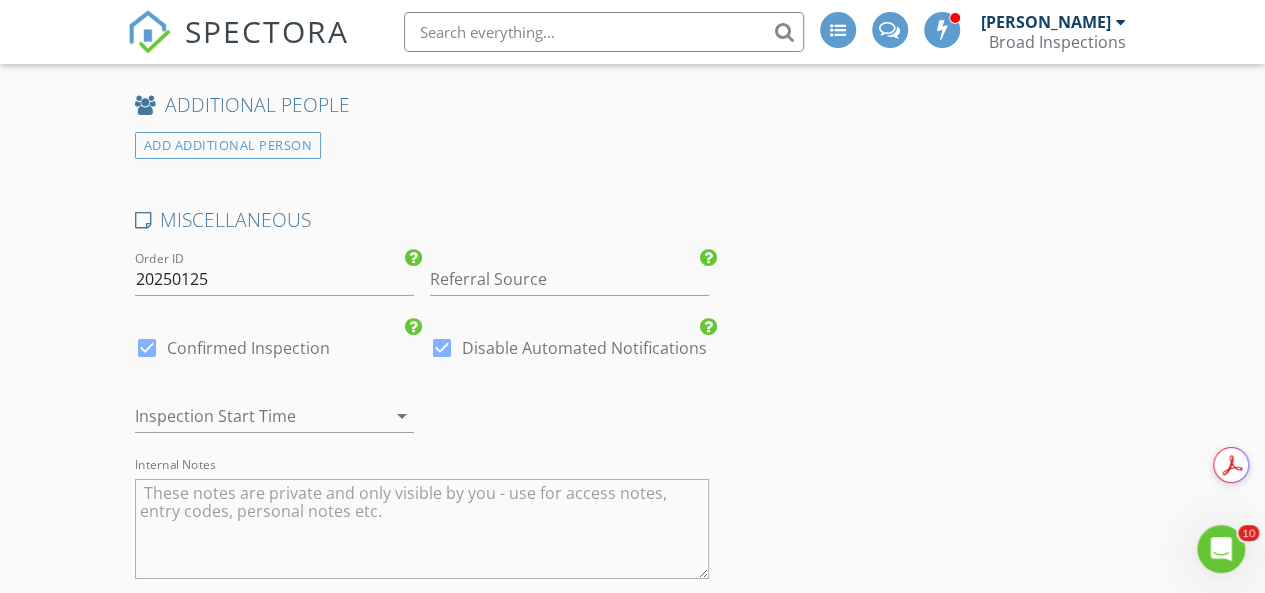 click at bounding box center [442, 348] 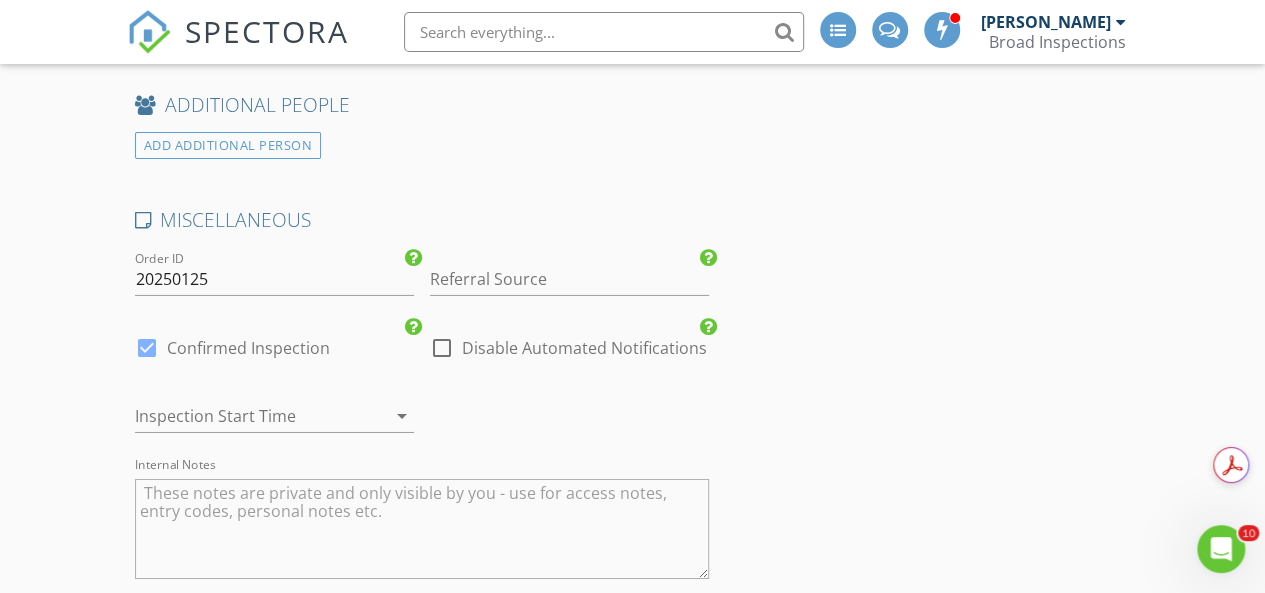 click at bounding box center (374, 416) 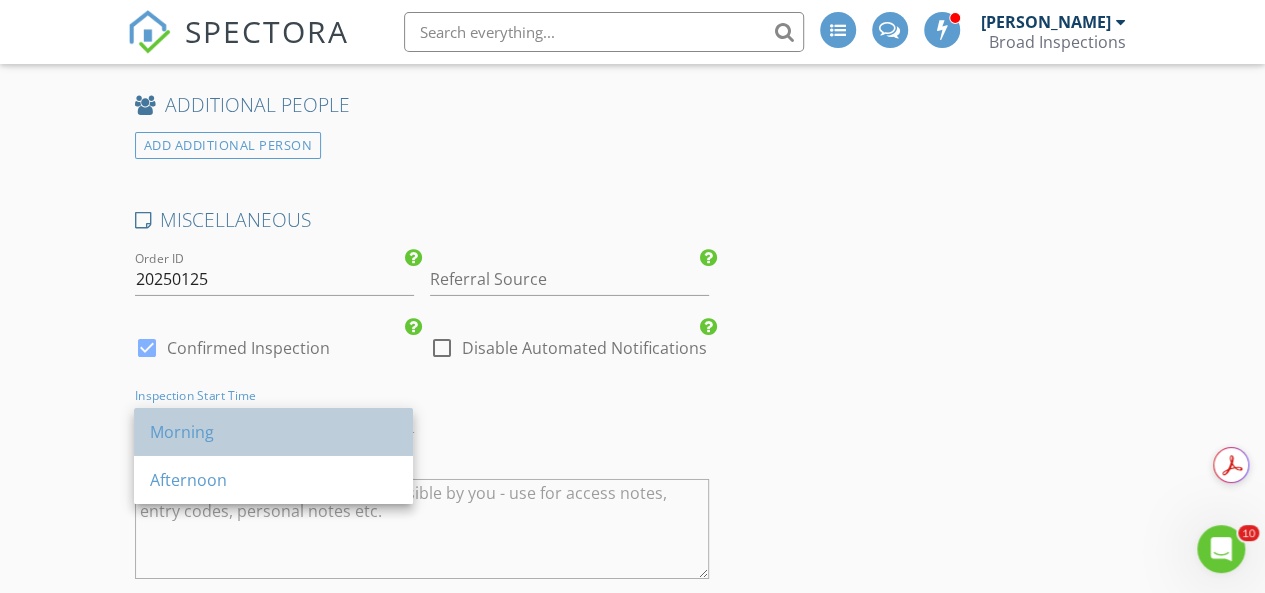 click on "Morning" at bounding box center (273, 432) 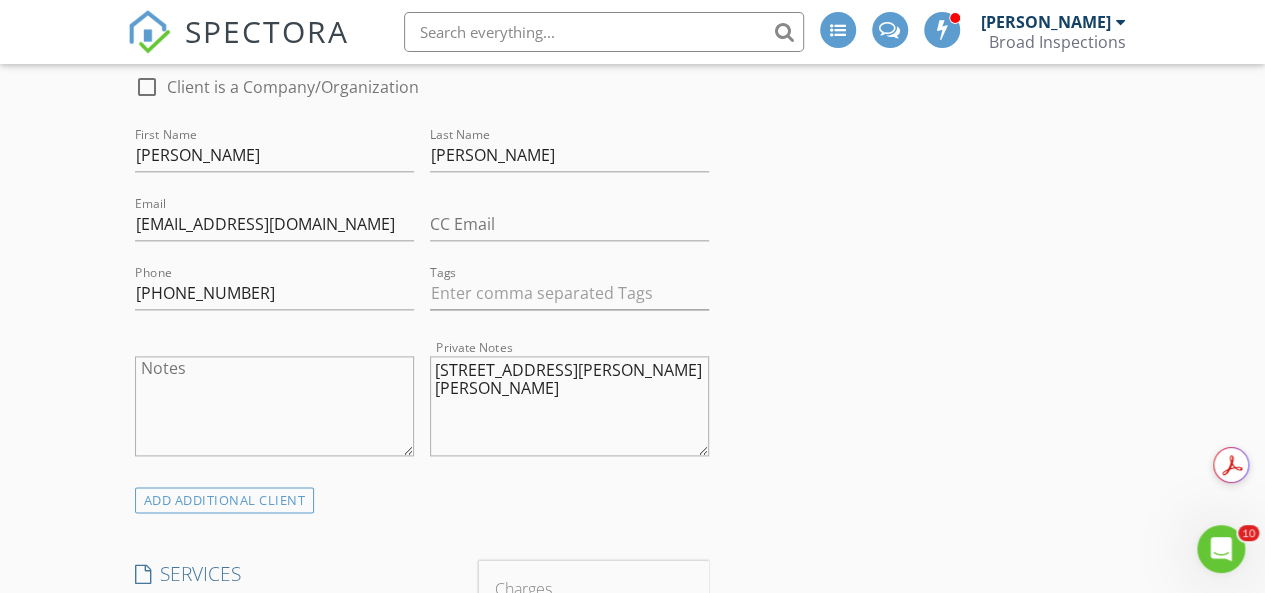 scroll, scrollTop: 1000, scrollLeft: 0, axis: vertical 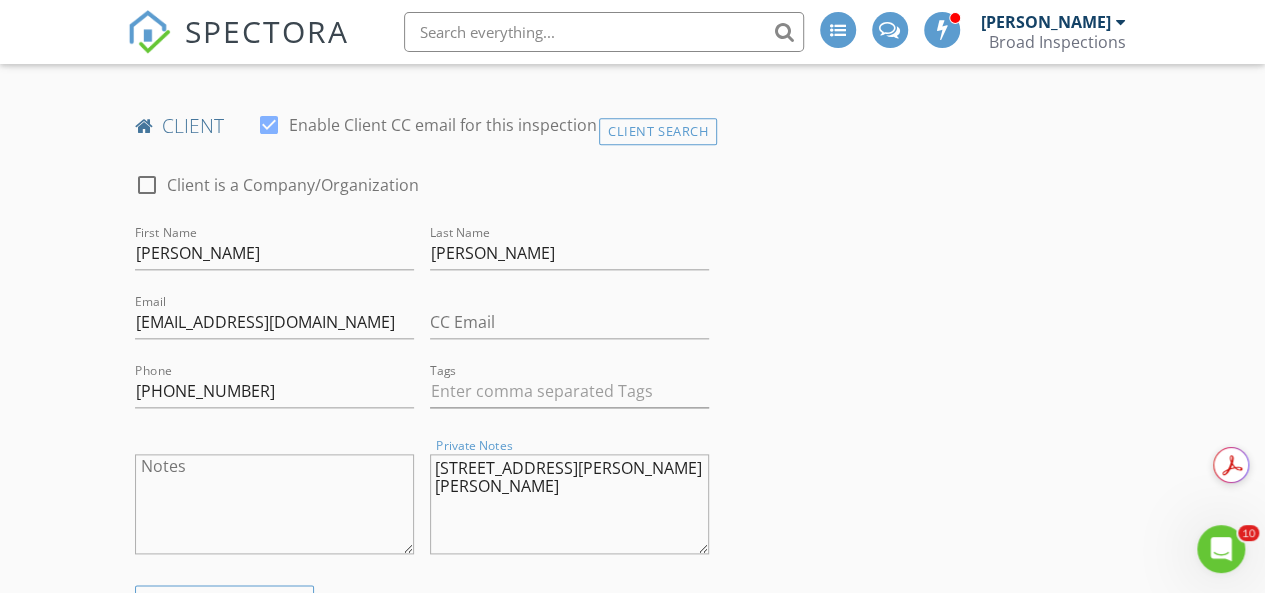 drag, startPoint x: 535, startPoint y: 490, endPoint x: 408, endPoint y: 466, distance: 129.24782 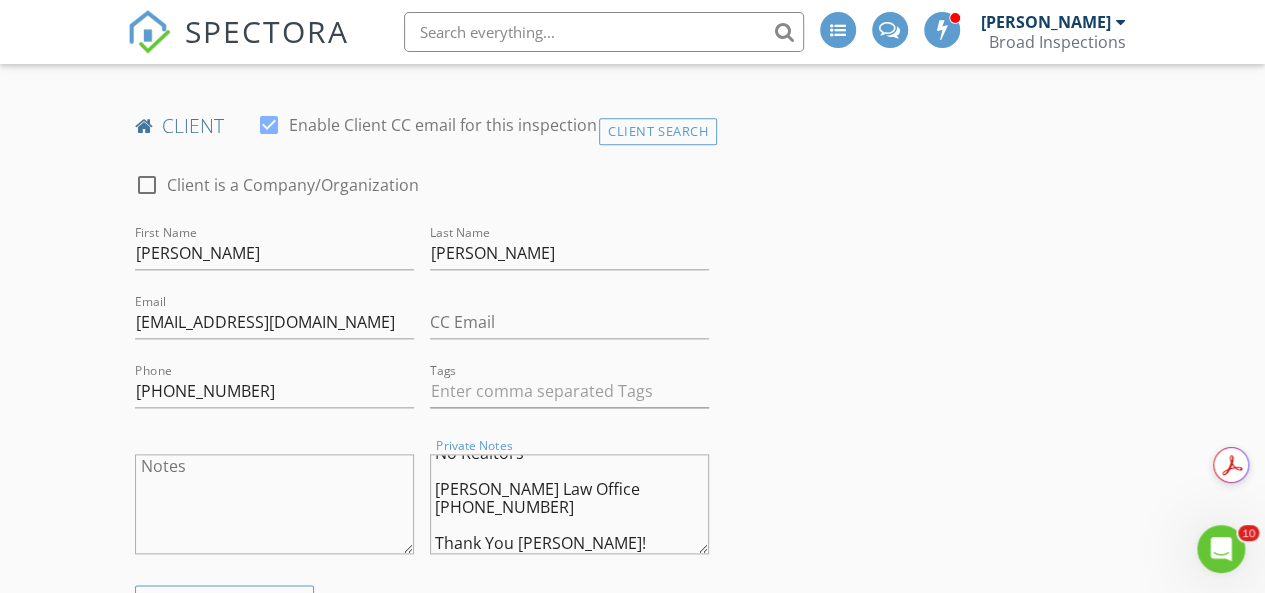 scroll, scrollTop: 0, scrollLeft: 0, axis: both 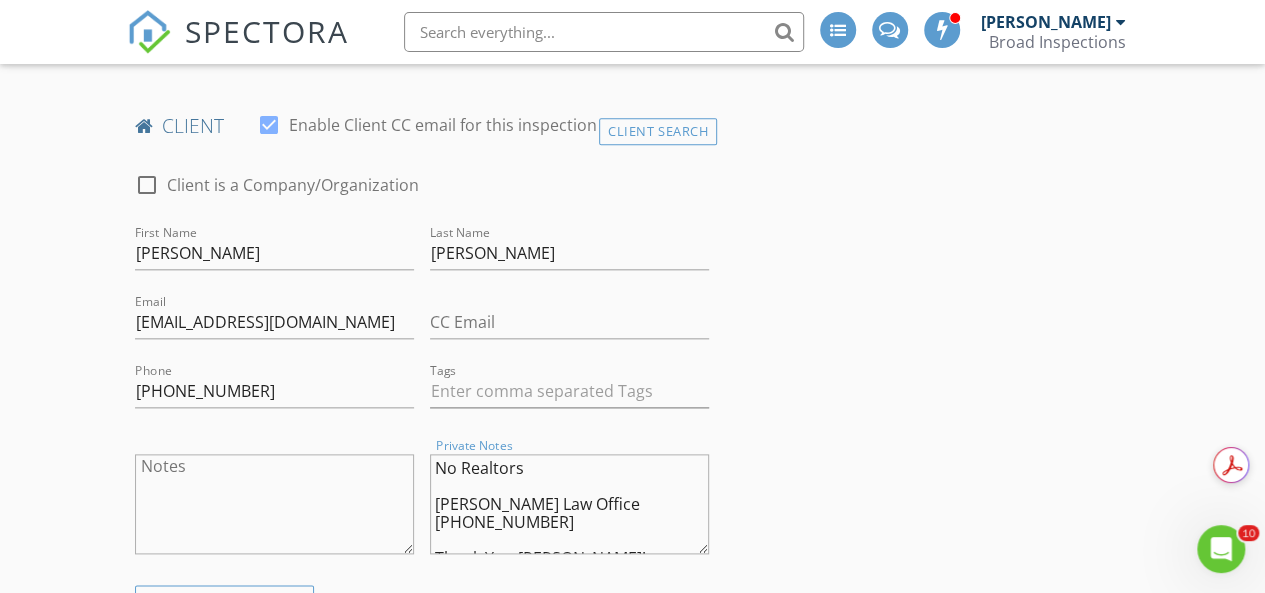 drag, startPoint x: 575, startPoint y: 537, endPoint x: 372, endPoint y: 439, distance: 225.41739 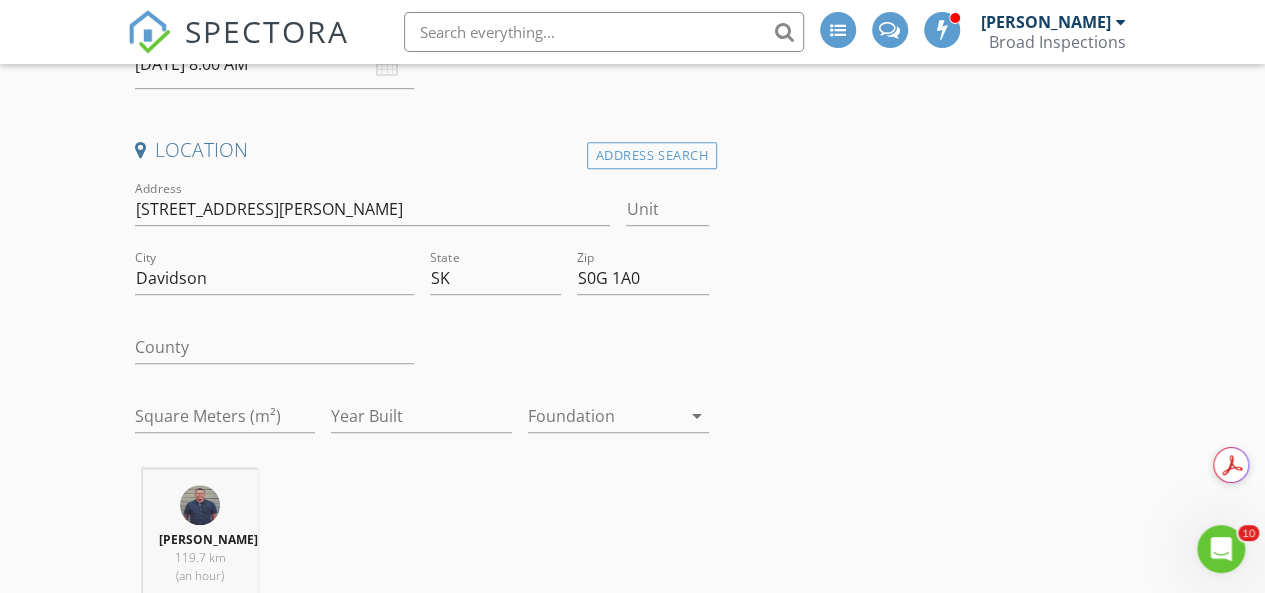 scroll, scrollTop: 400, scrollLeft: 0, axis: vertical 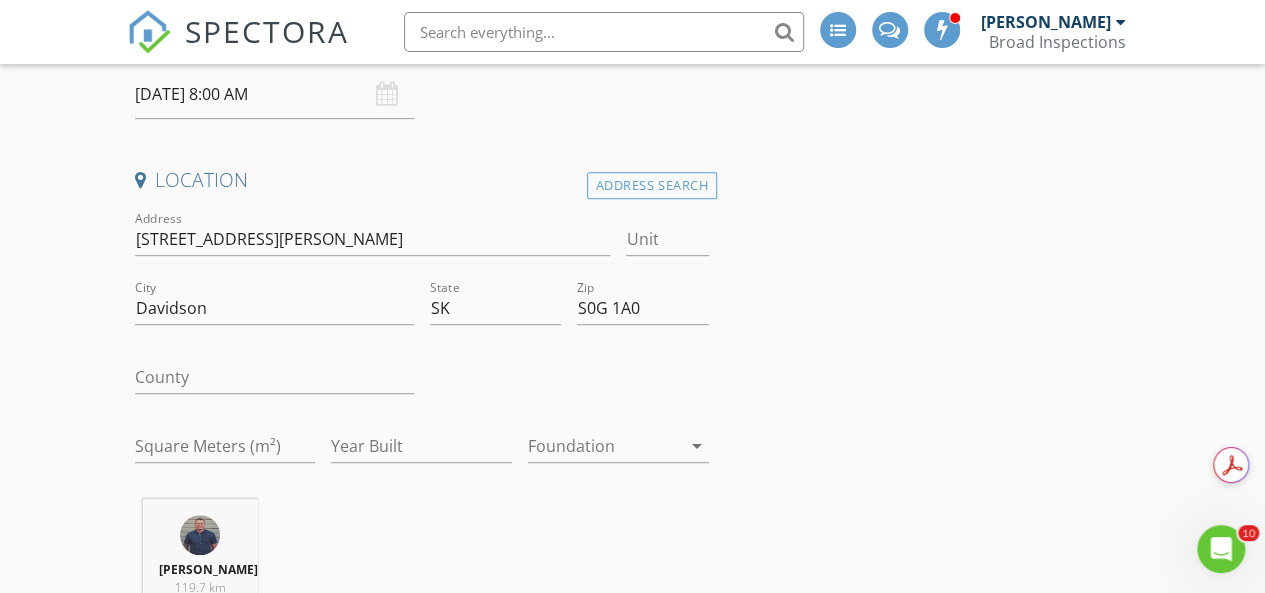 type 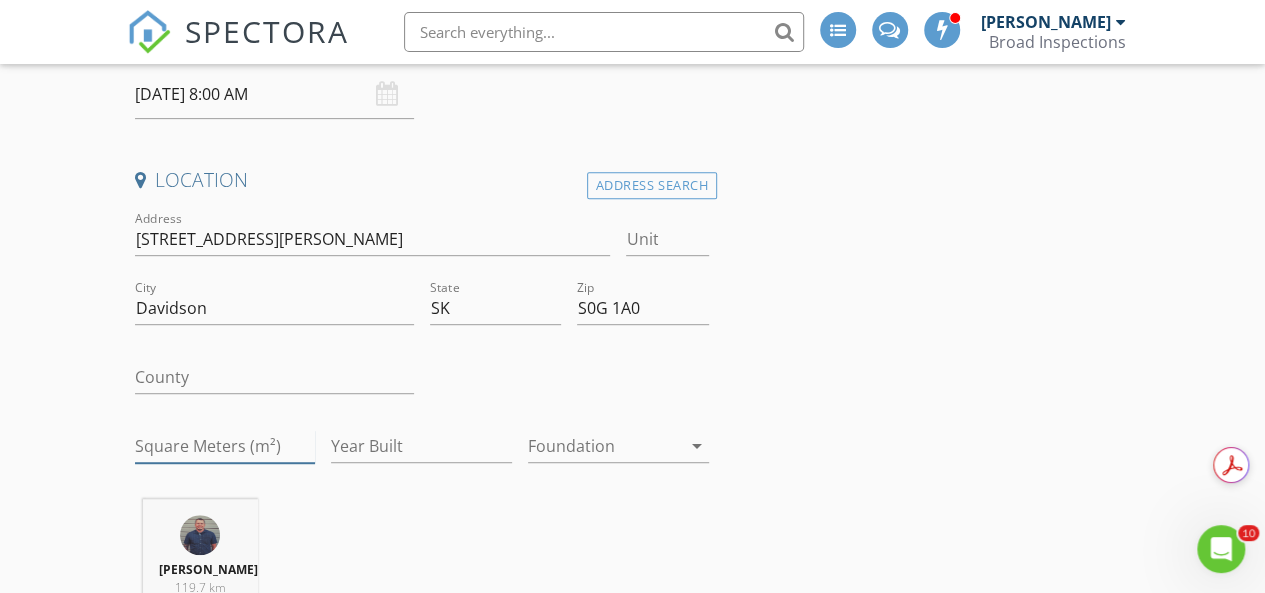 click on "Square Meters (m²)" at bounding box center (225, 446) 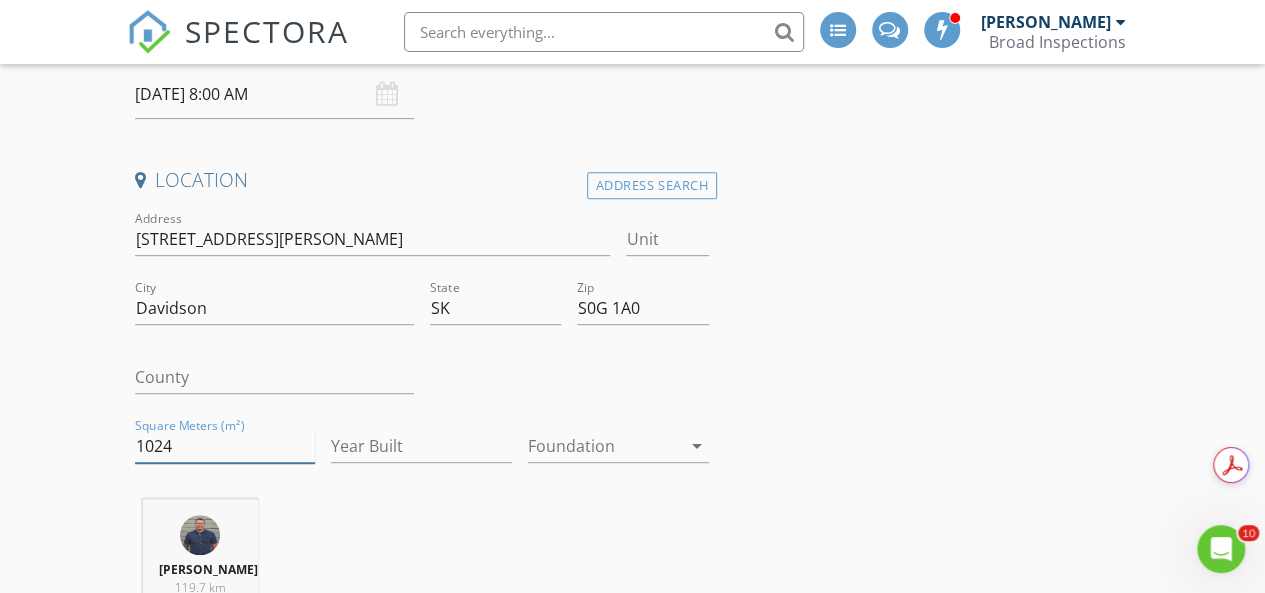 type on "1024" 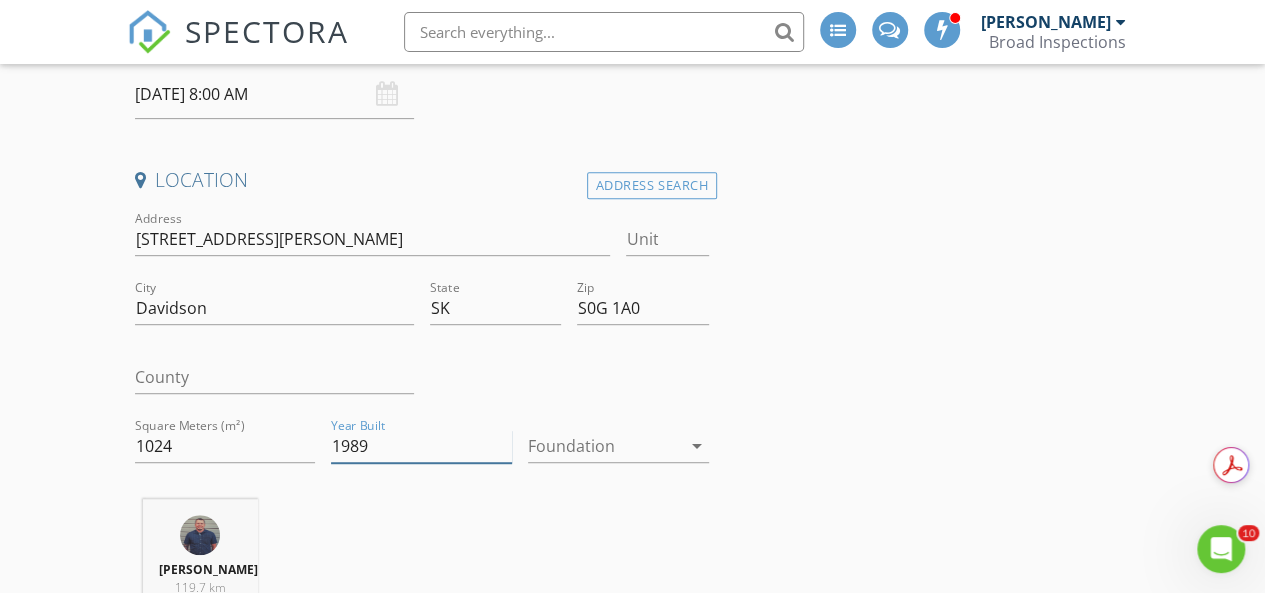 type on "1989" 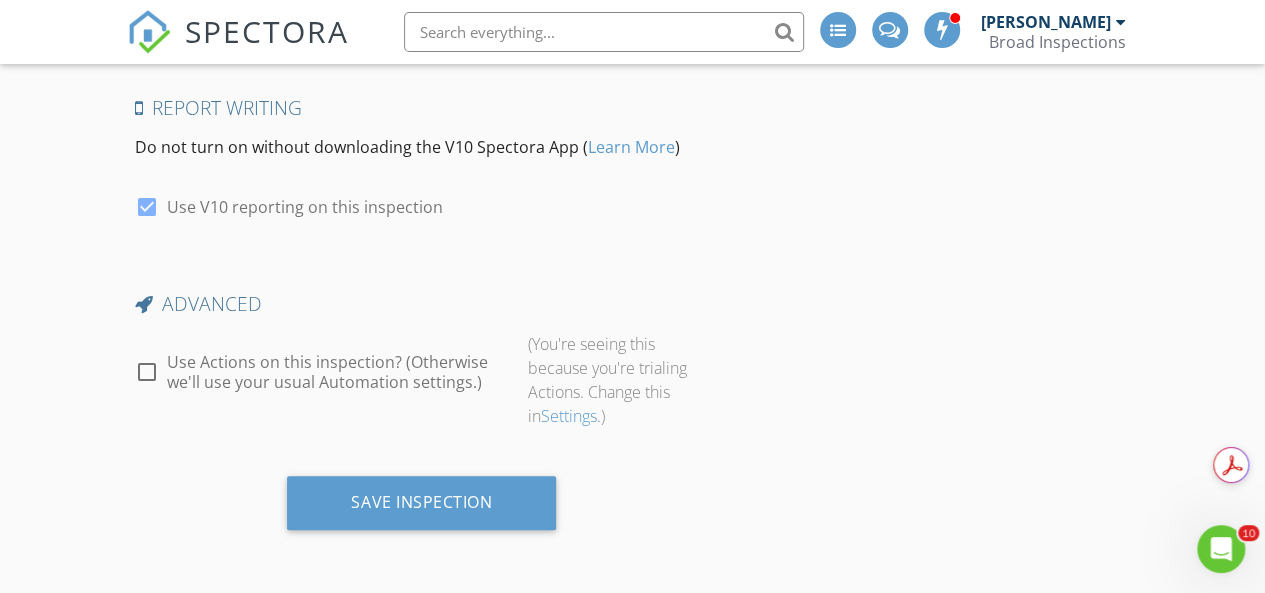 scroll, scrollTop: 3925, scrollLeft: 0, axis: vertical 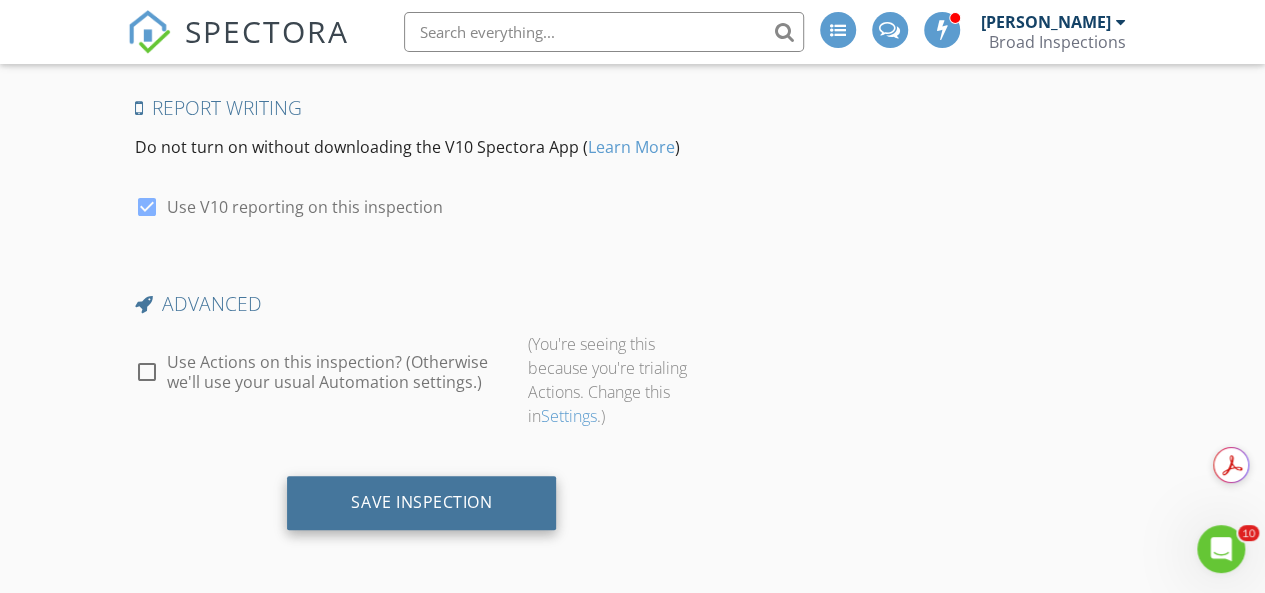 click on "Save Inspection" at bounding box center [421, 502] 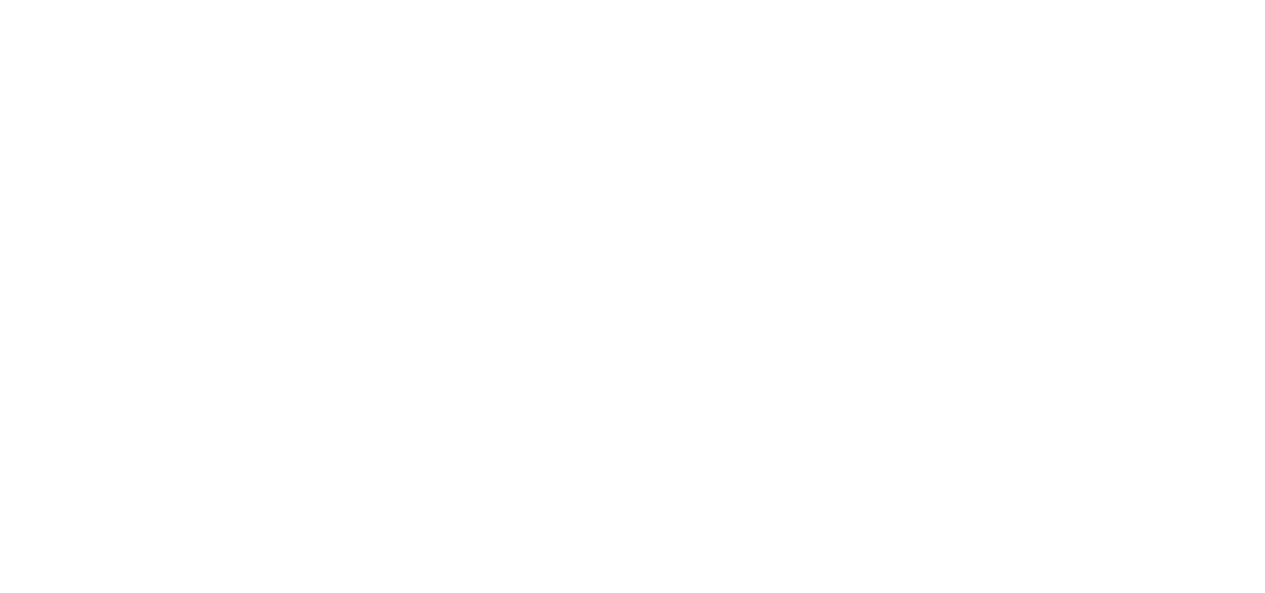scroll, scrollTop: 0, scrollLeft: 0, axis: both 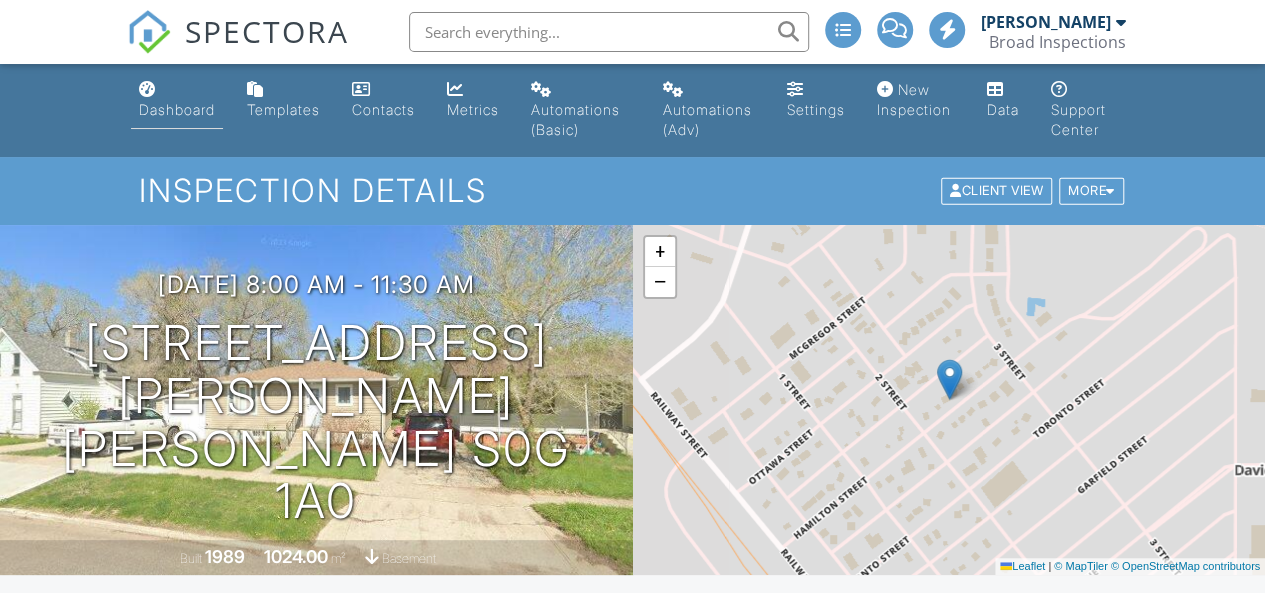 click on "Dashboard" at bounding box center (177, 109) 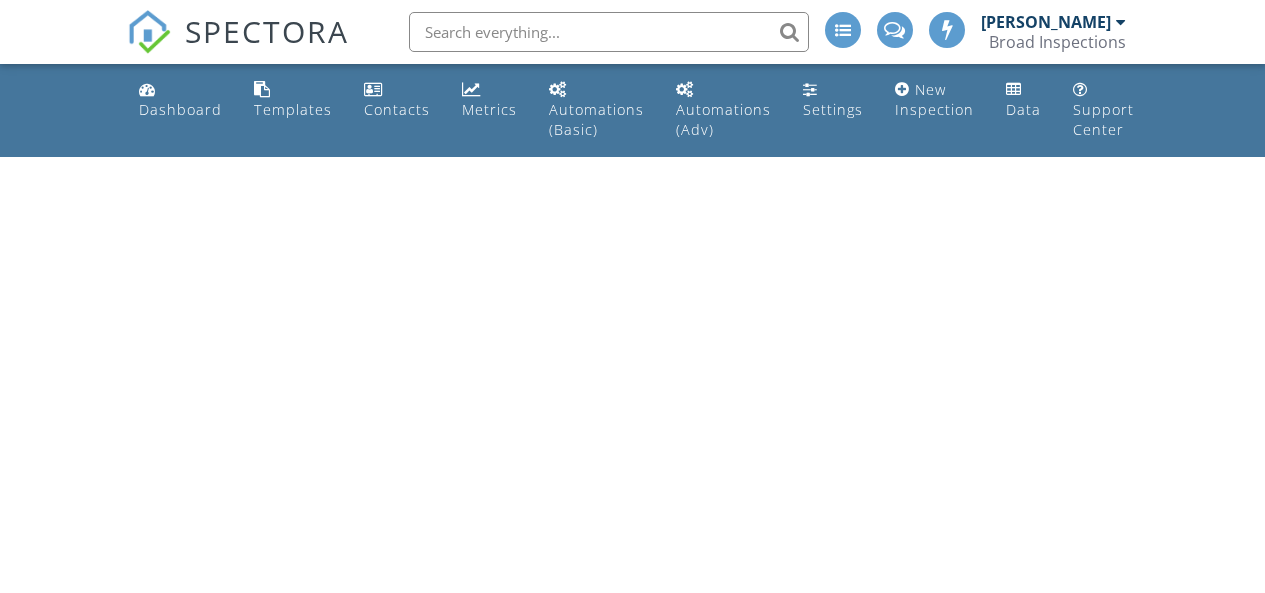scroll, scrollTop: 0, scrollLeft: 0, axis: both 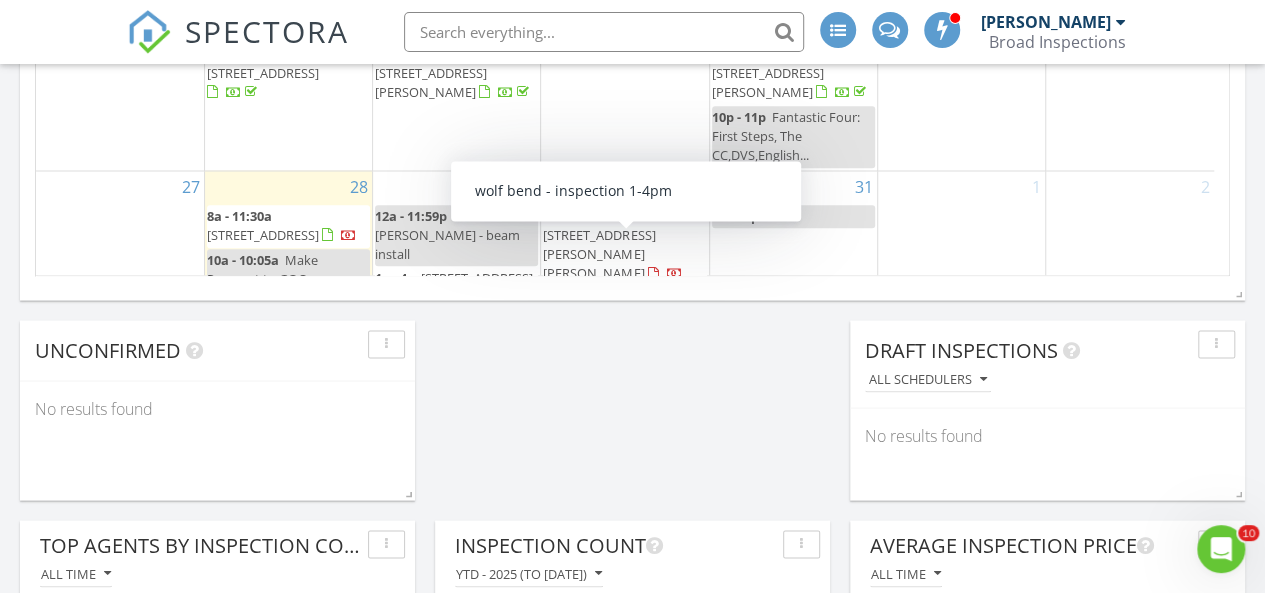 click on "wolf bend - inspection 1-4pm" at bounding box center (599, 331) 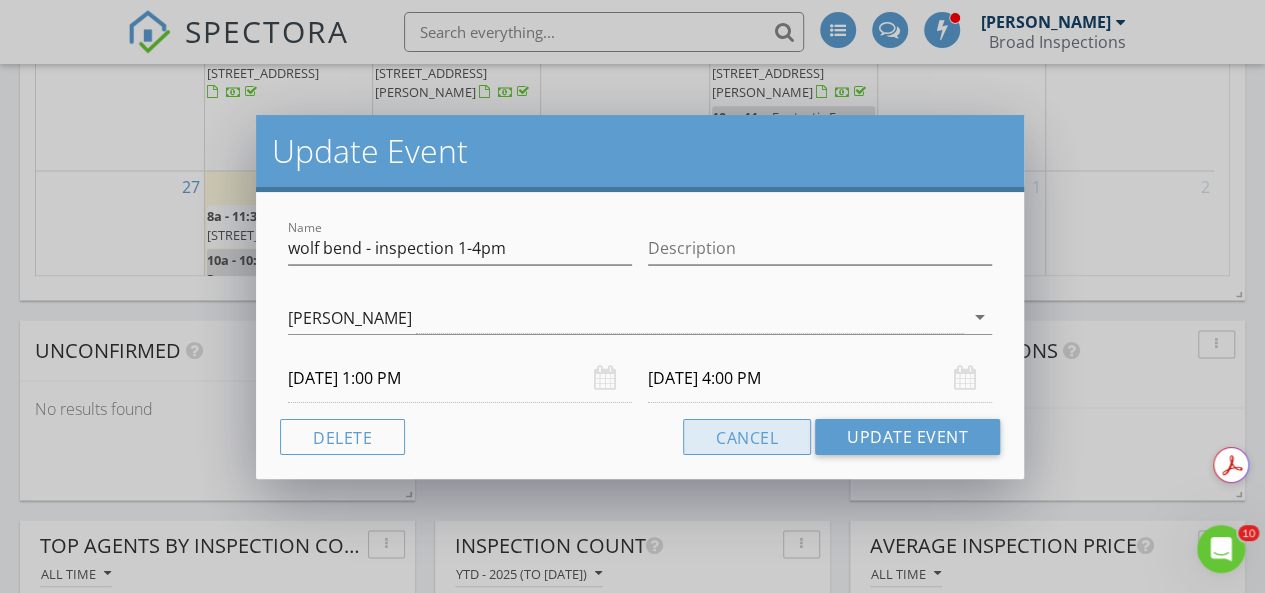 click on "Cancel" at bounding box center (747, 437) 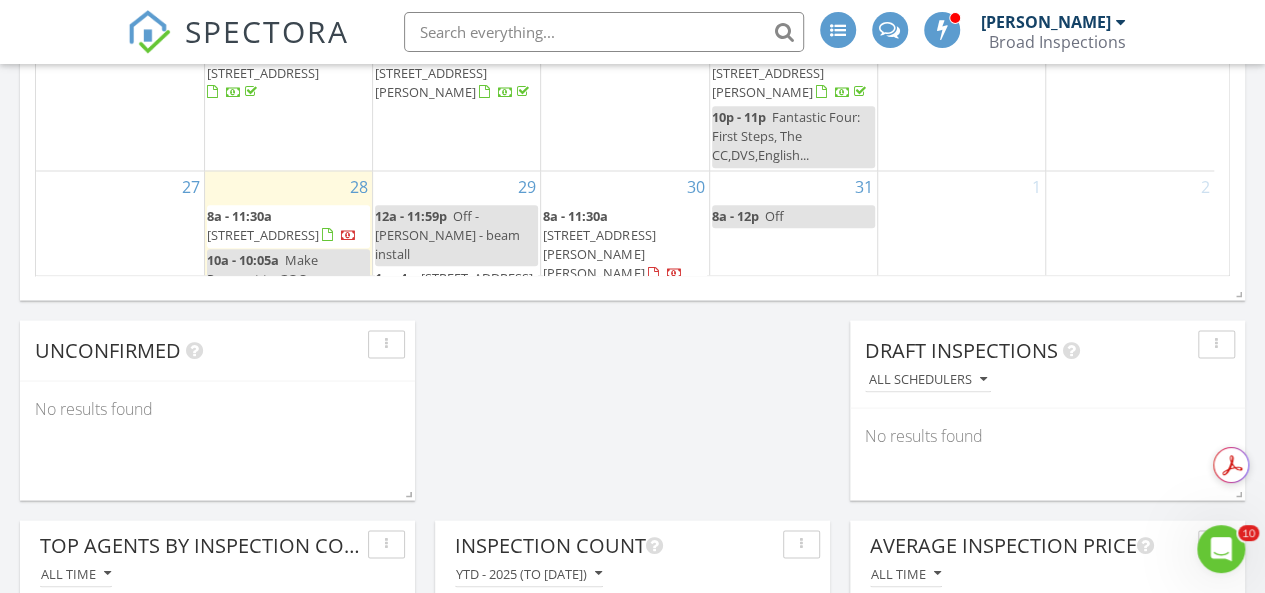 scroll, scrollTop: 0, scrollLeft: 0, axis: both 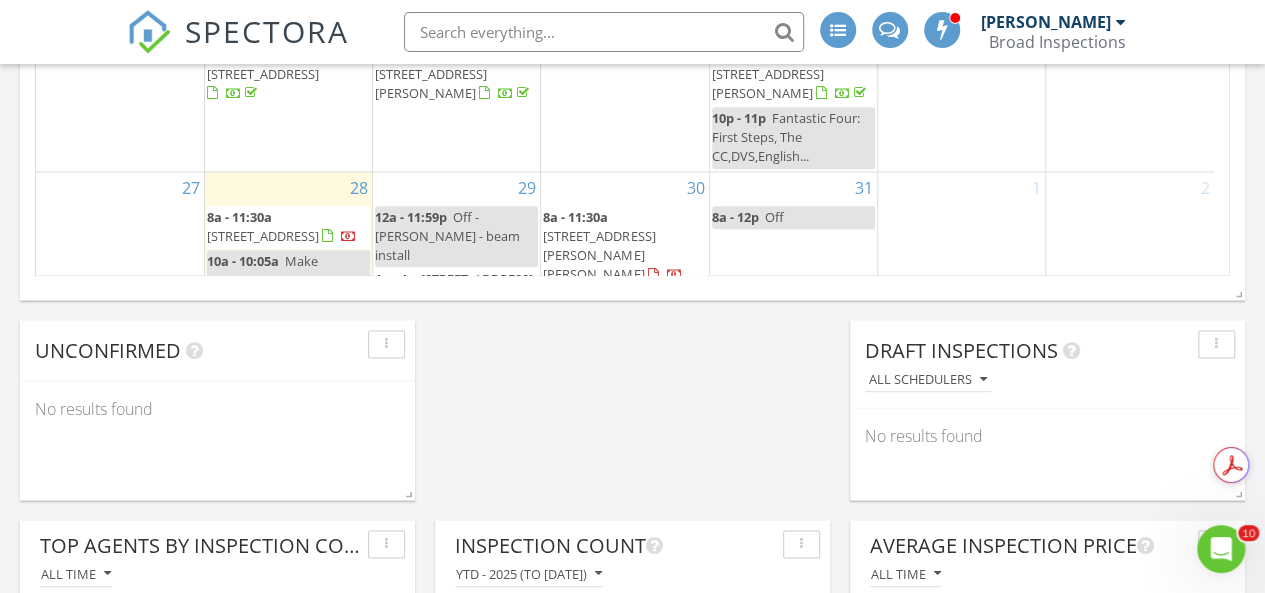 click on "8a - 12p
Off" at bounding box center (793, 217) 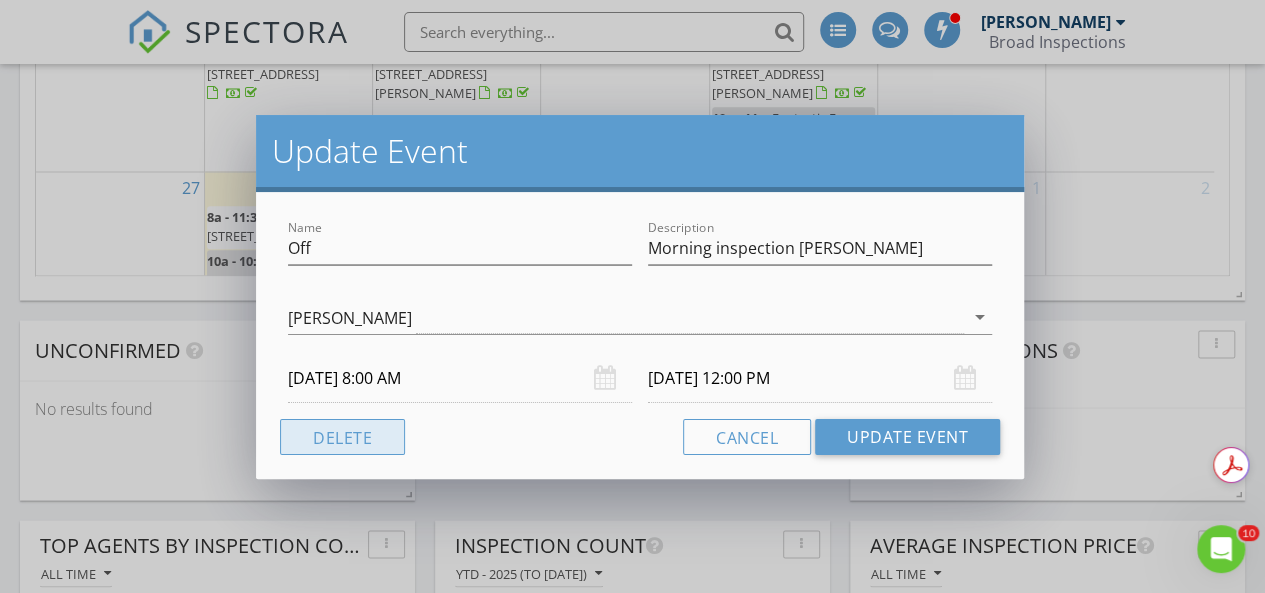 click on "Delete" at bounding box center [342, 437] 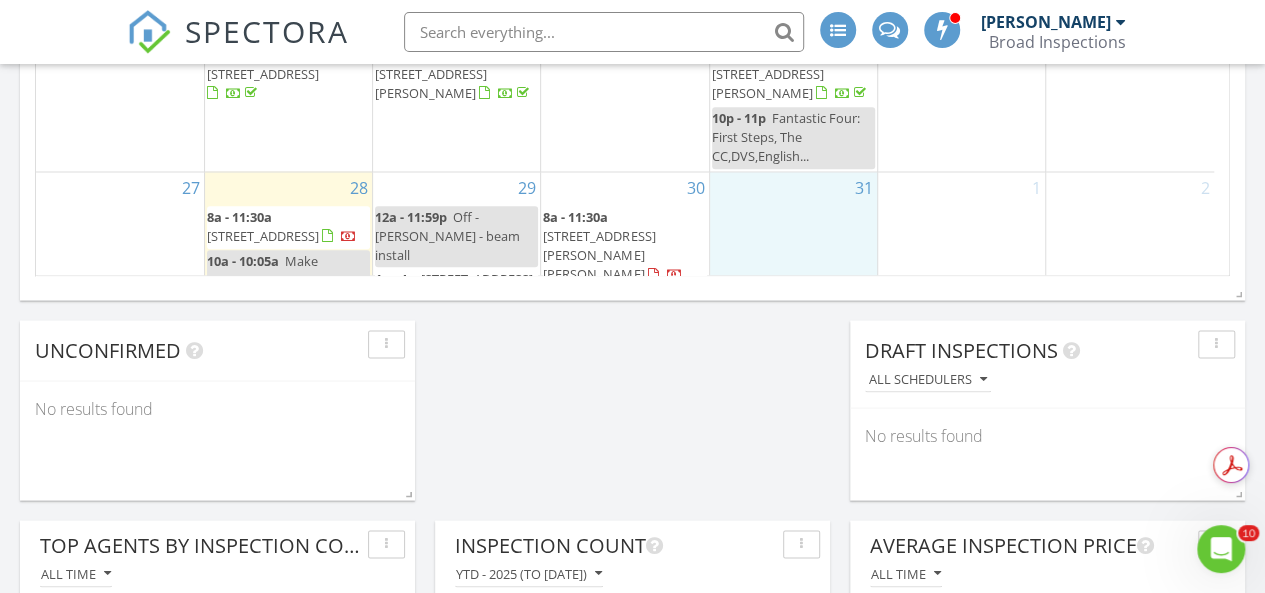 click on "31" at bounding box center [793, 264] 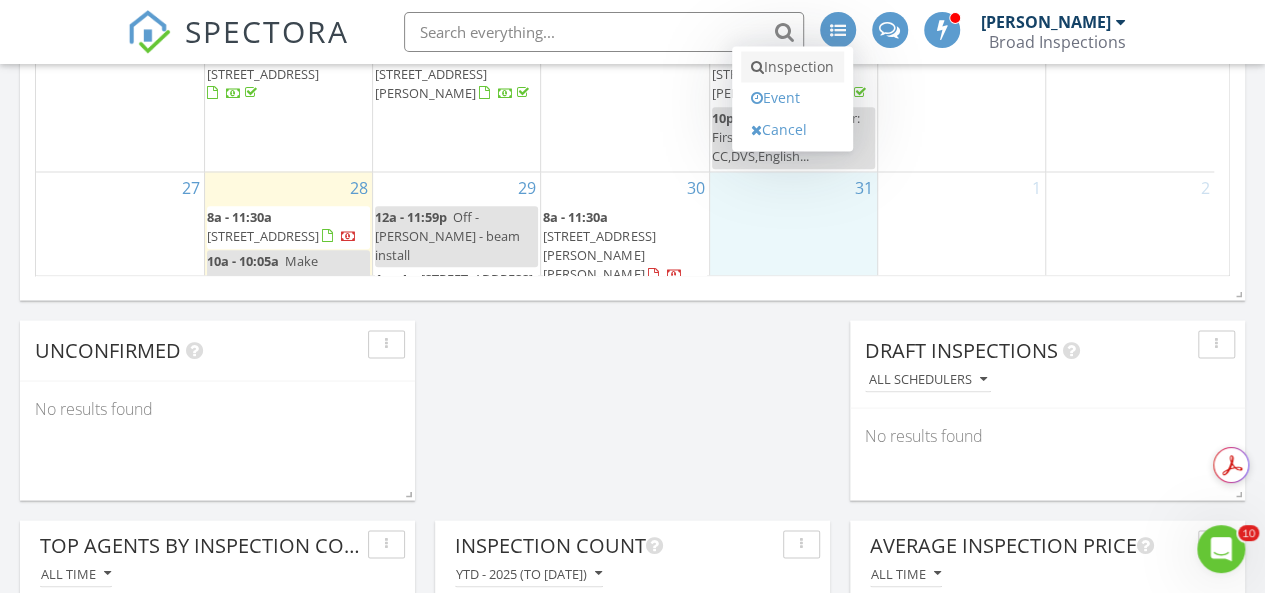 click on "Inspection" at bounding box center (792, 67) 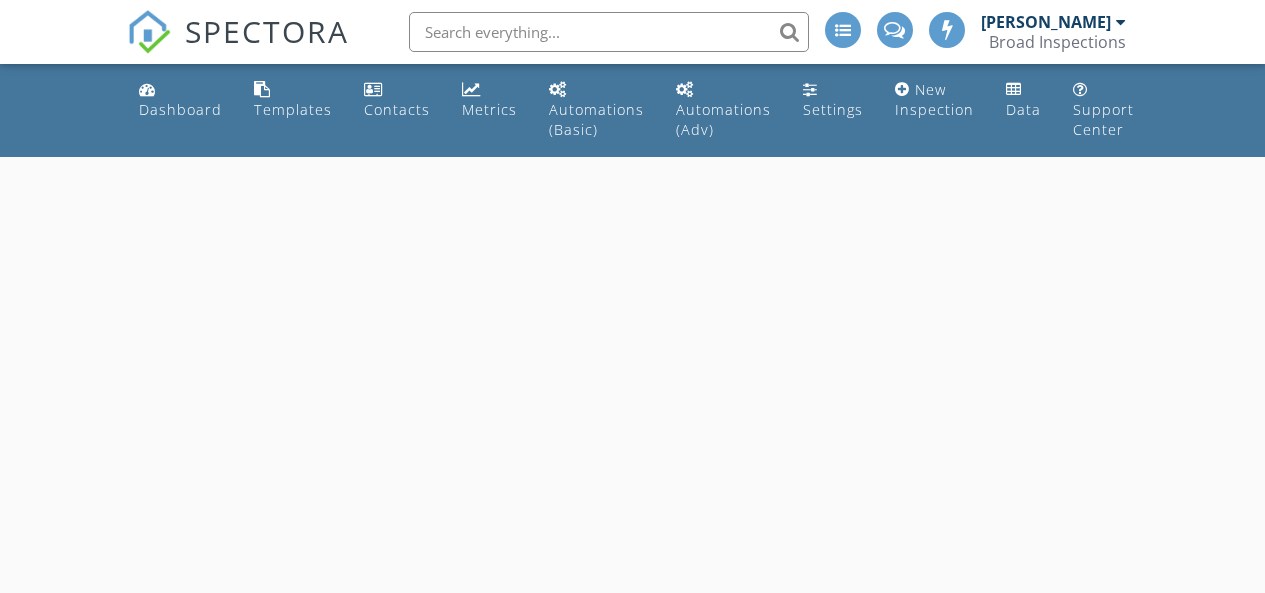 scroll, scrollTop: 0, scrollLeft: 0, axis: both 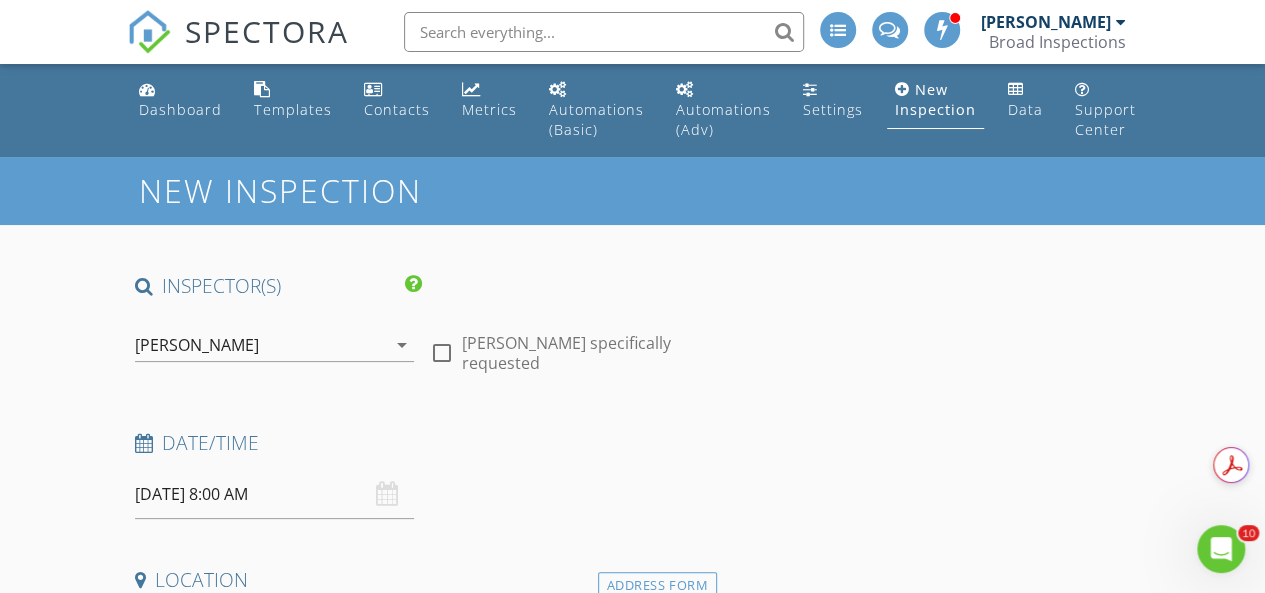 click at bounding box center (442, 353) 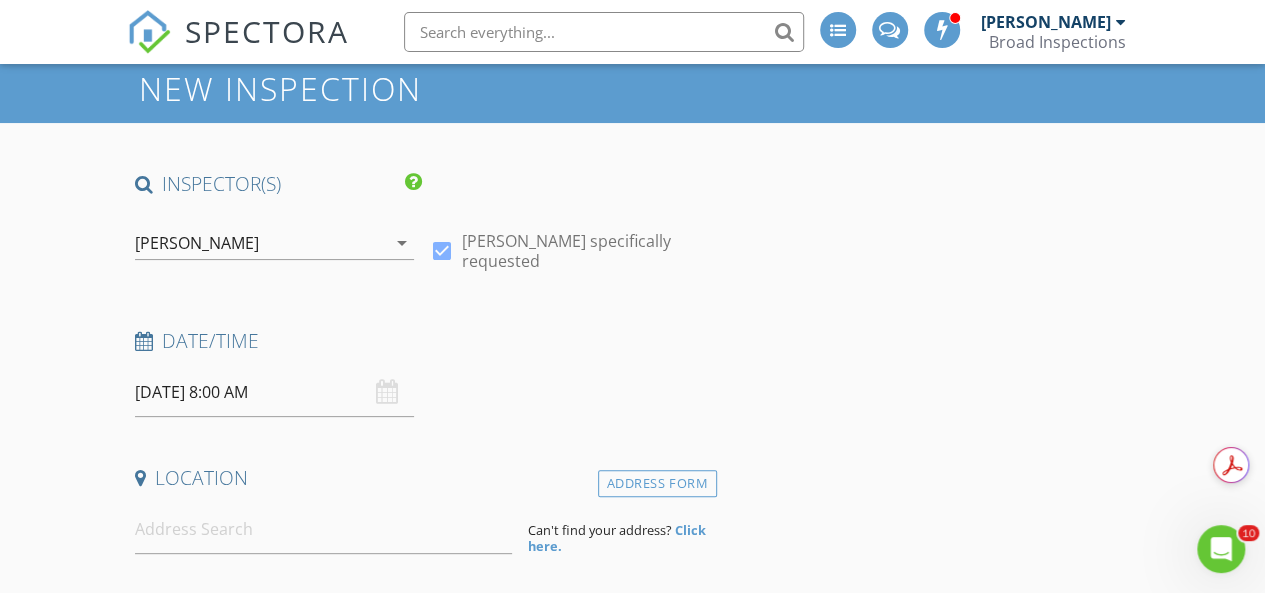 scroll, scrollTop: 100, scrollLeft: 0, axis: vertical 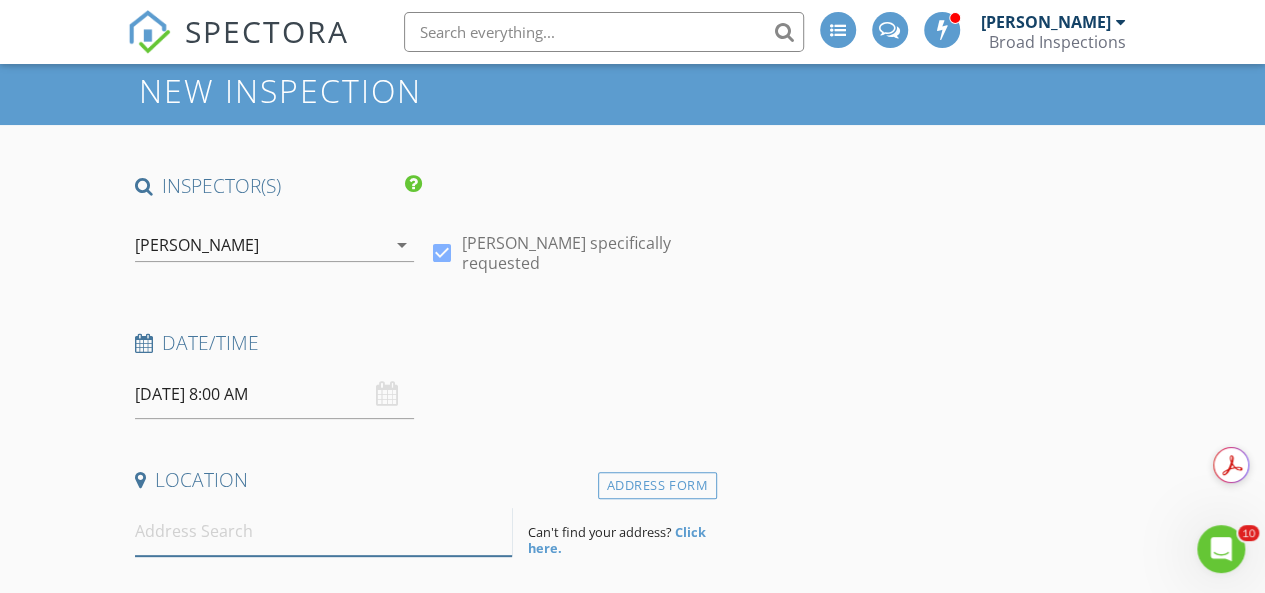 click at bounding box center [324, 531] 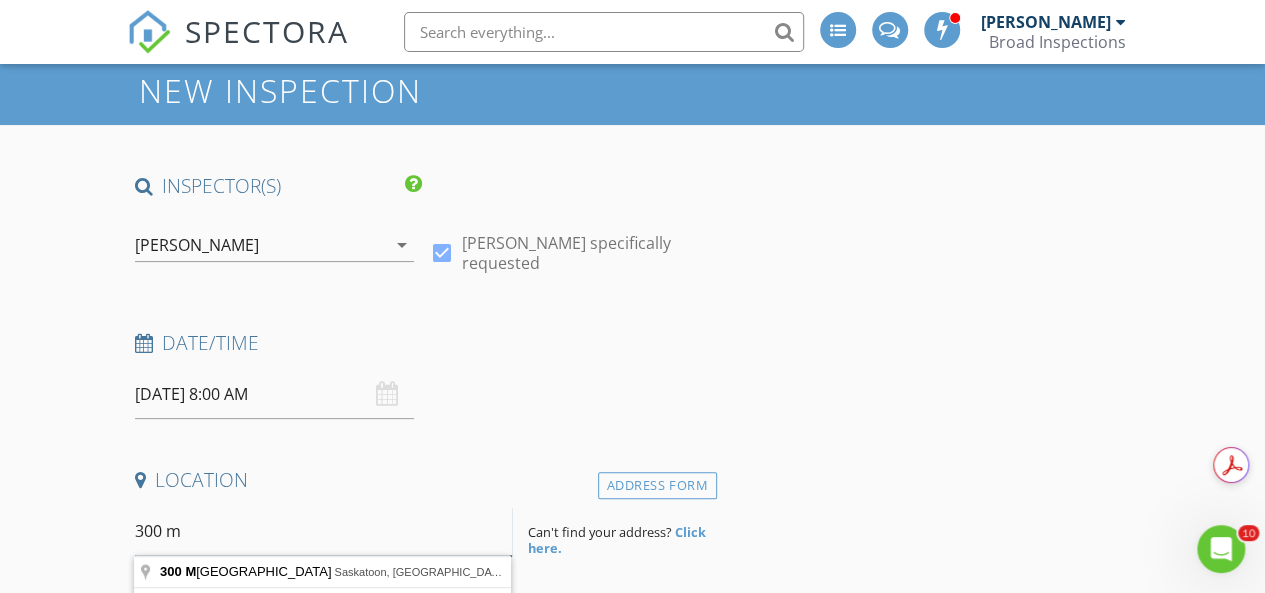 type on "300 ma" 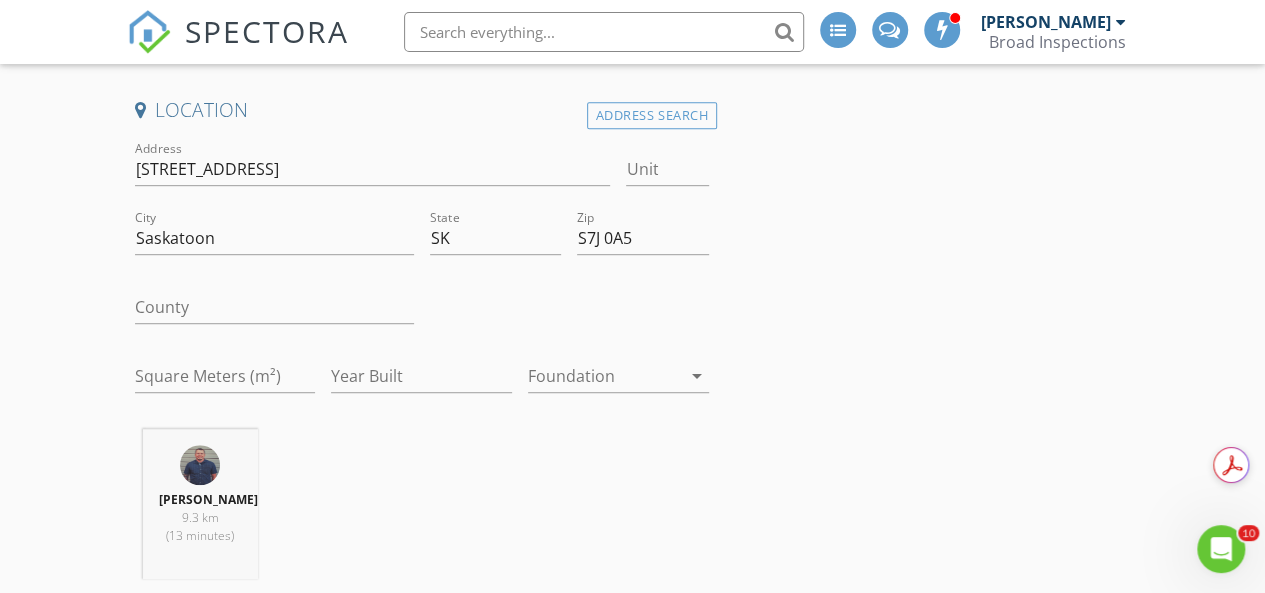 scroll, scrollTop: 500, scrollLeft: 0, axis: vertical 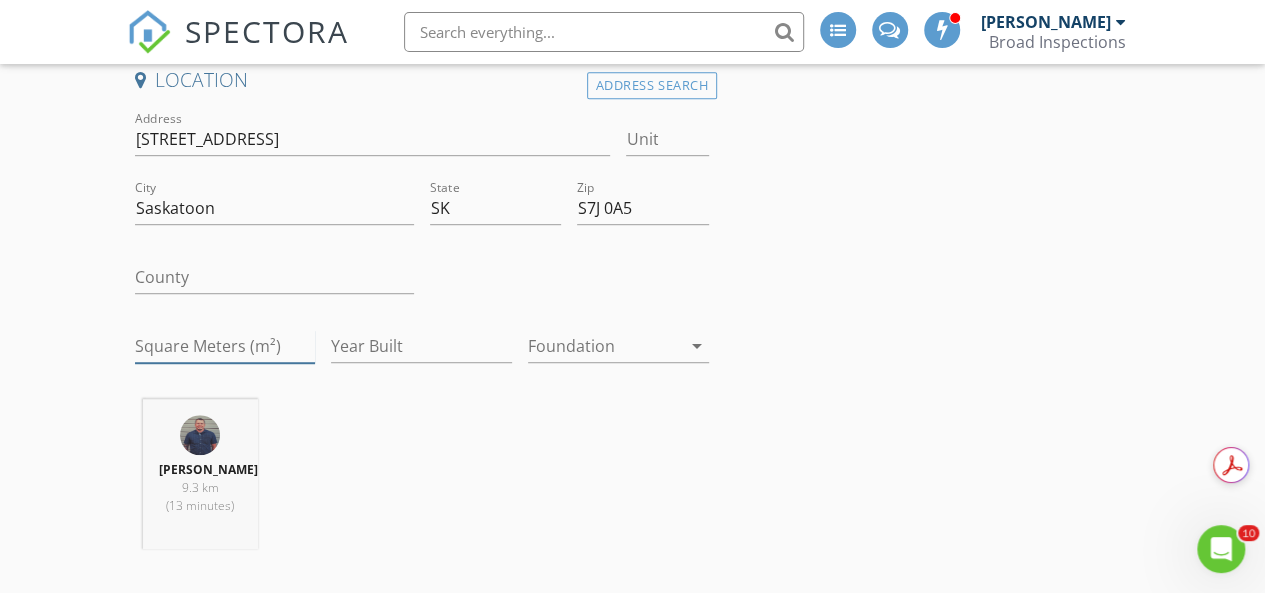 click on "Square Meters (m²)" at bounding box center (225, 346) 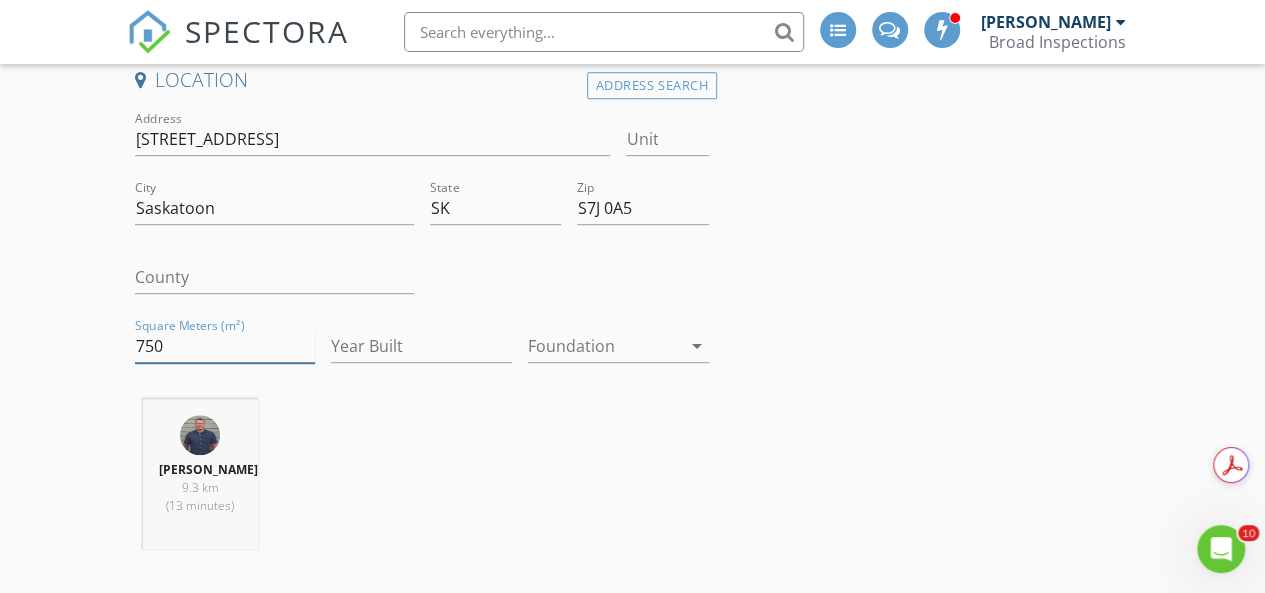 type on "750" 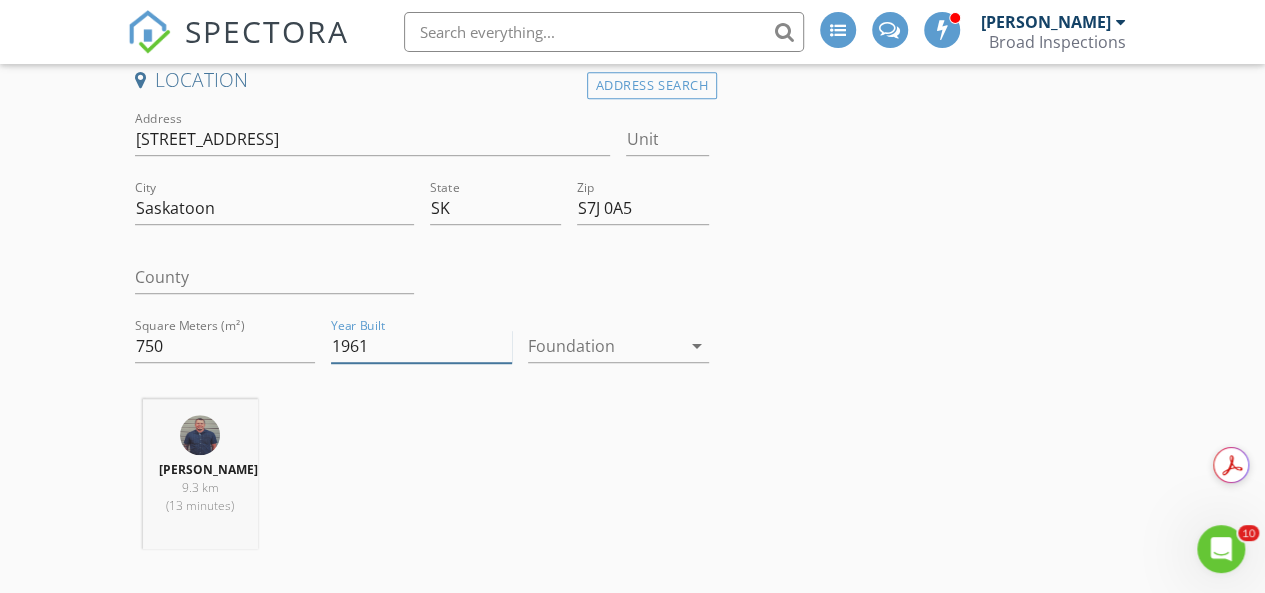 type on "1961" 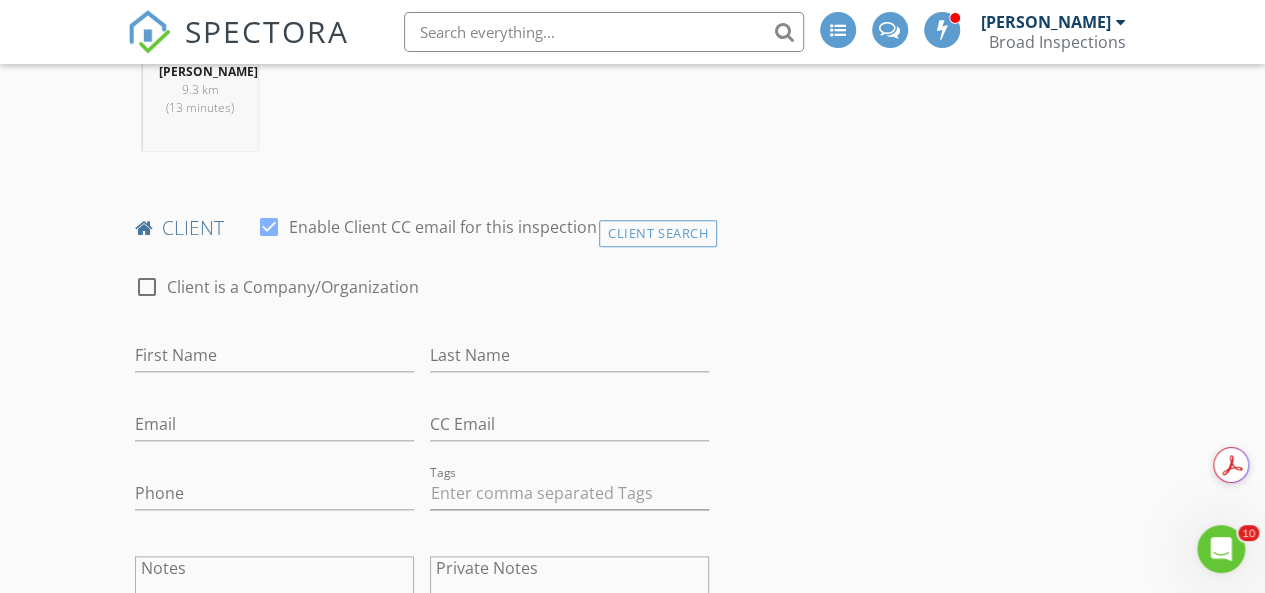 scroll, scrollTop: 900, scrollLeft: 0, axis: vertical 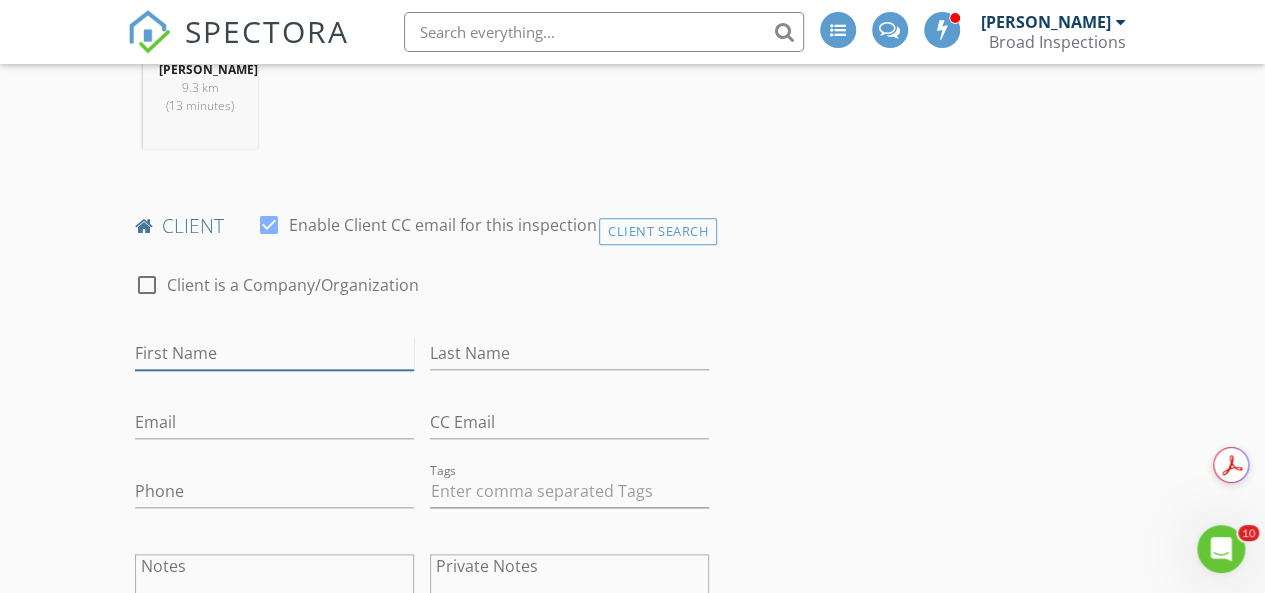 click on "First Name" at bounding box center (274, 353) 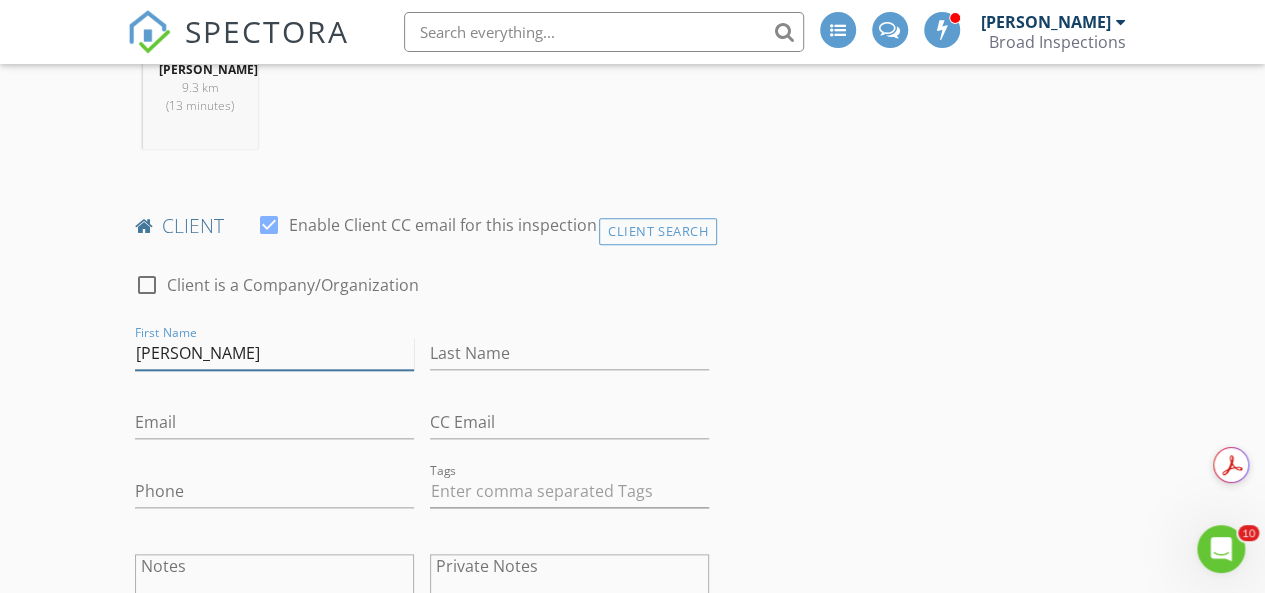 type on "Darren" 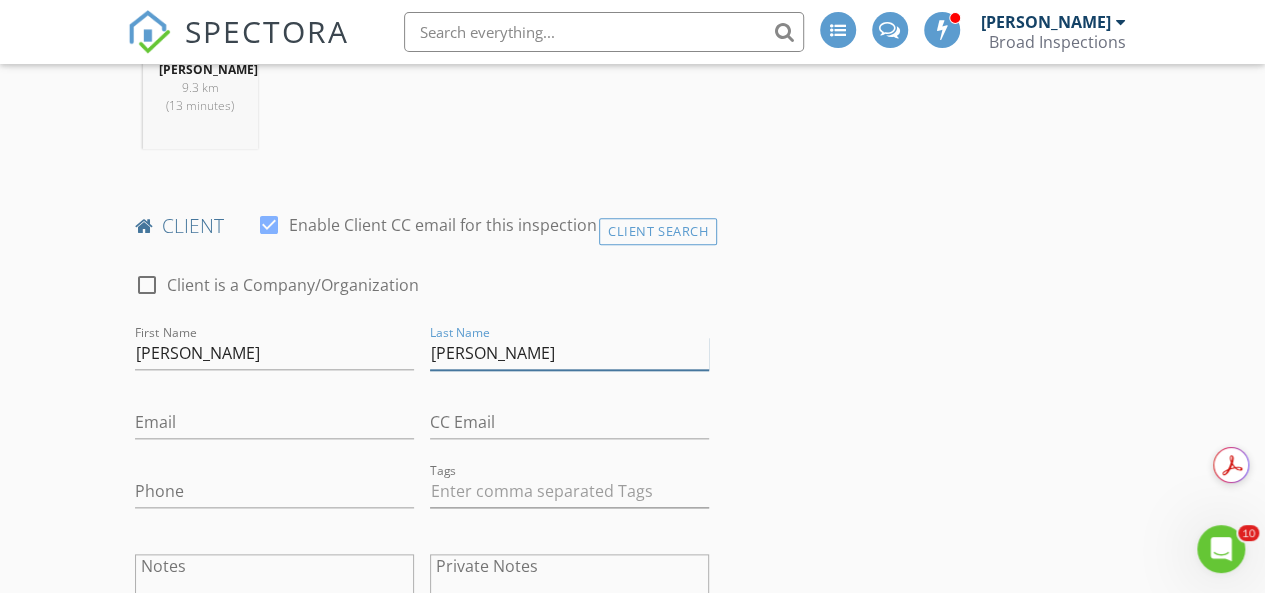 type on "[PERSON_NAME]" 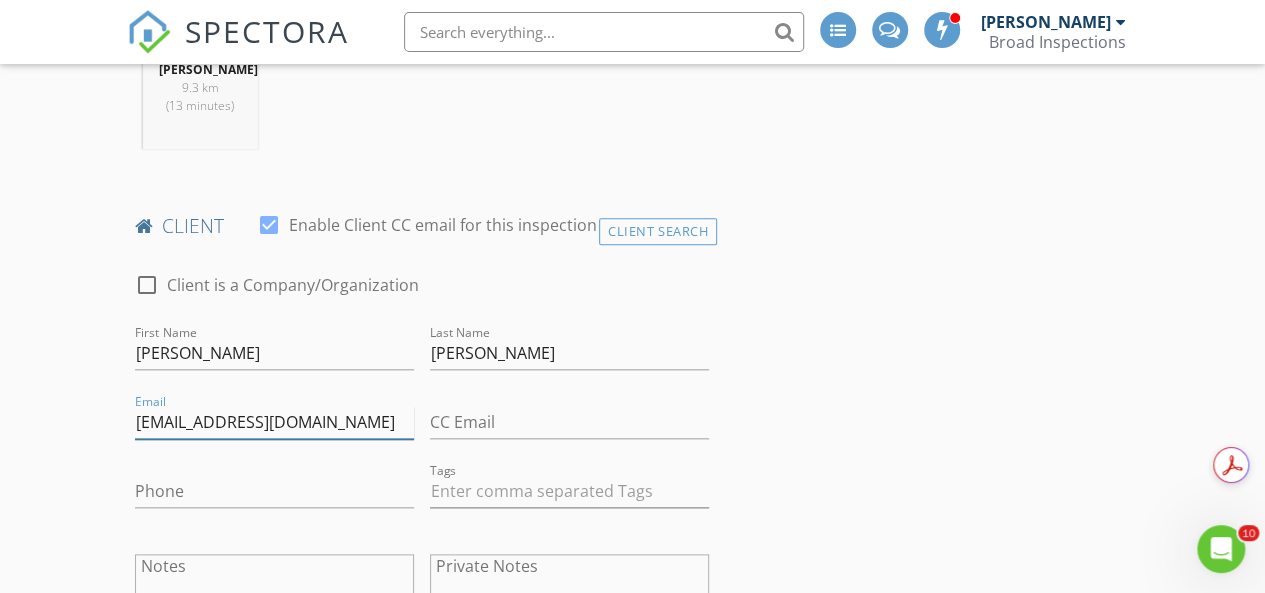 type on "[EMAIL_ADDRESS][DOMAIN_NAME]" 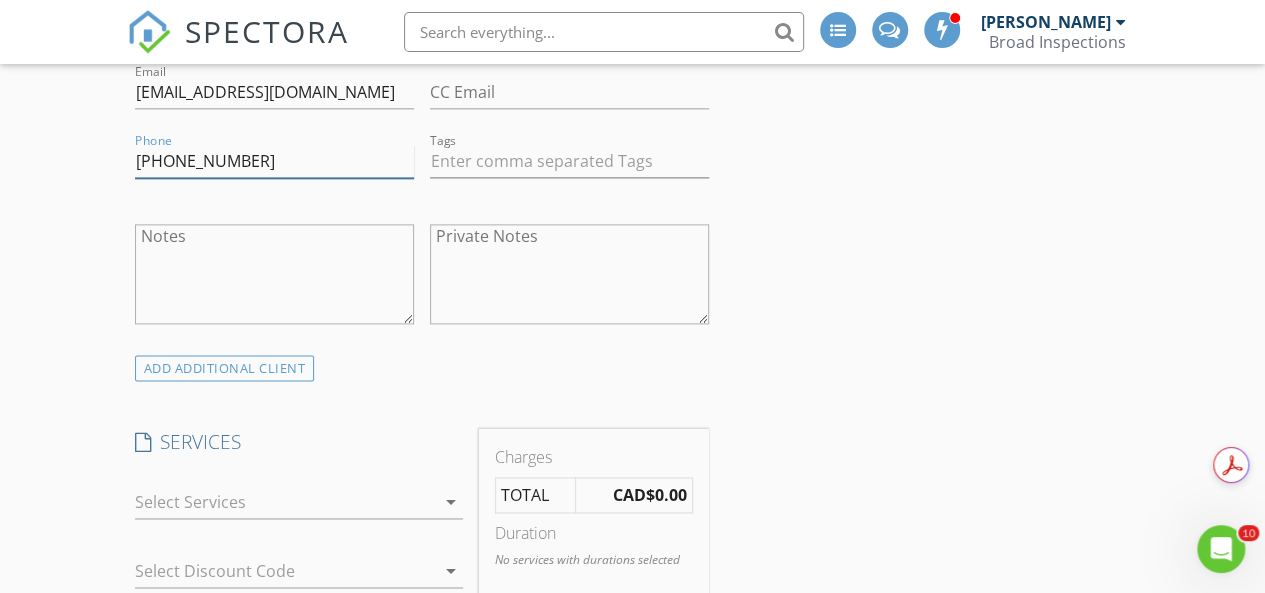 scroll, scrollTop: 1200, scrollLeft: 0, axis: vertical 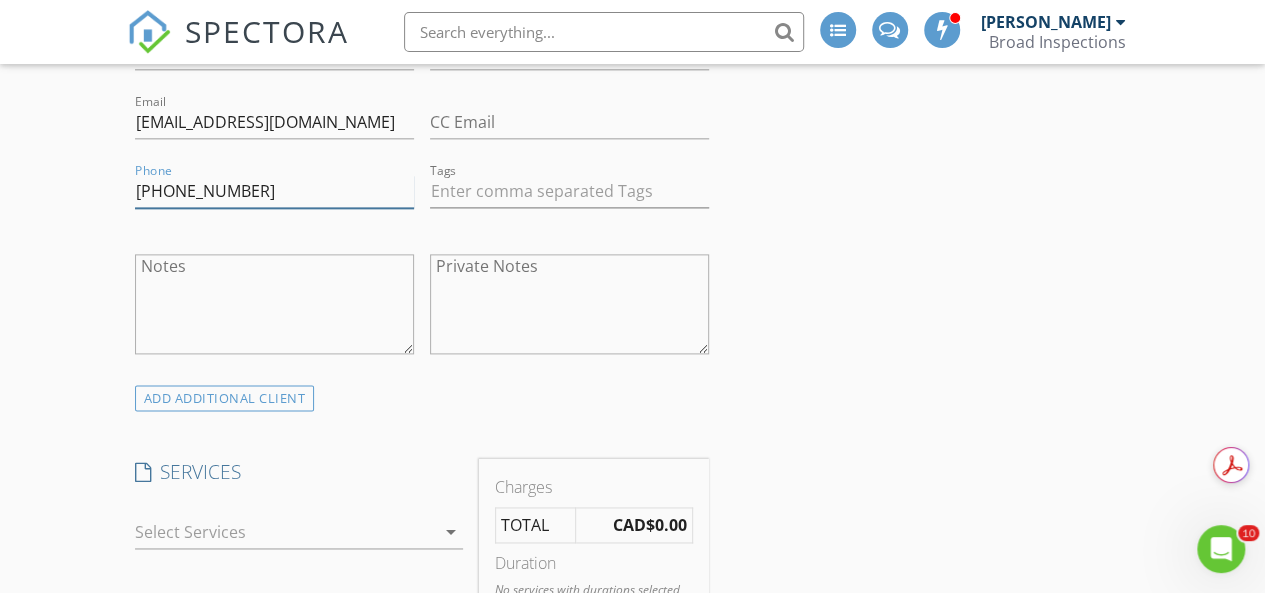 type on "[PHONE_NUMBER]" 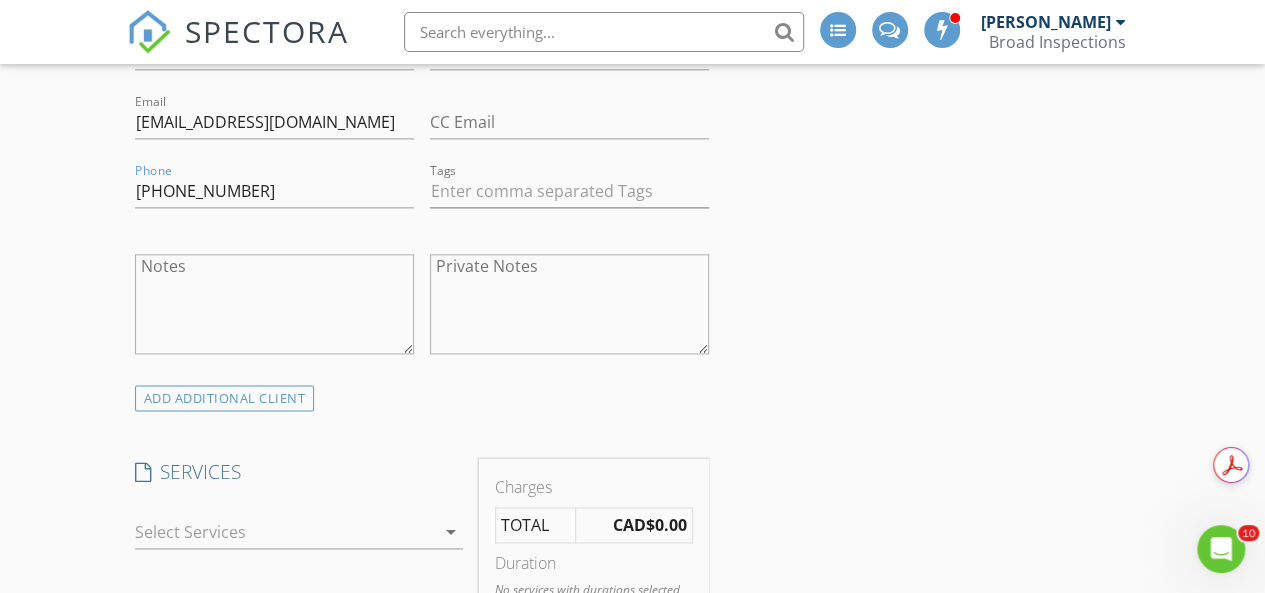 click at bounding box center [285, 532] 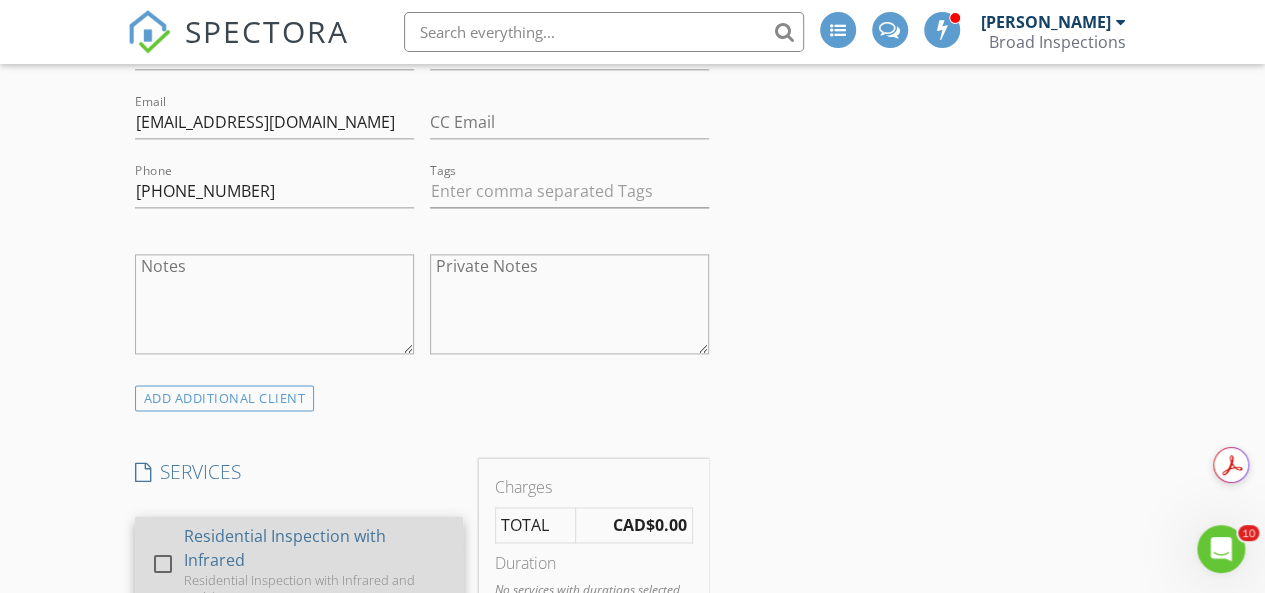 click on "Residential Inspection with Infrared" at bounding box center [314, 548] 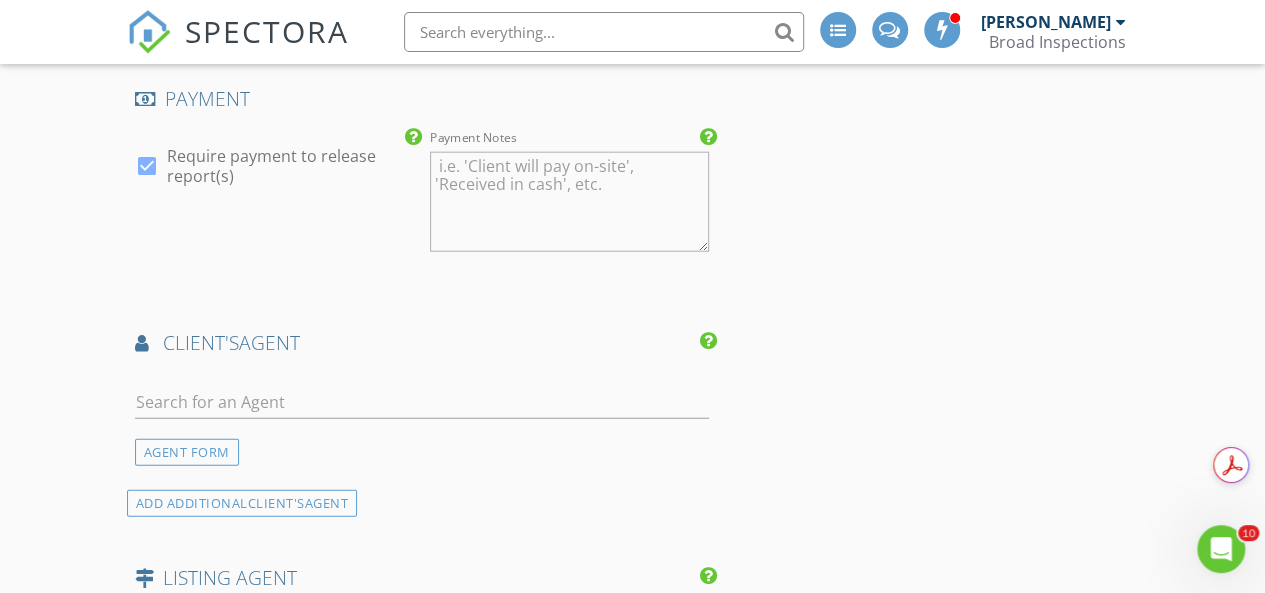 scroll, scrollTop: 2400, scrollLeft: 0, axis: vertical 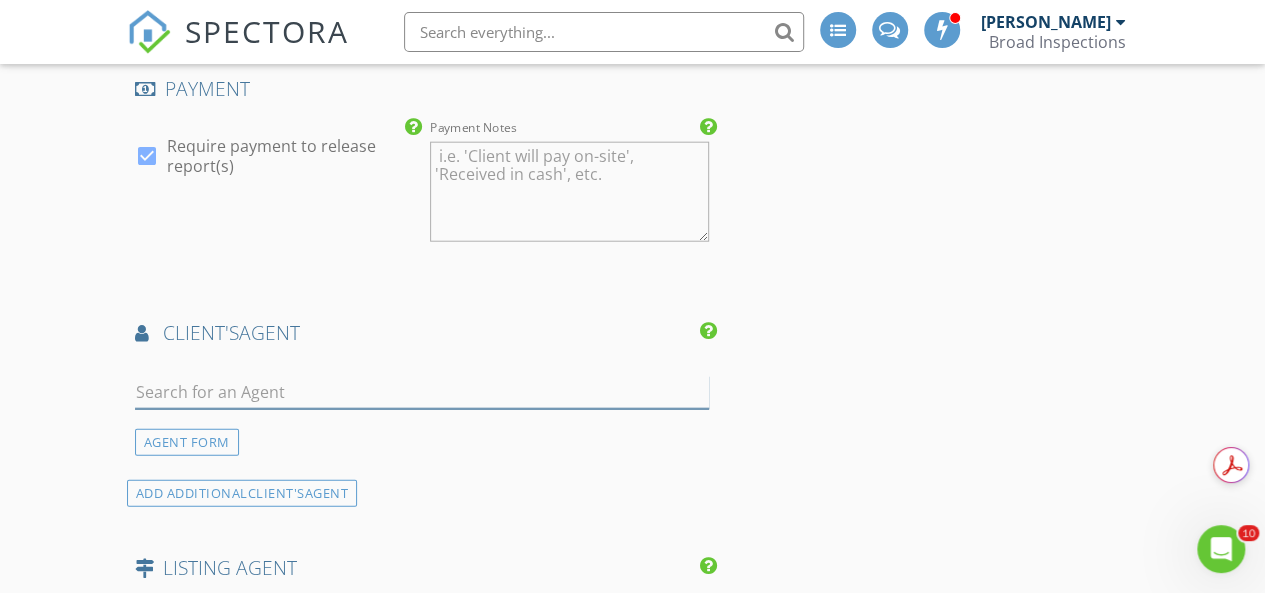click at bounding box center (422, 392) 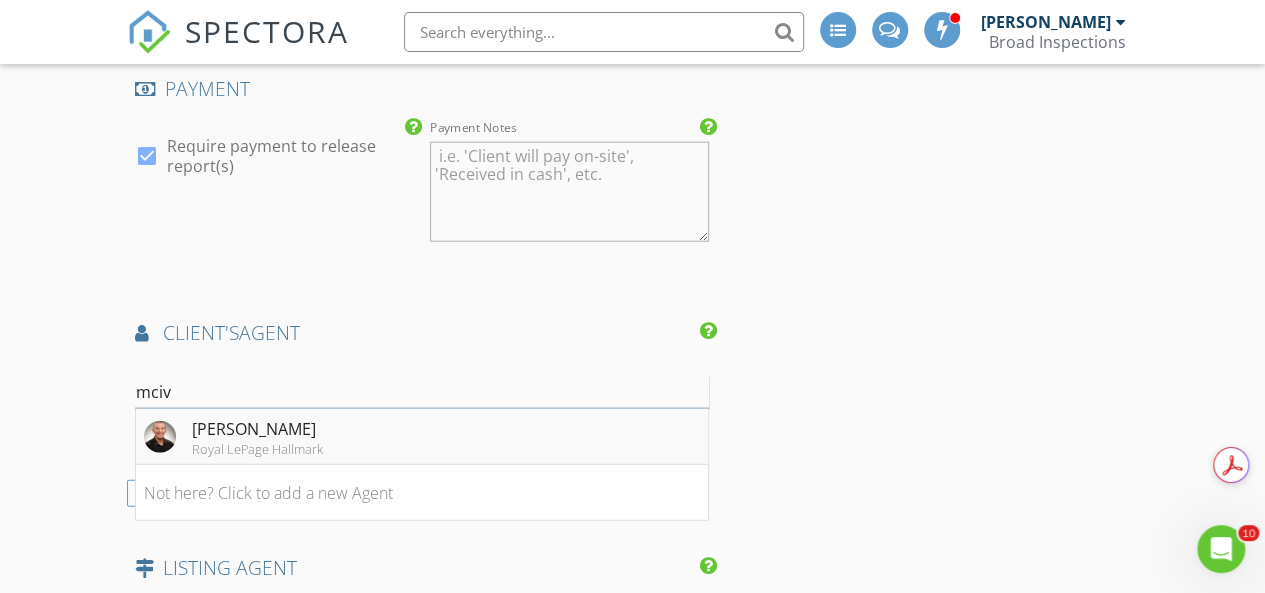 type on "mciv" 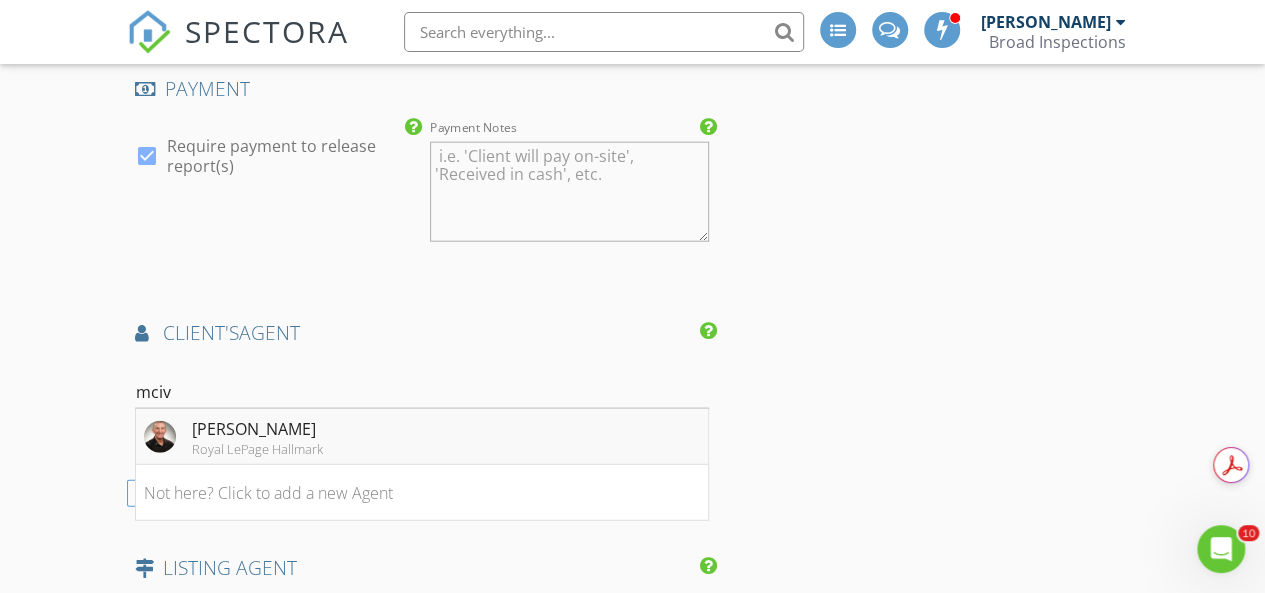 click on "Don McIvor
Royal LePage Hallmark" at bounding box center (422, 437) 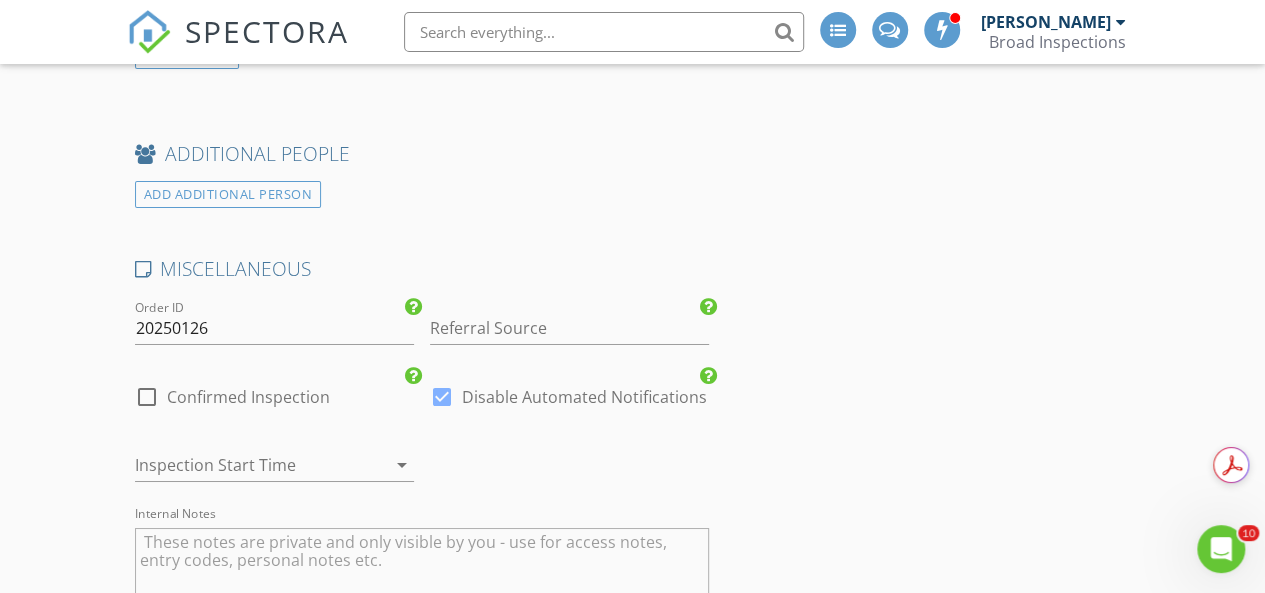 scroll, scrollTop: 3400, scrollLeft: 0, axis: vertical 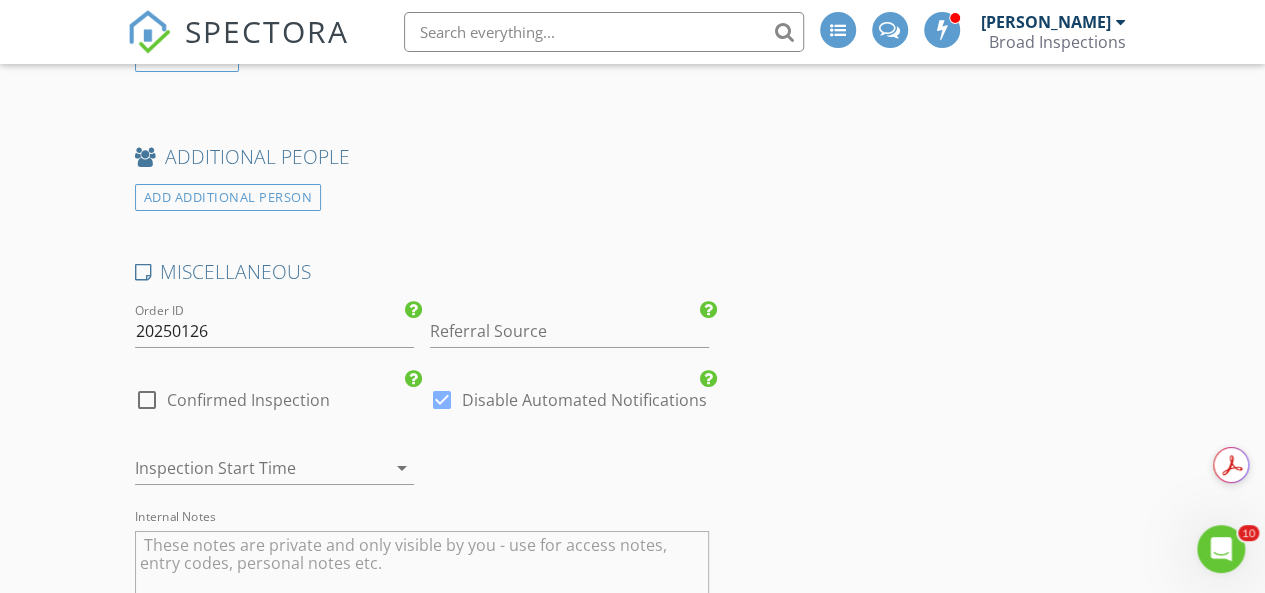 drag, startPoint x: 208, startPoint y: 399, endPoint x: 238, endPoint y: 409, distance: 31.622776 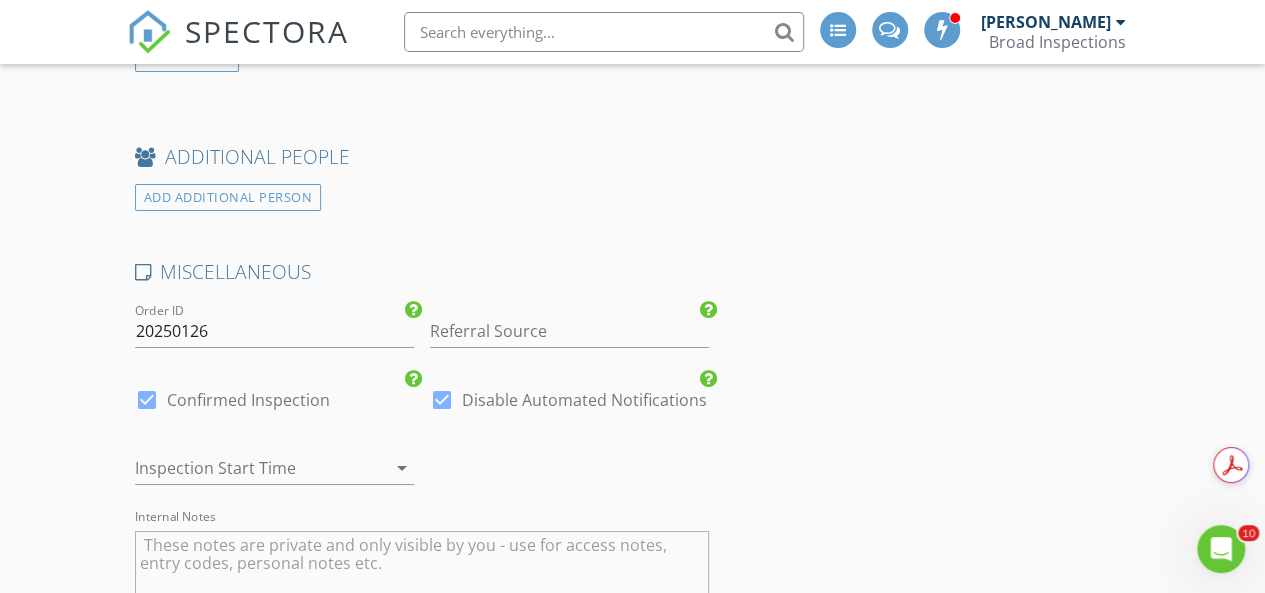 click at bounding box center [442, 400] 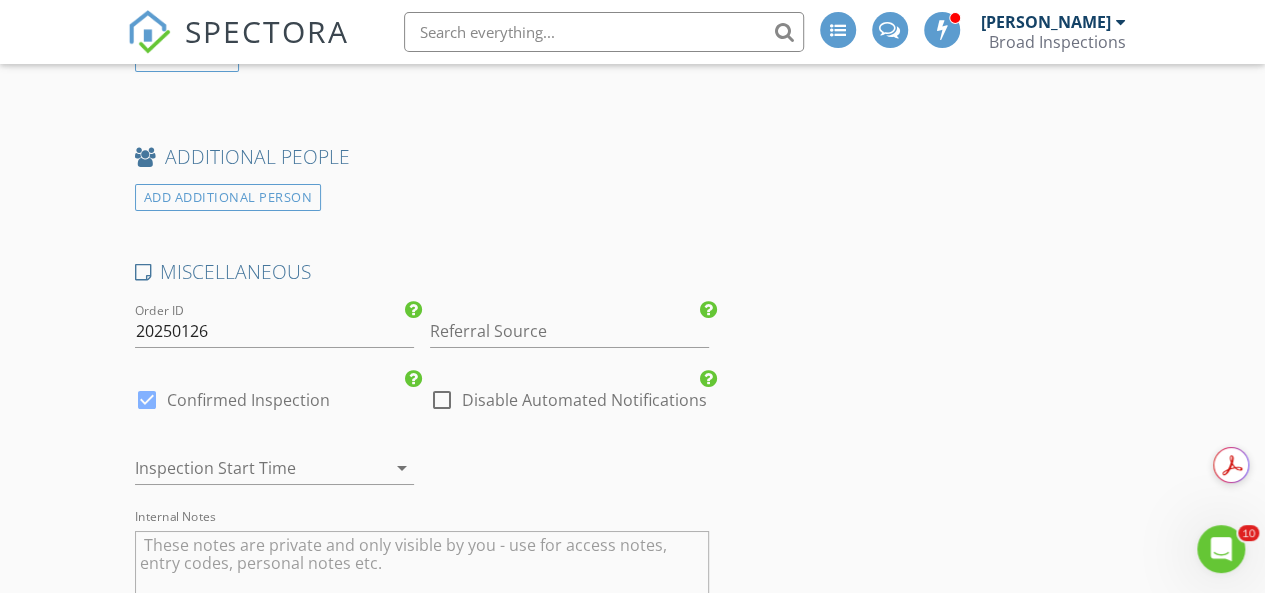 click at bounding box center (246, 468) 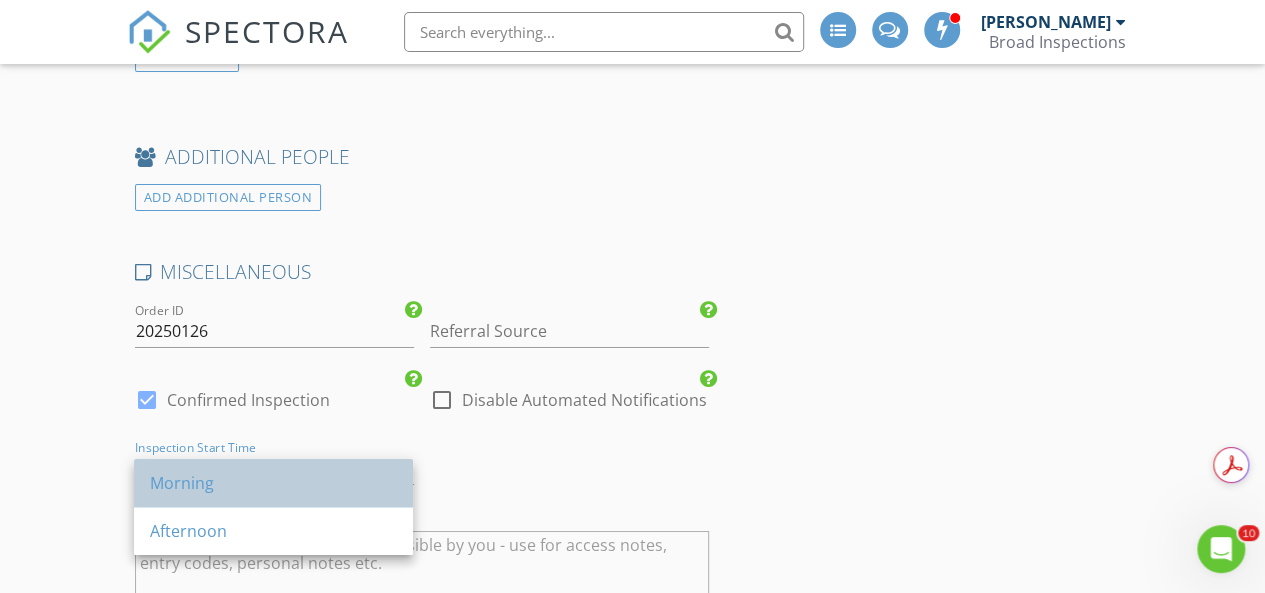 click on "Morning" at bounding box center [273, 483] 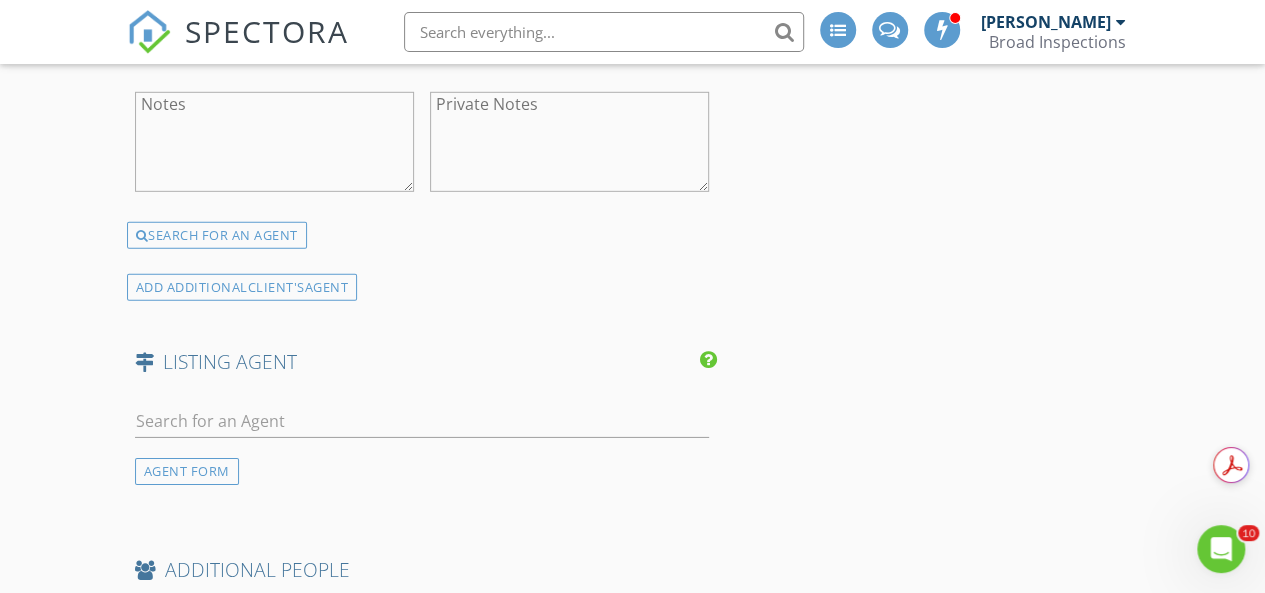 scroll, scrollTop: 4176, scrollLeft: 0, axis: vertical 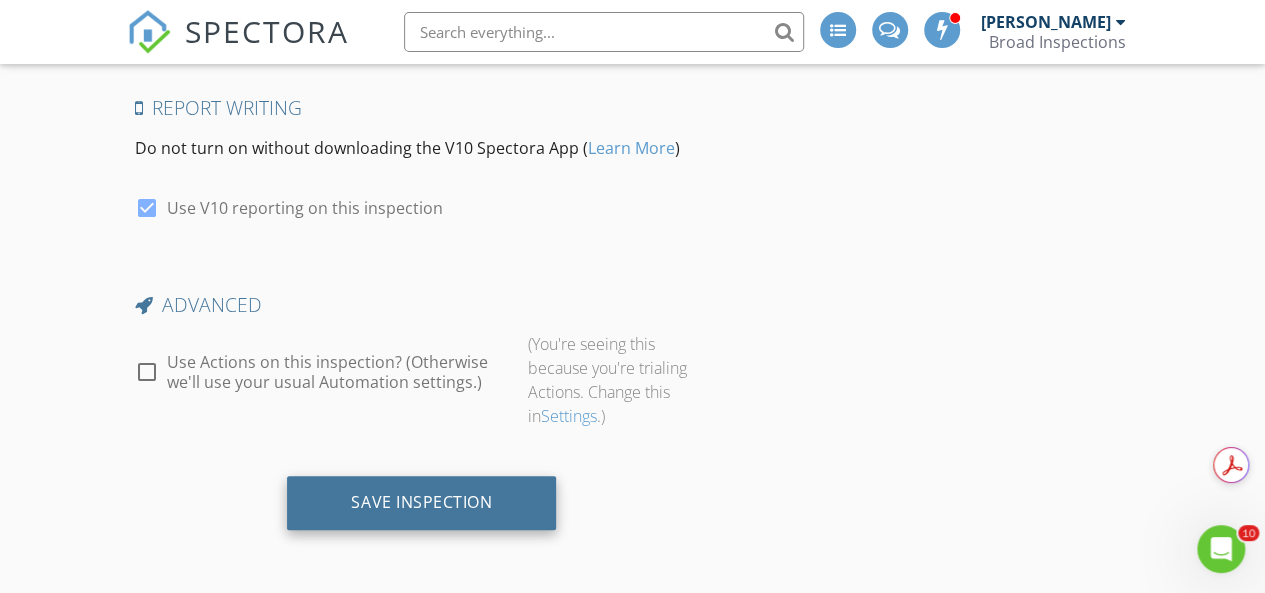 click on "Save Inspection" at bounding box center [421, 503] 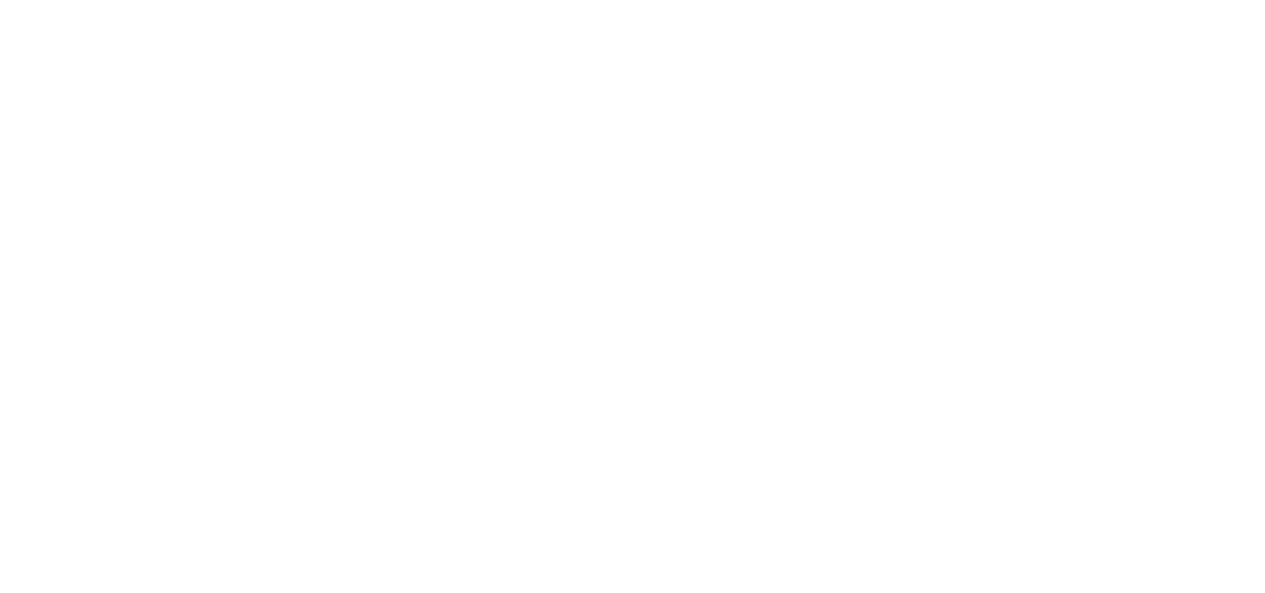 scroll, scrollTop: 0, scrollLeft: 0, axis: both 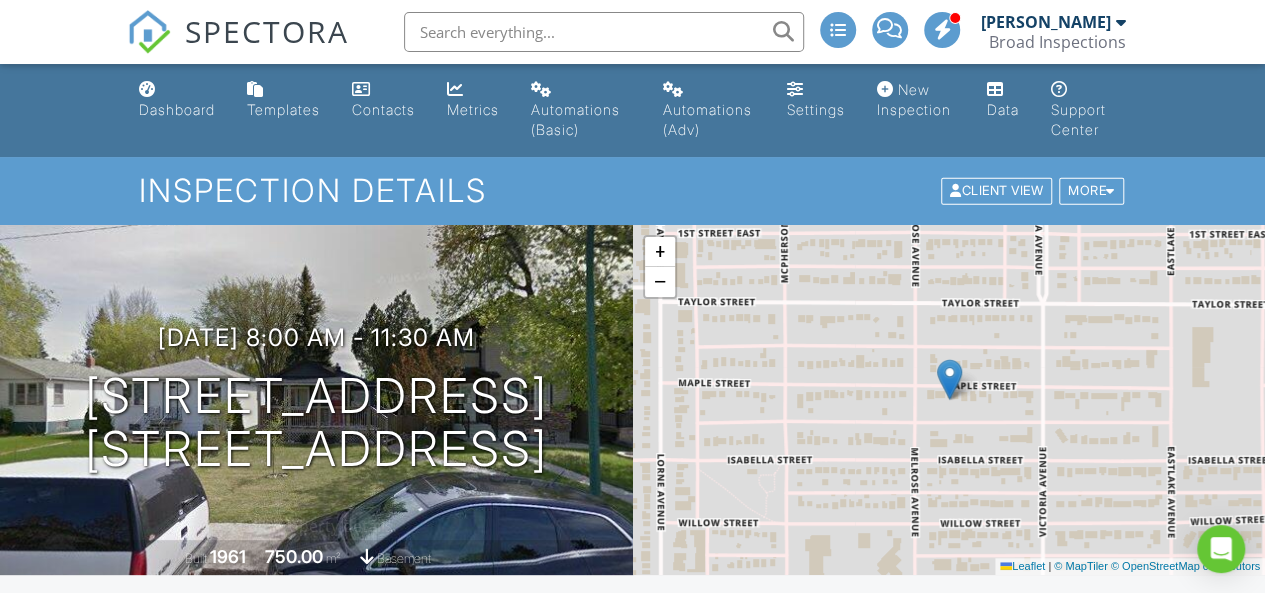 click on "Dashboard" at bounding box center (177, 109) 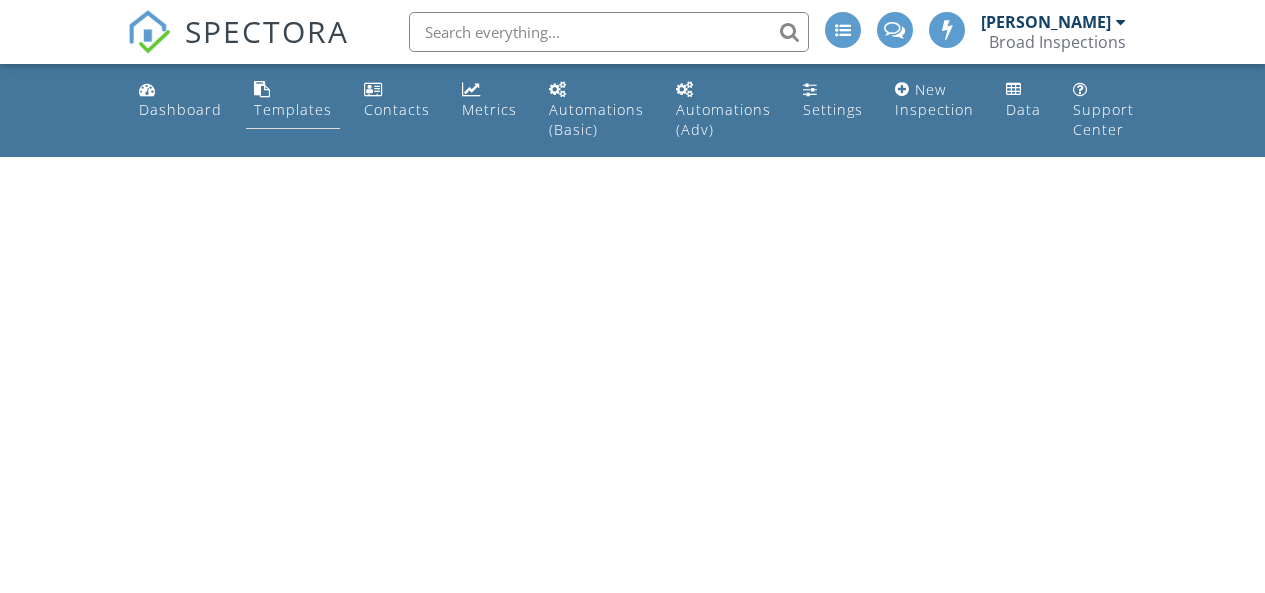 scroll, scrollTop: 0, scrollLeft: 0, axis: both 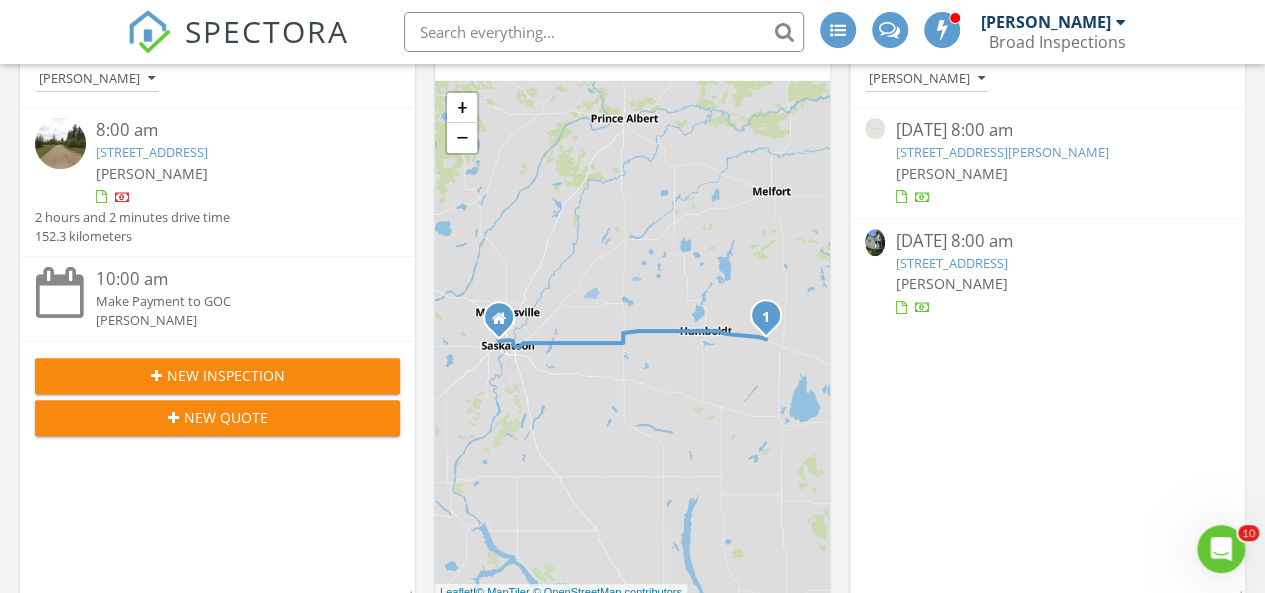 click on "1" at bounding box center (765, 315) 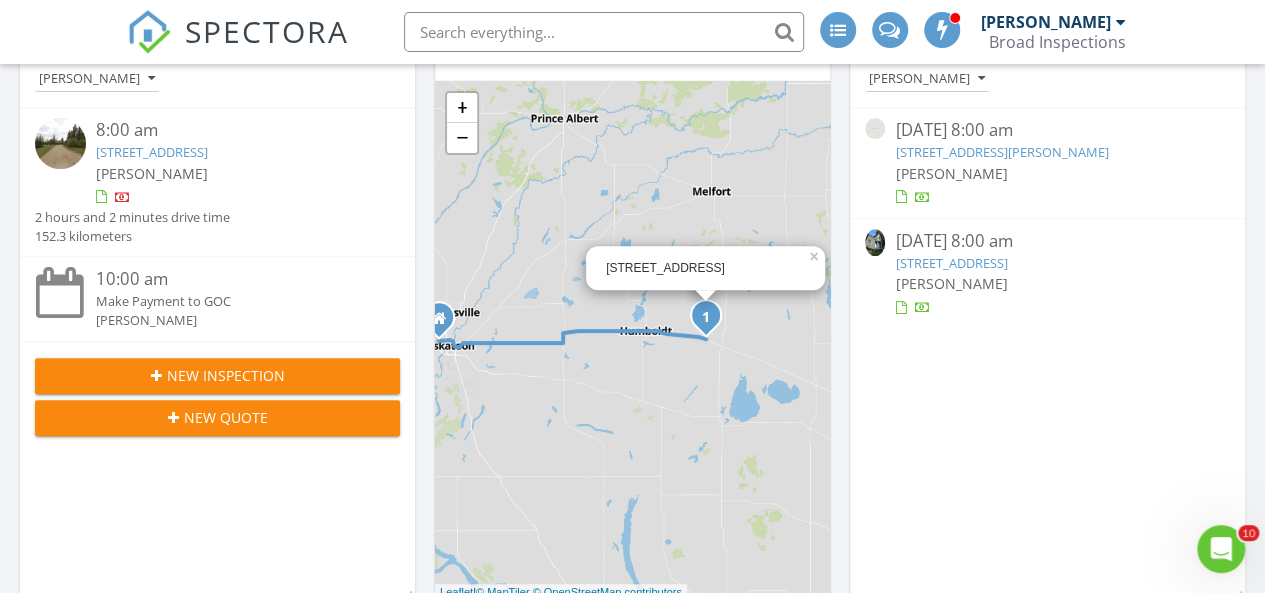 click on "295 1 Ave W, Englefeld, SK S0K 1N0" at bounding box center [705, 268] 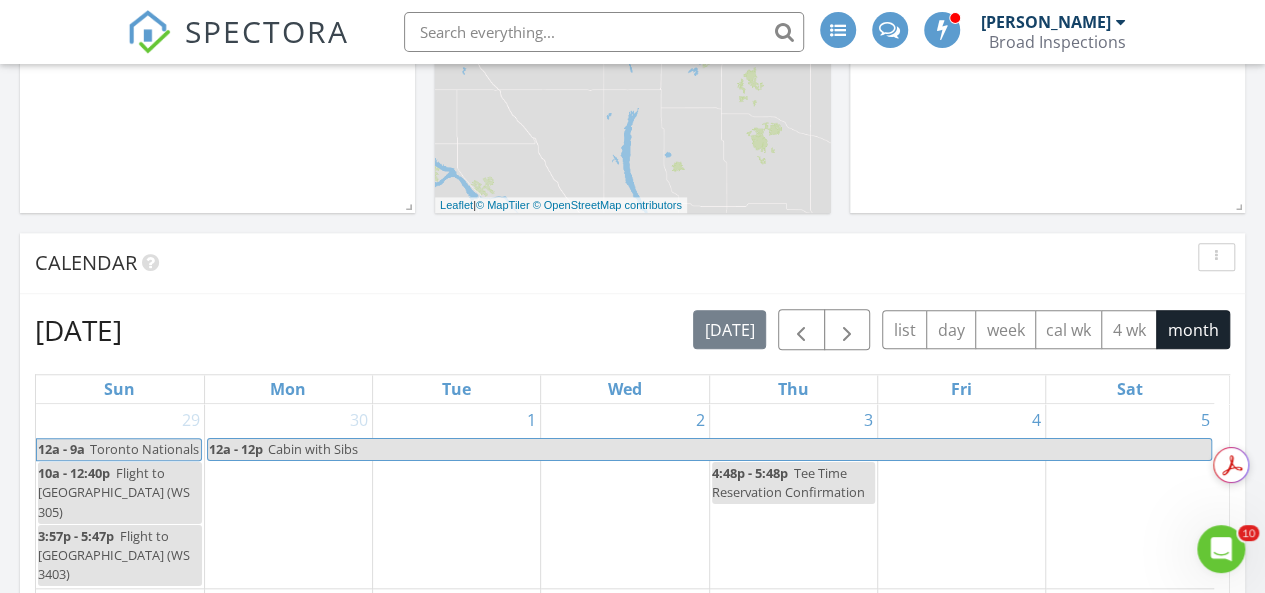 scroll, scrollTop: 700, scrollLeft: 0, axis: vertical 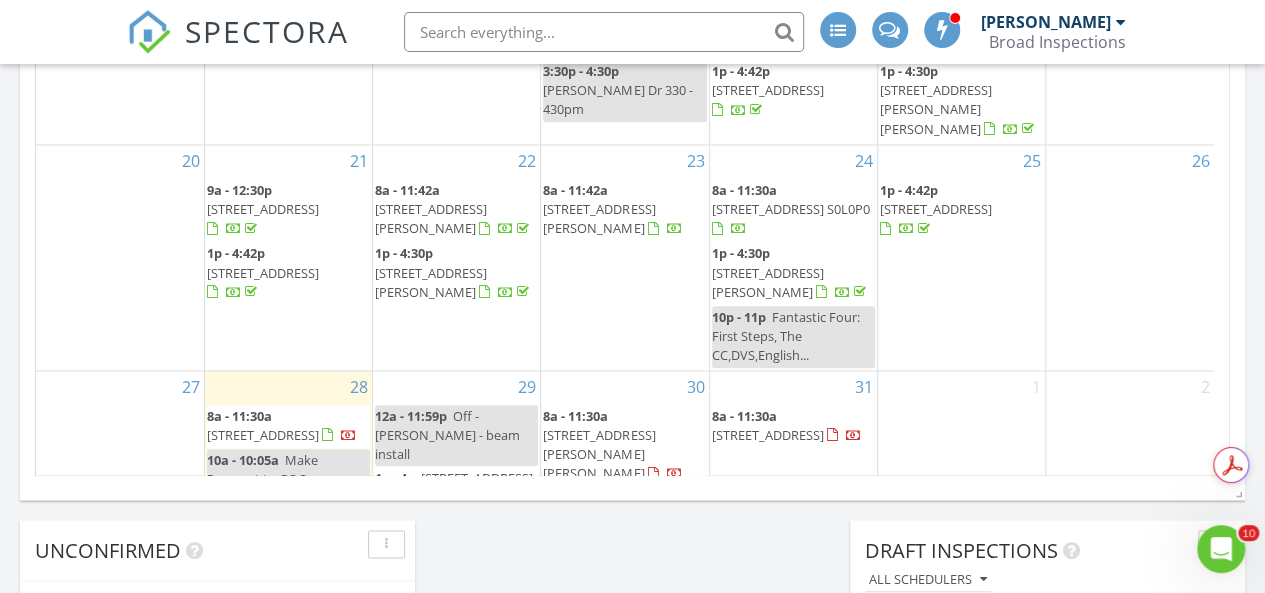 click on "295 1 Ave W, Englefeld S0K 1N0" at bounding box center [263, 435] 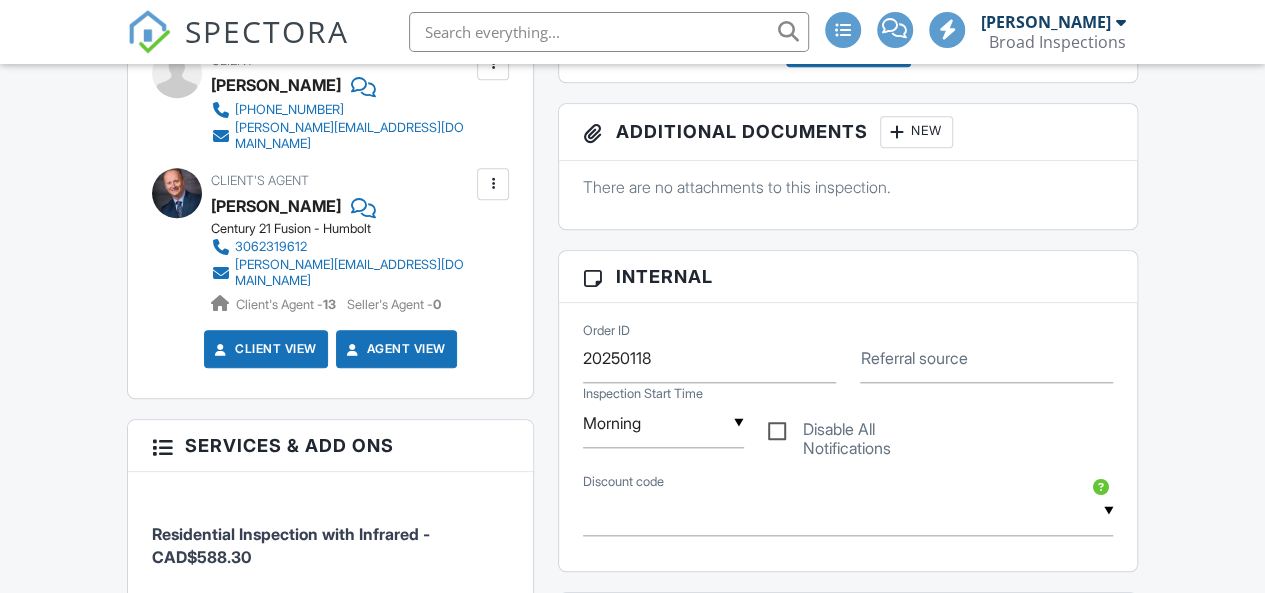 scroll, scrollTop: 1006, scrollLeft: 0, axis: vertical 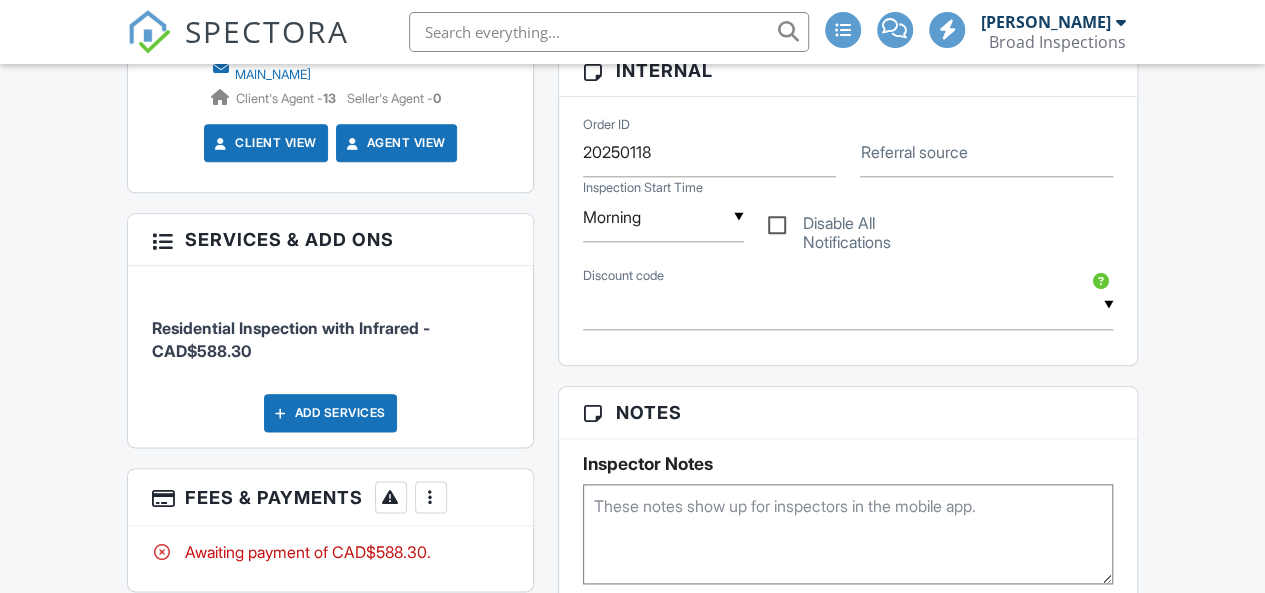 click at bounding box center (431, 497) 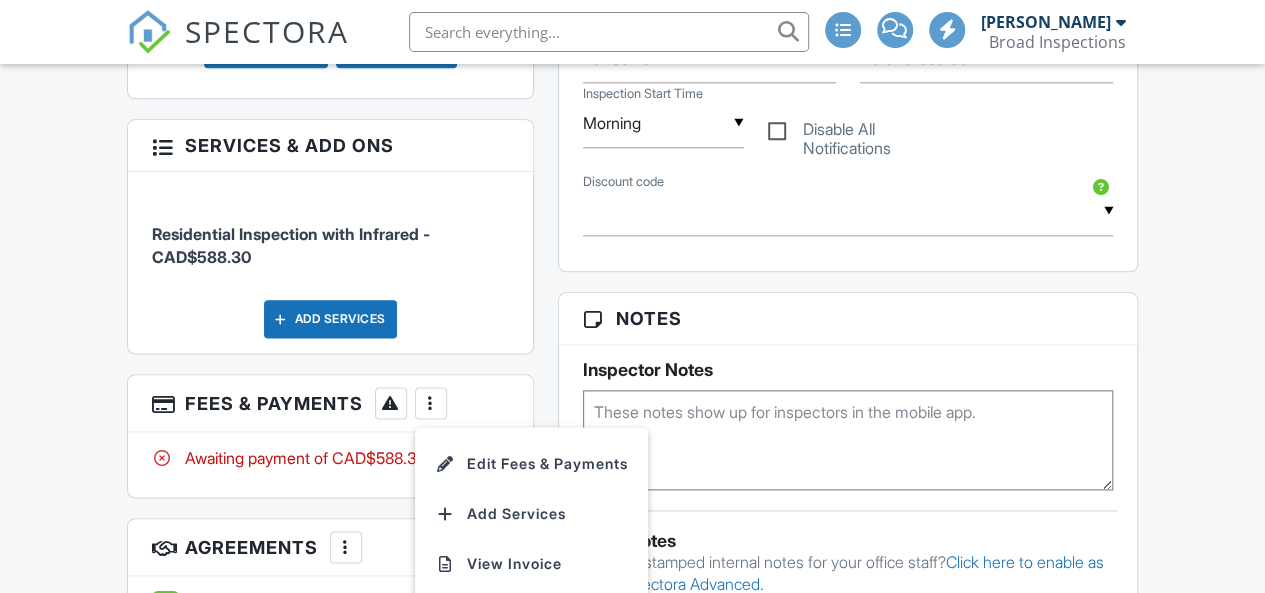 scroll, scrollTop: 1300, scrollLeft: 0, axis: vertical 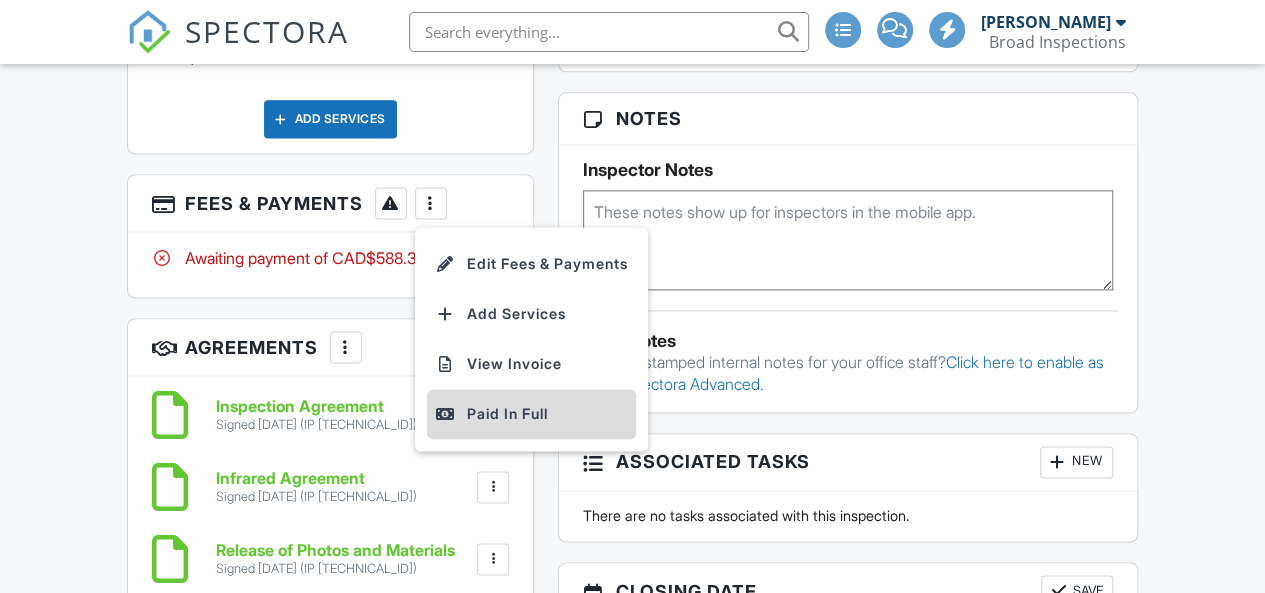 click on "Paid In Full" at bounding box center [531, 414] 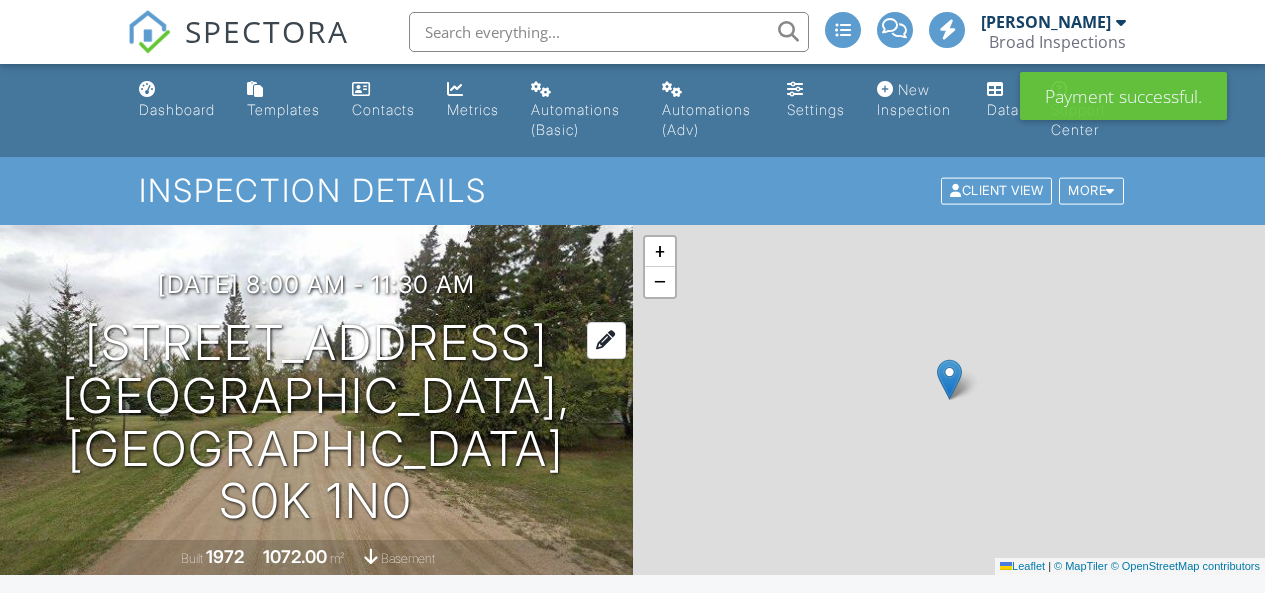 scroll, scrollTop: 0, scrollLeft: 0, axis: both 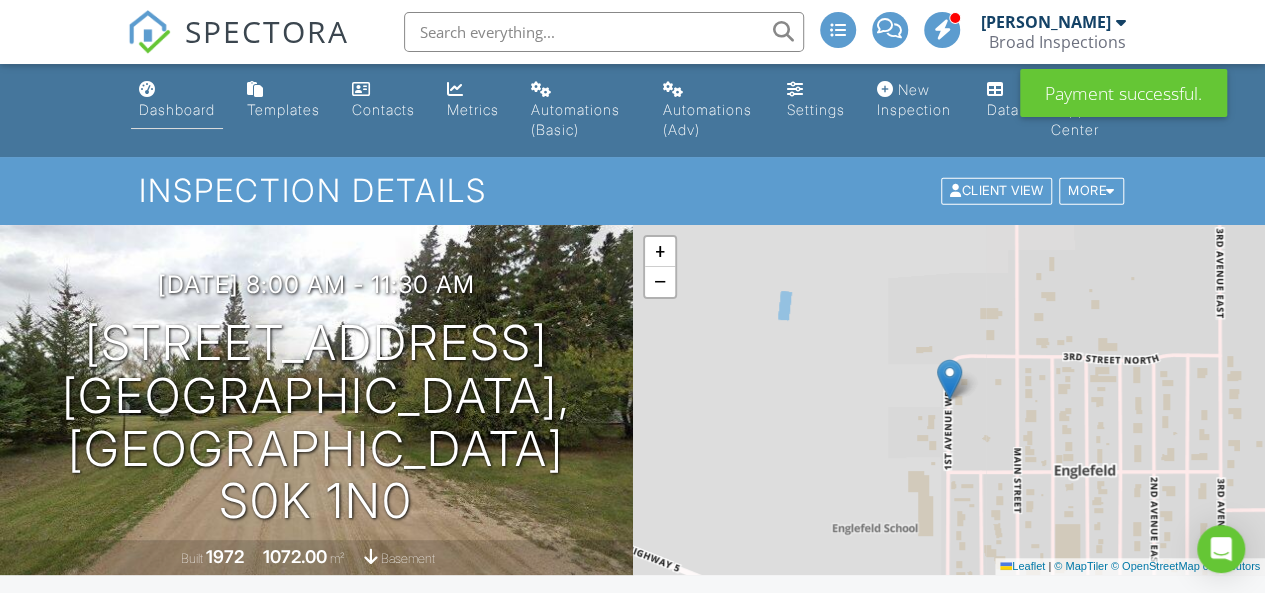 click at bounding box center (147, 89) 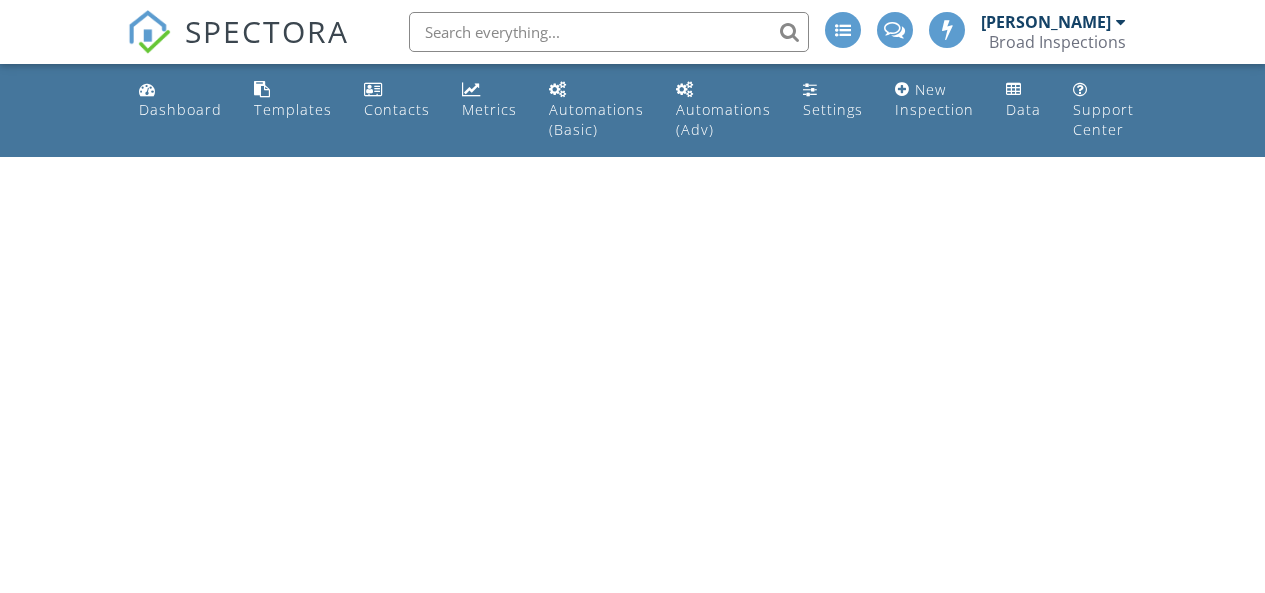 scroll, scrollTop: 0, scrollLeft: 0, axis: both 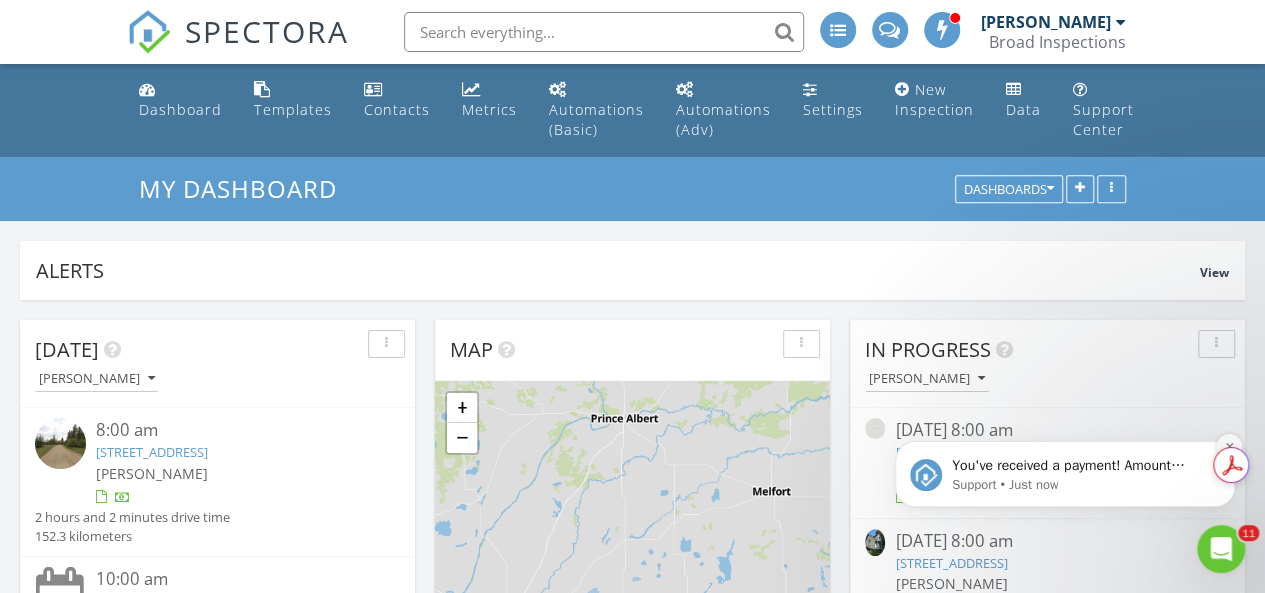 click 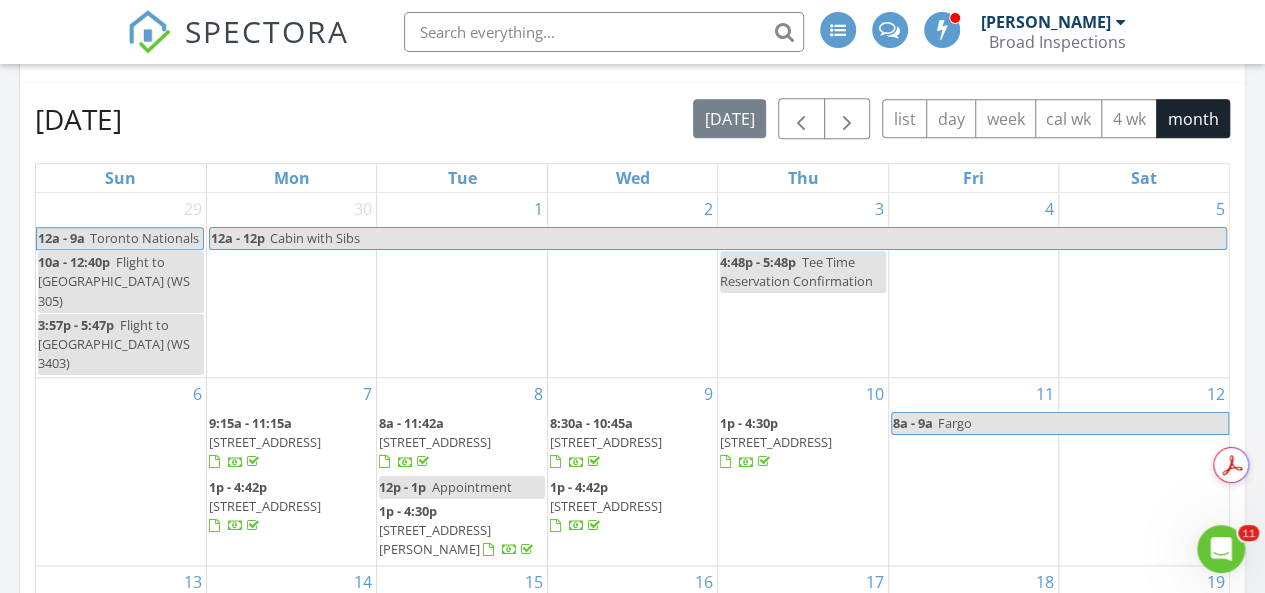 scroll, scrollTop: 900, scrollLeft: 0, axis: vertical 